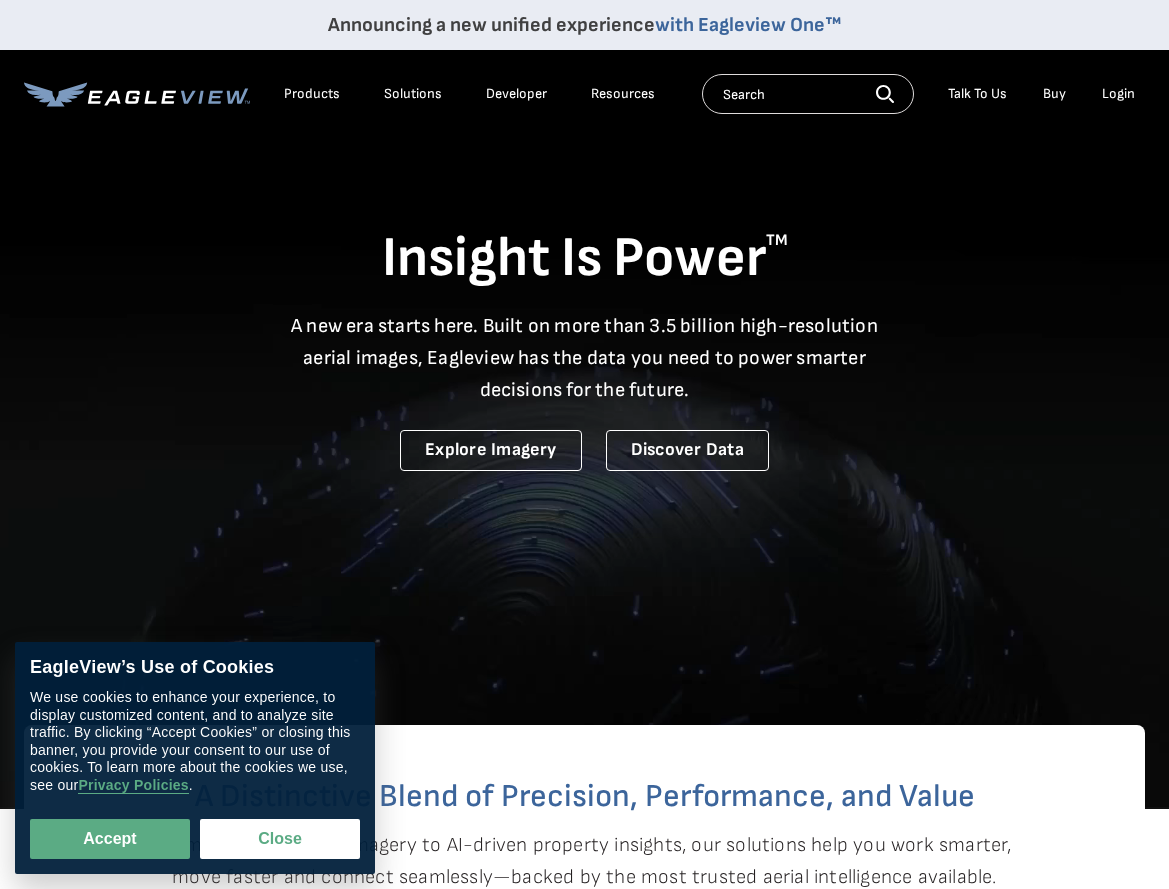 scroll, scrollTop: 0, scrollLeft: 0, axis: both 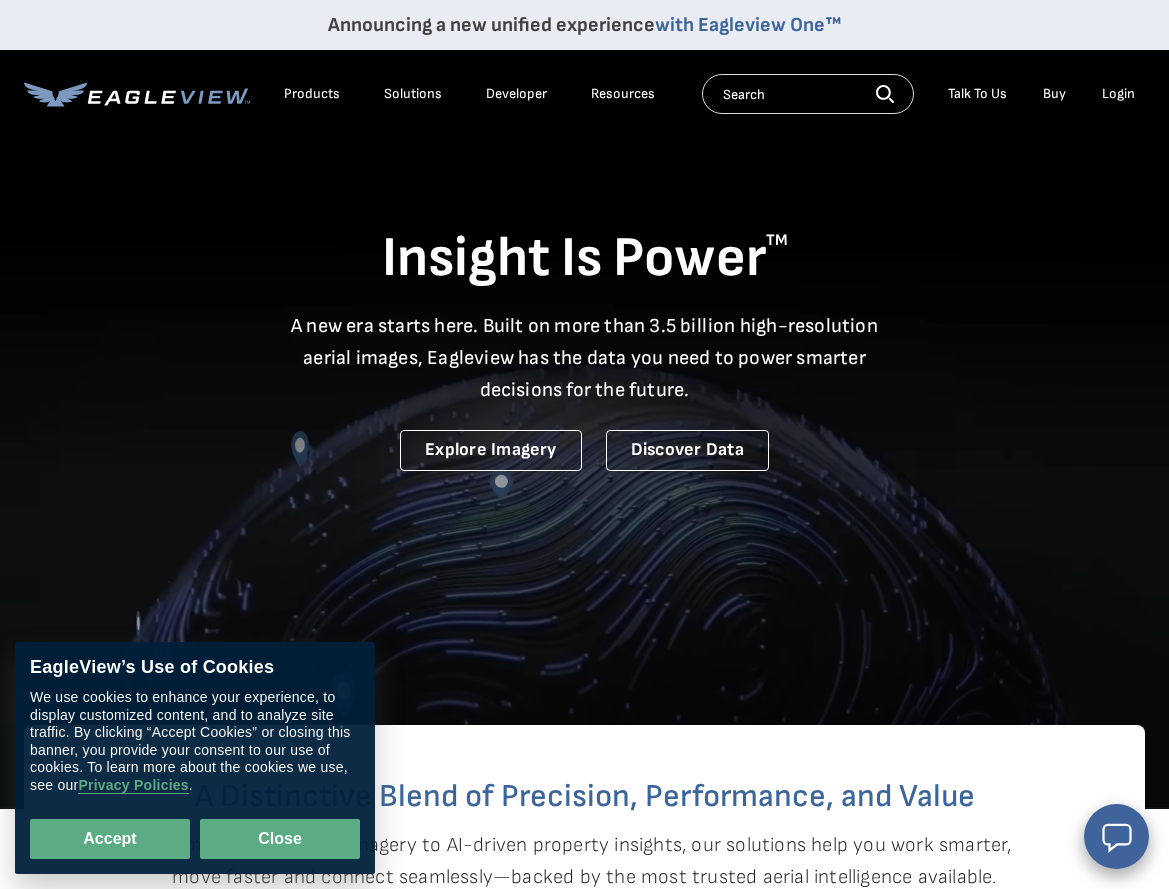 click on "Close" at bounding box center (280, 839) 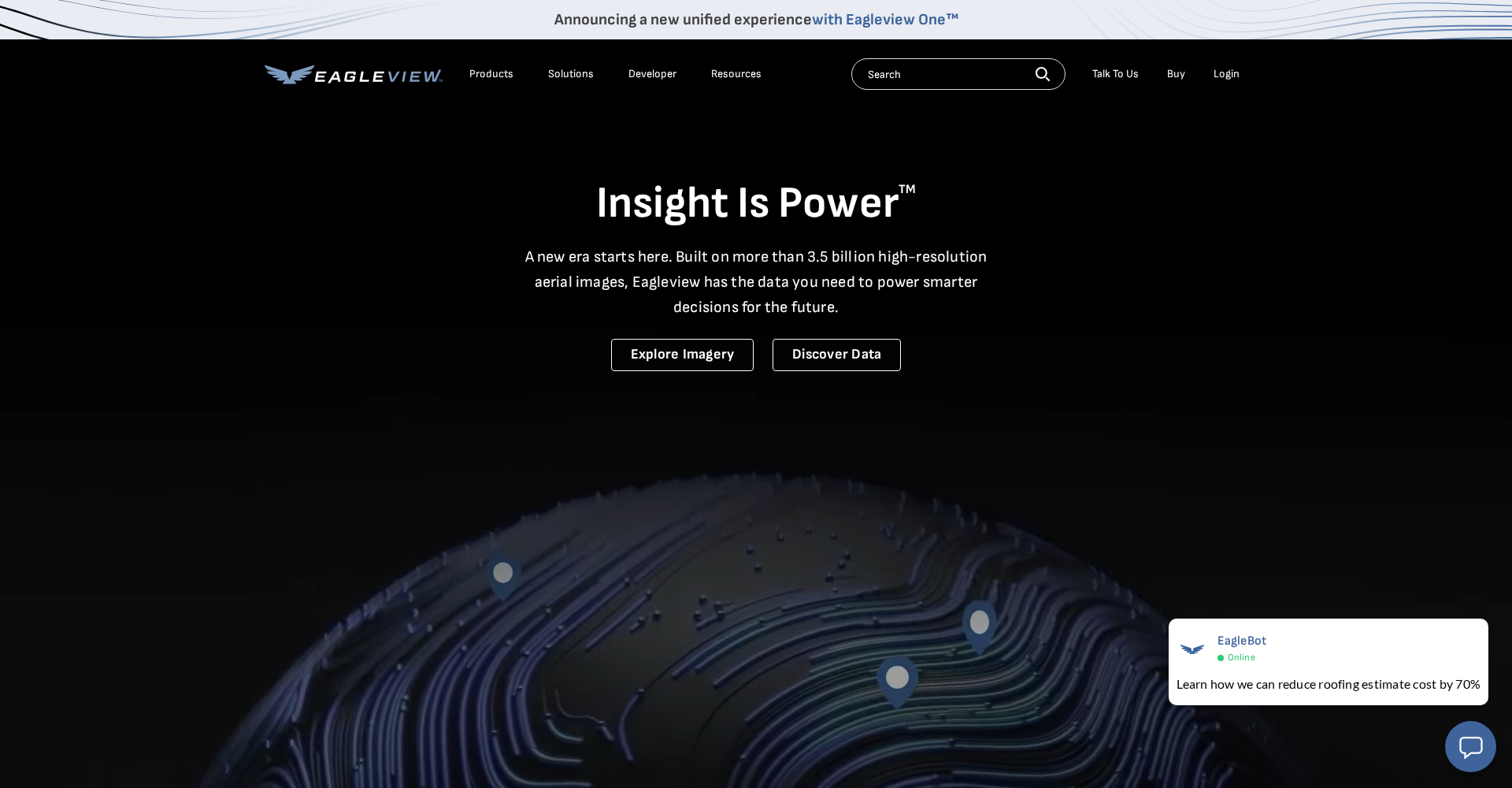 click at bounding box center (958, 74) 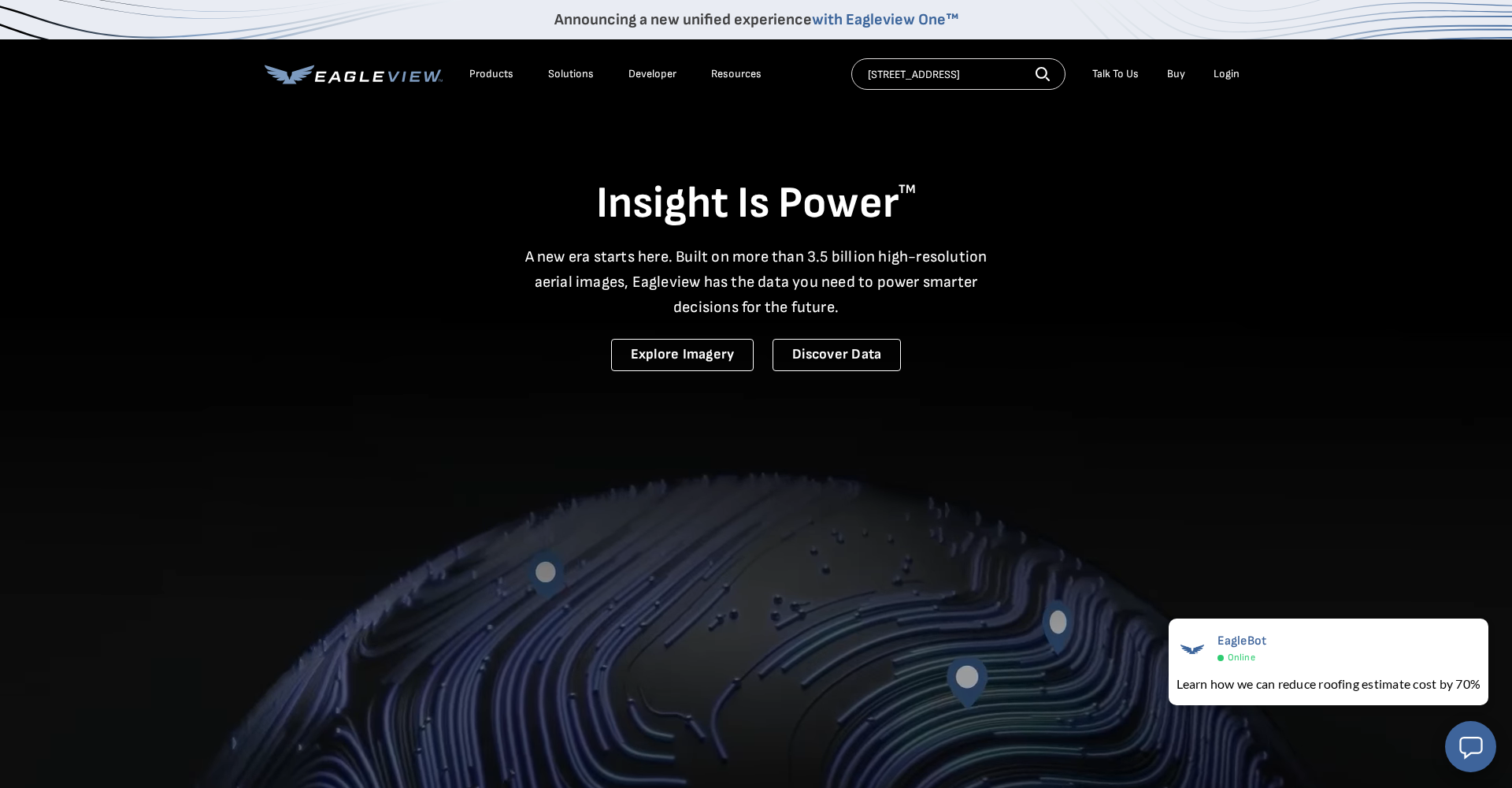 type on "2273 NW 45 TER Deerfield Beach, FL 33442" 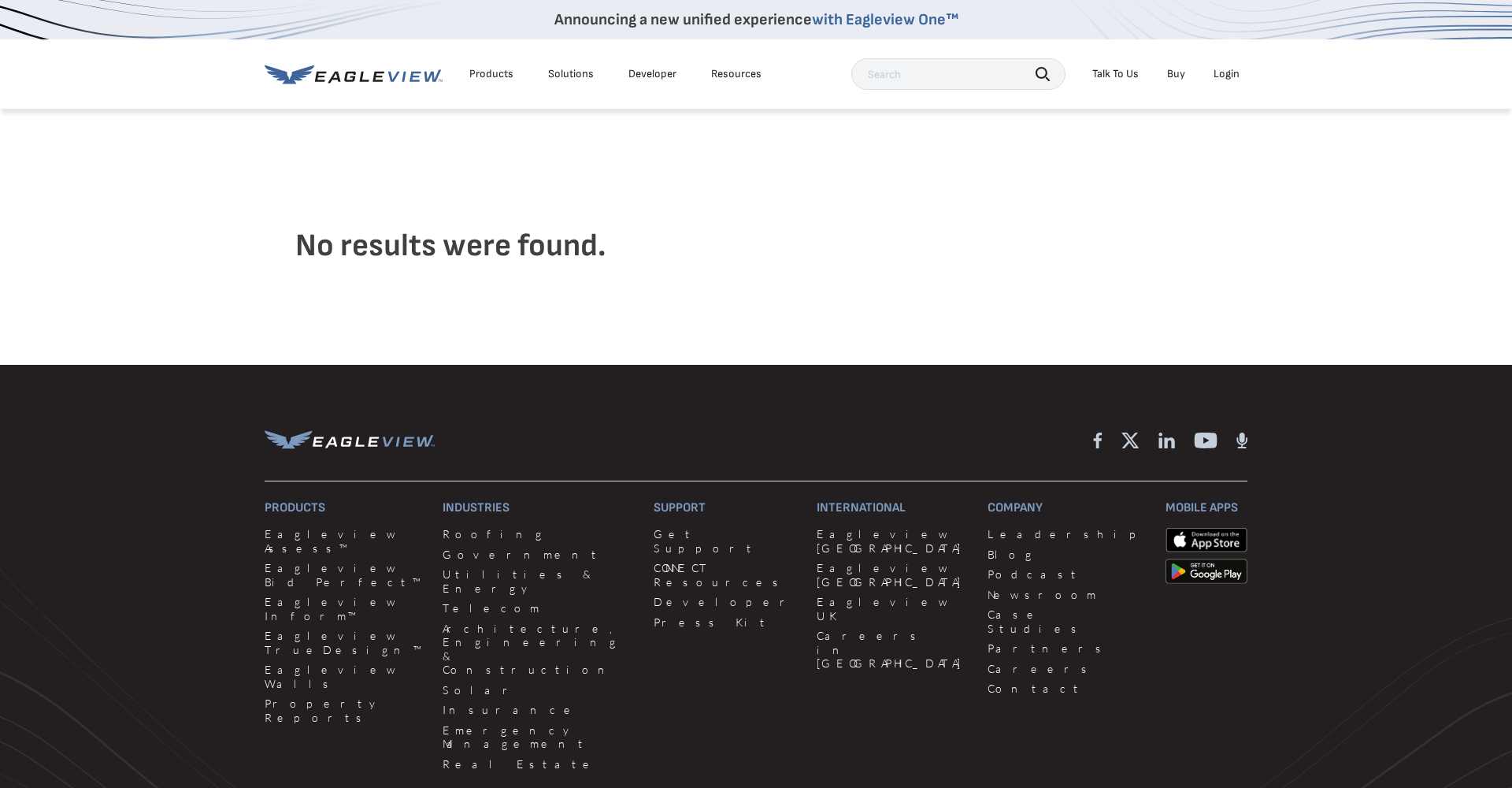 scroll, scrollTop: 0, scrollLeft: 0, axis: both 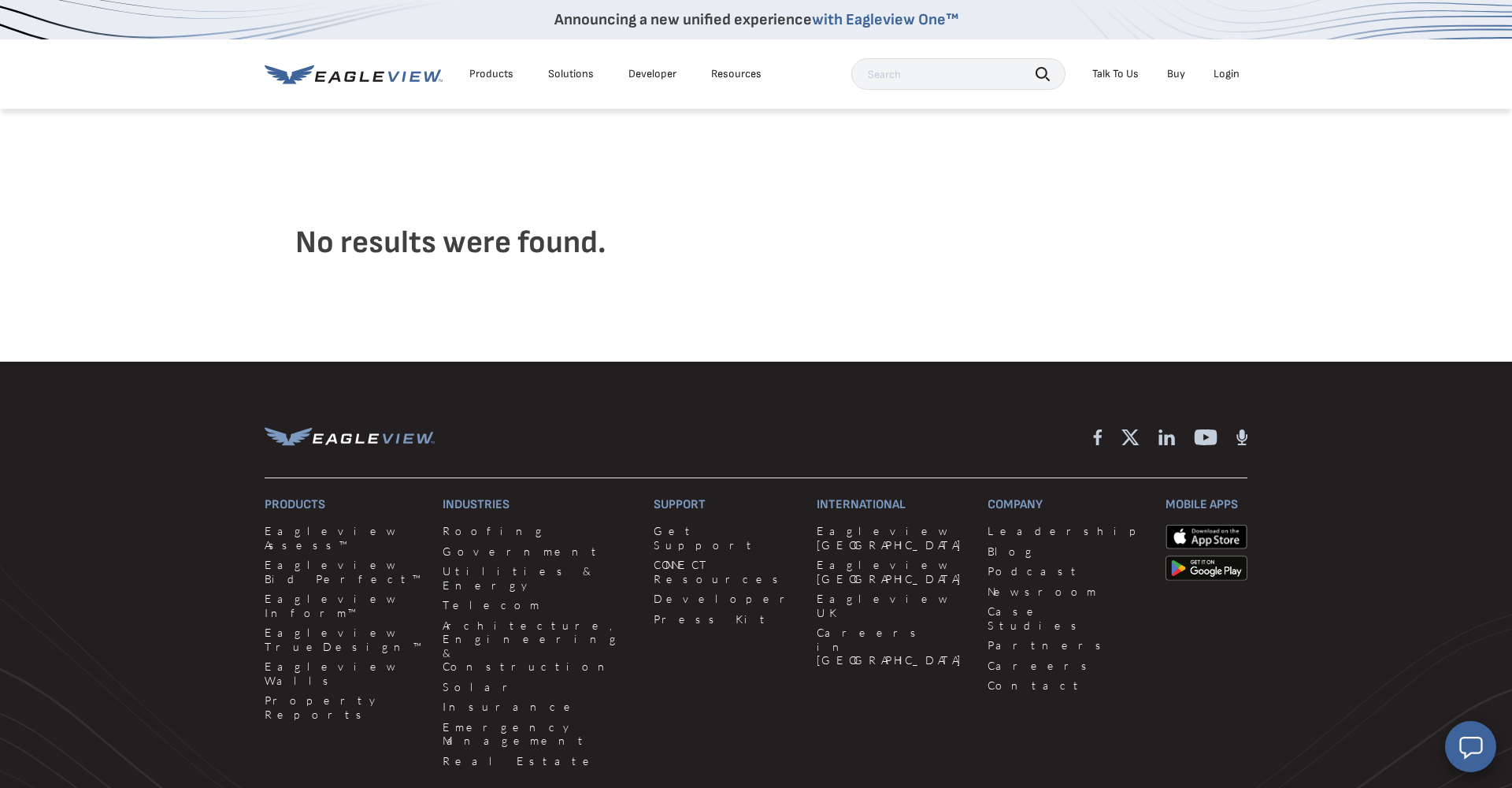 click at bounding box center (958, 74) 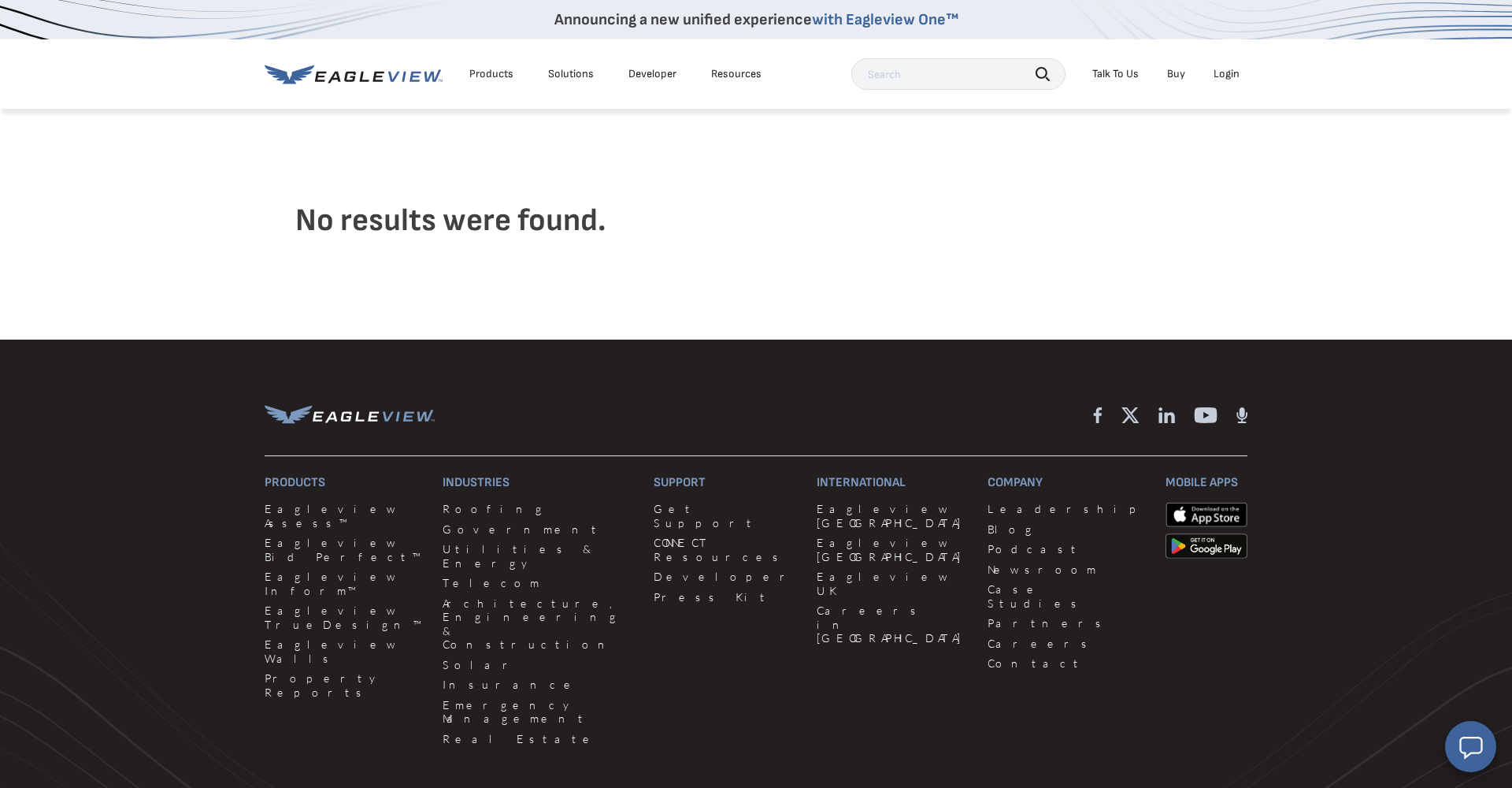 scroll, scrollTop: 28, scrollLeft: 0, axis: vertical 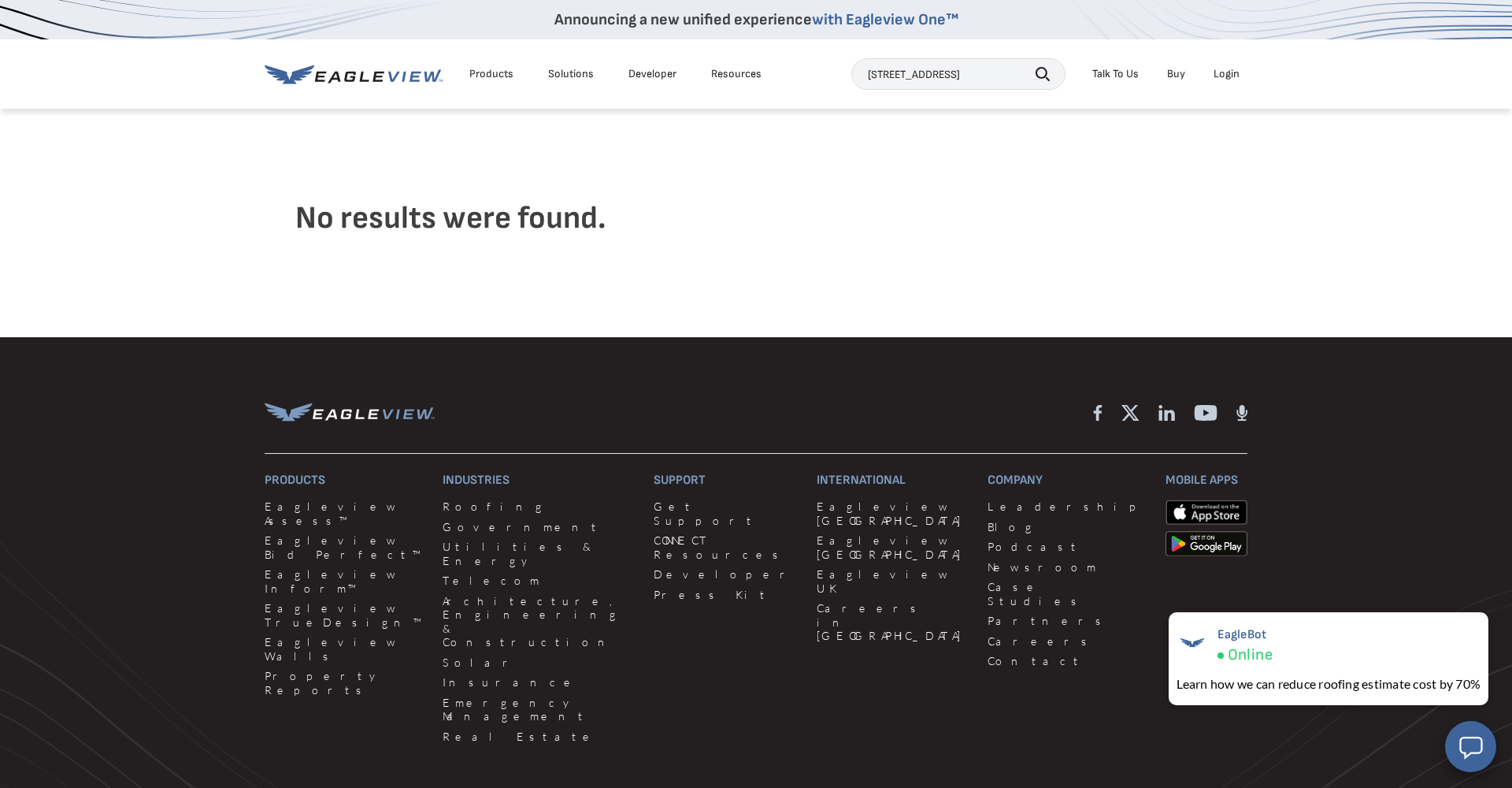 type on "2273 NW 45 TER" 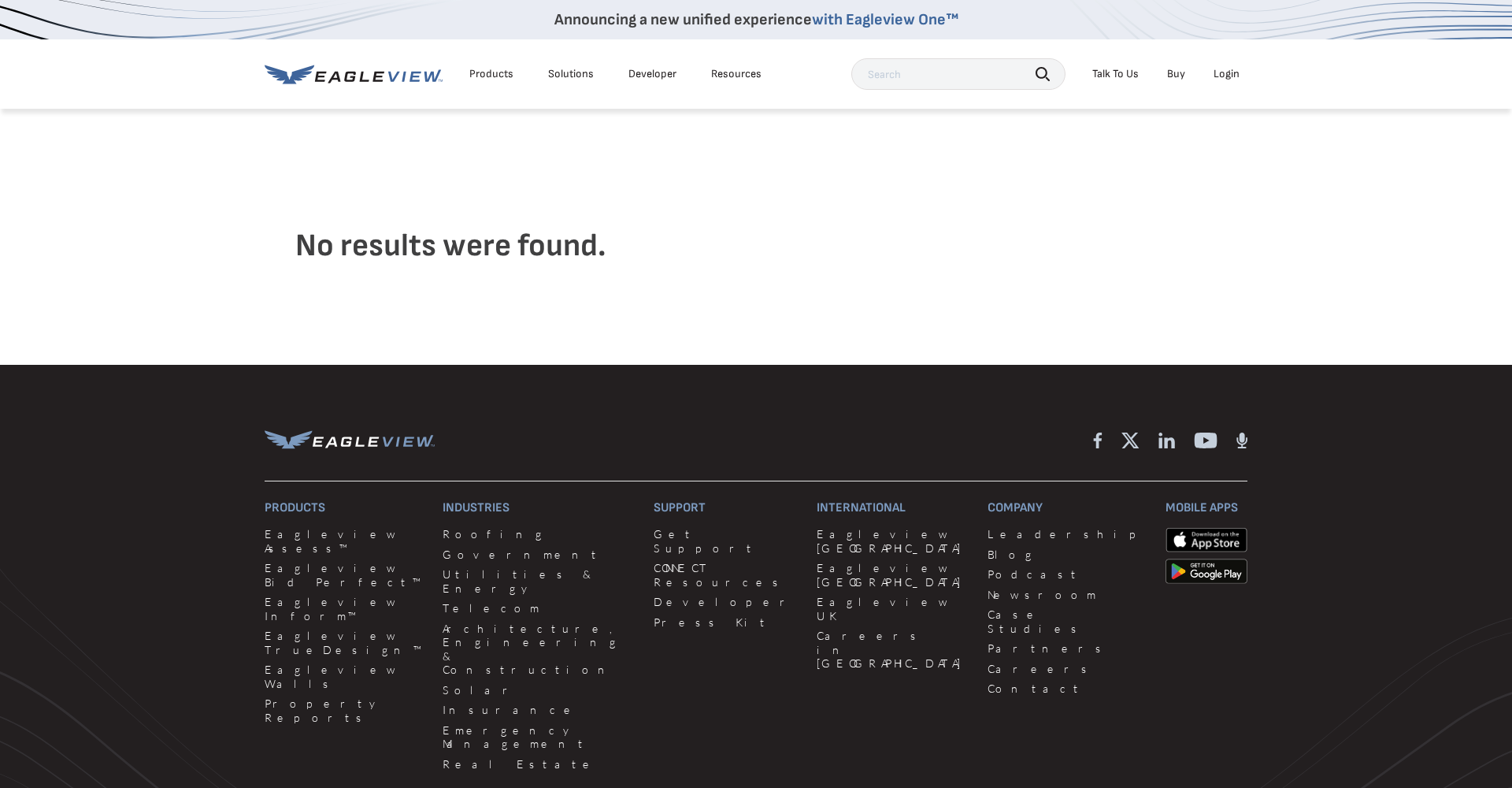 scroll, scrollTop: 0, scrollLeft: 0, axis: both 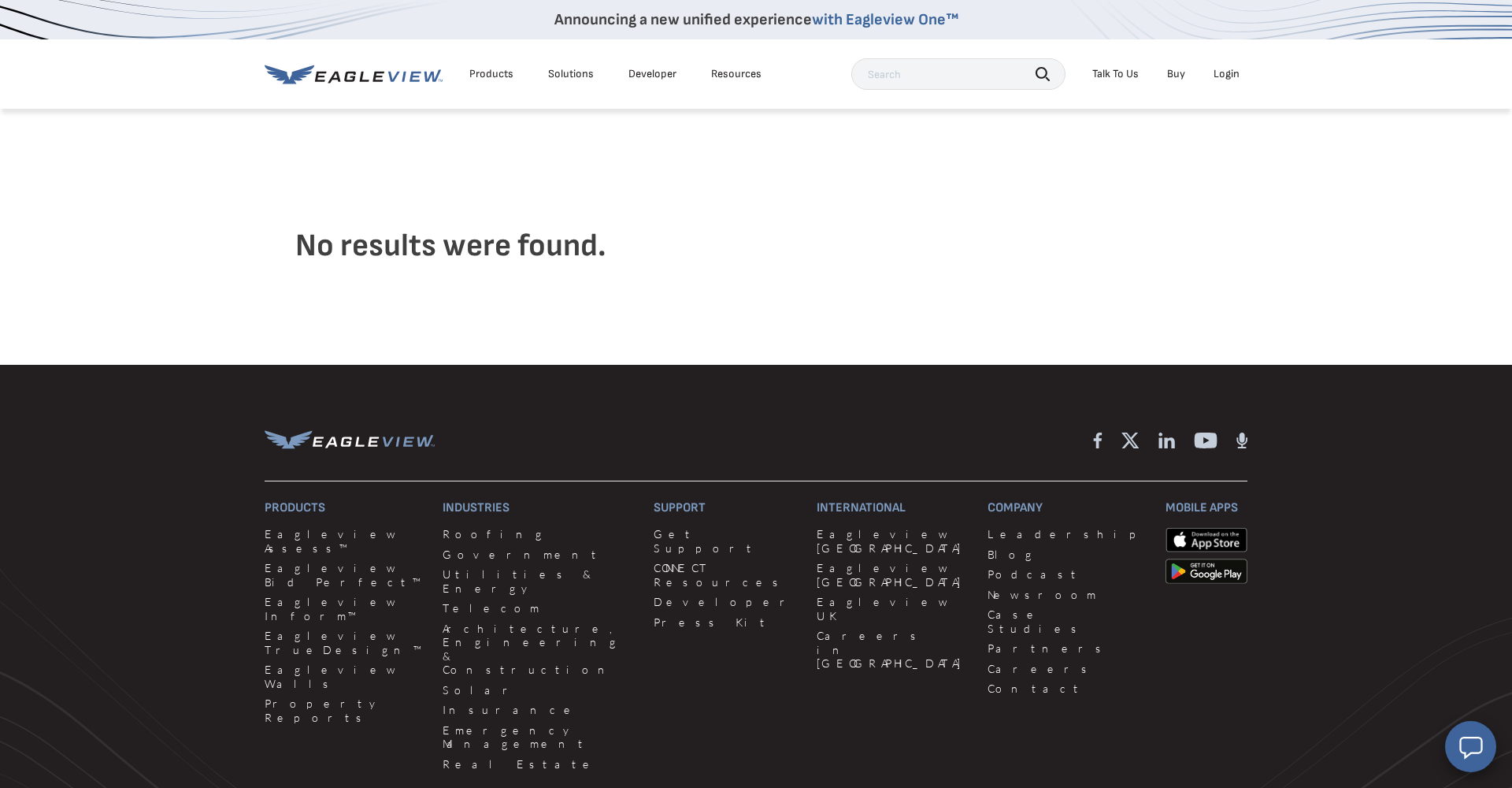 click on "Buy" at bounding box center (1176, 74) 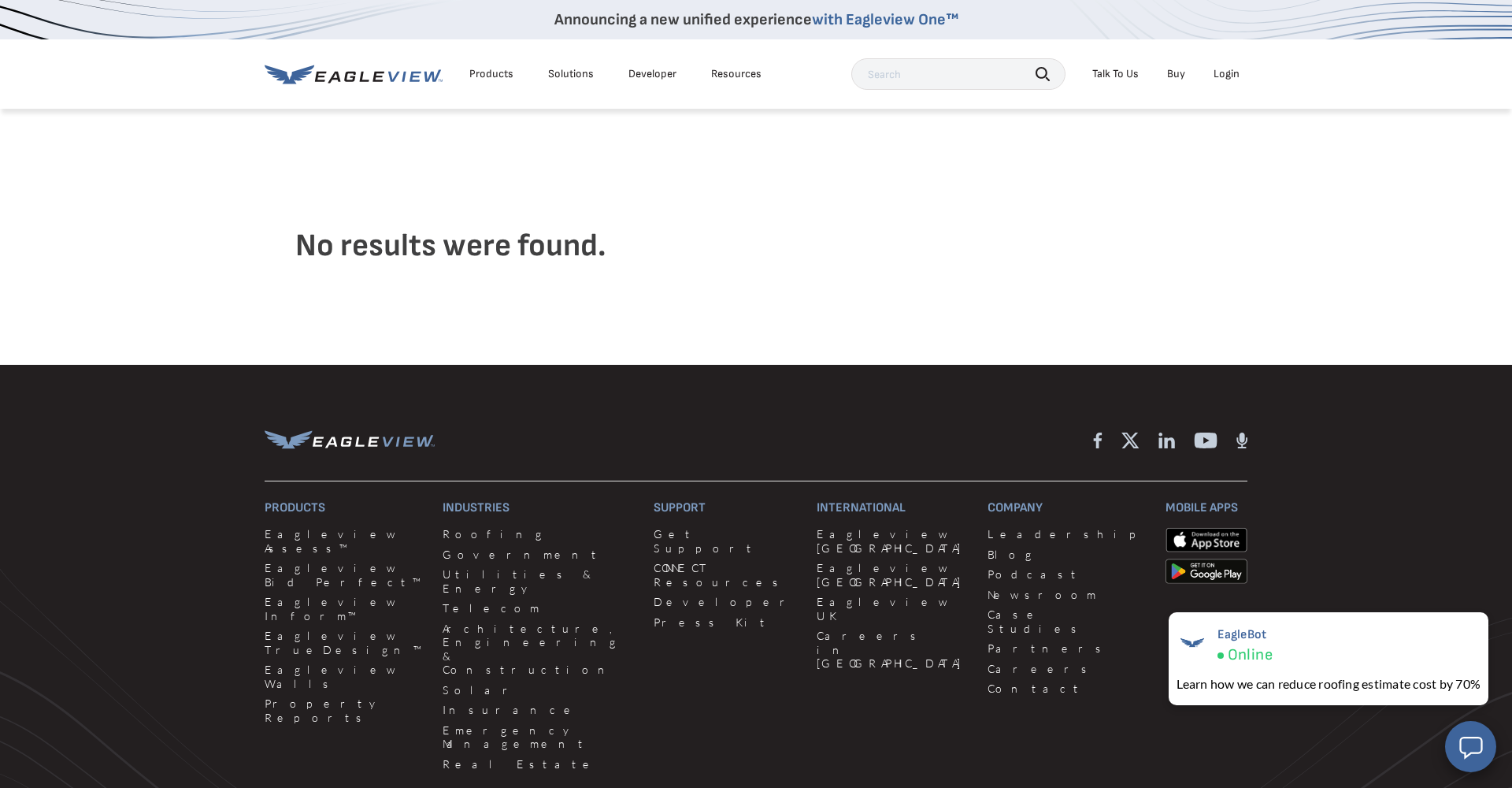 click at bounding box center (958, 74) 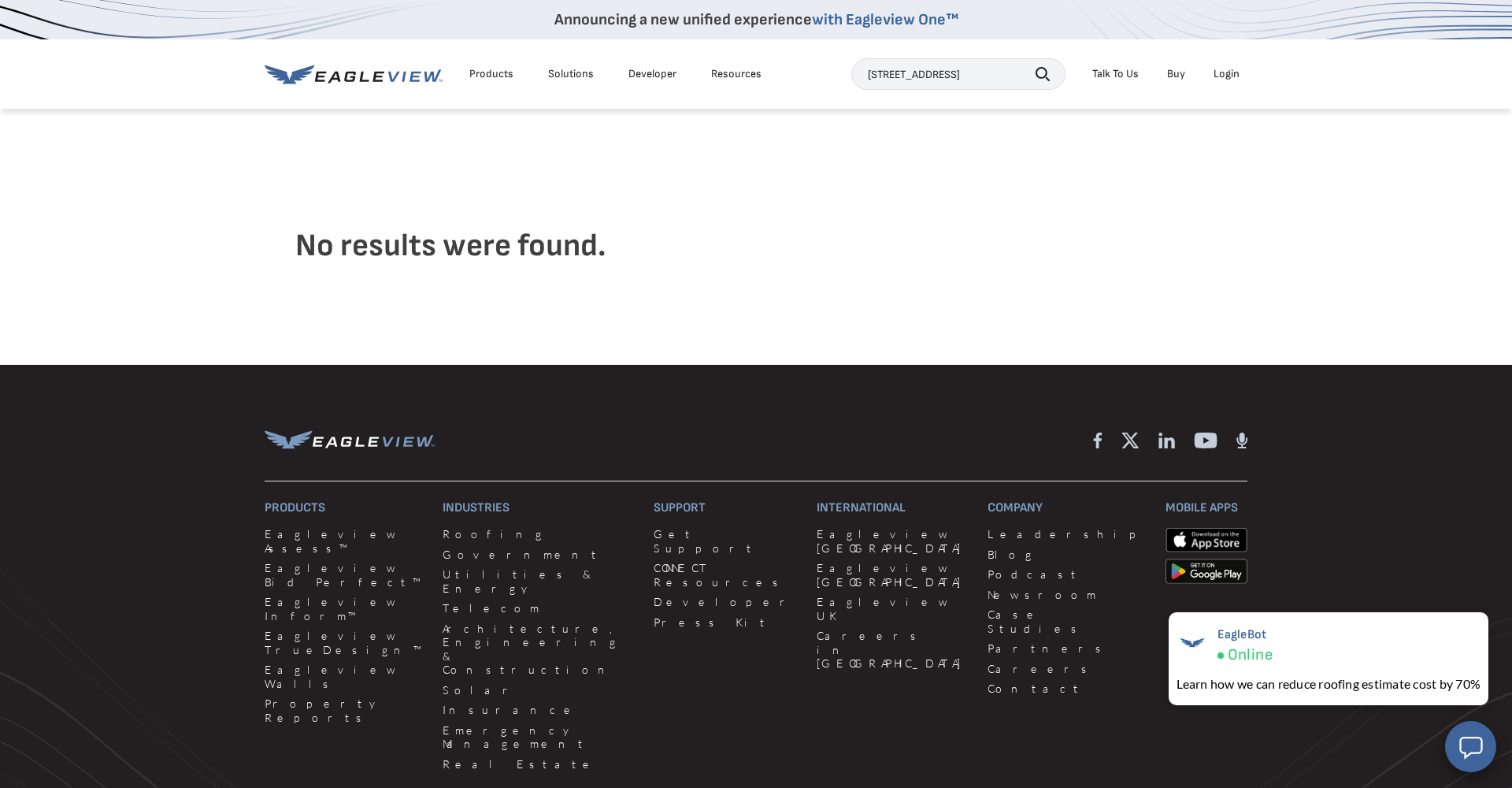 type on "2773 NW TER" 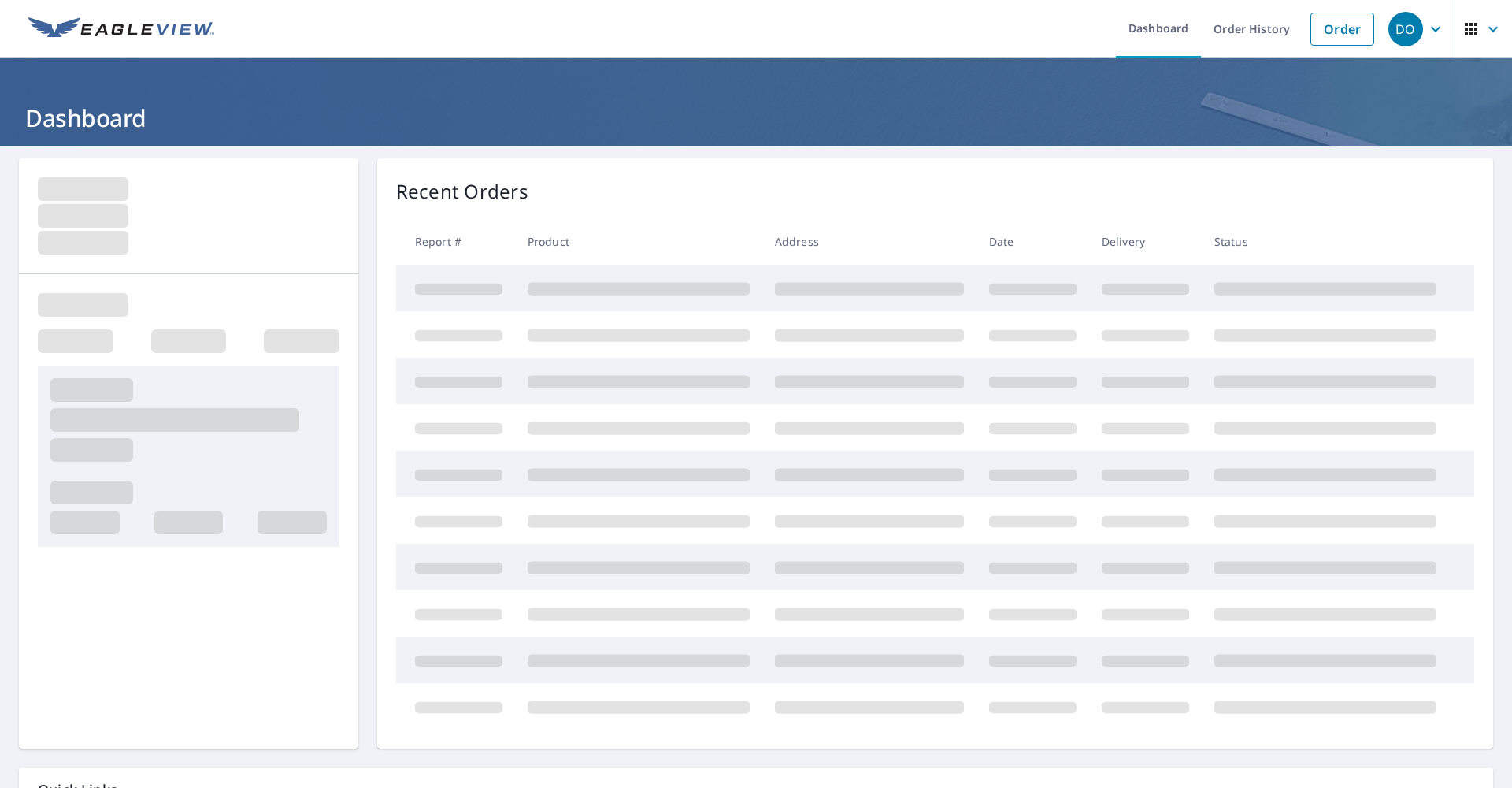 scroll, scrollTop: 0, scrollLeft: 0, axis: both 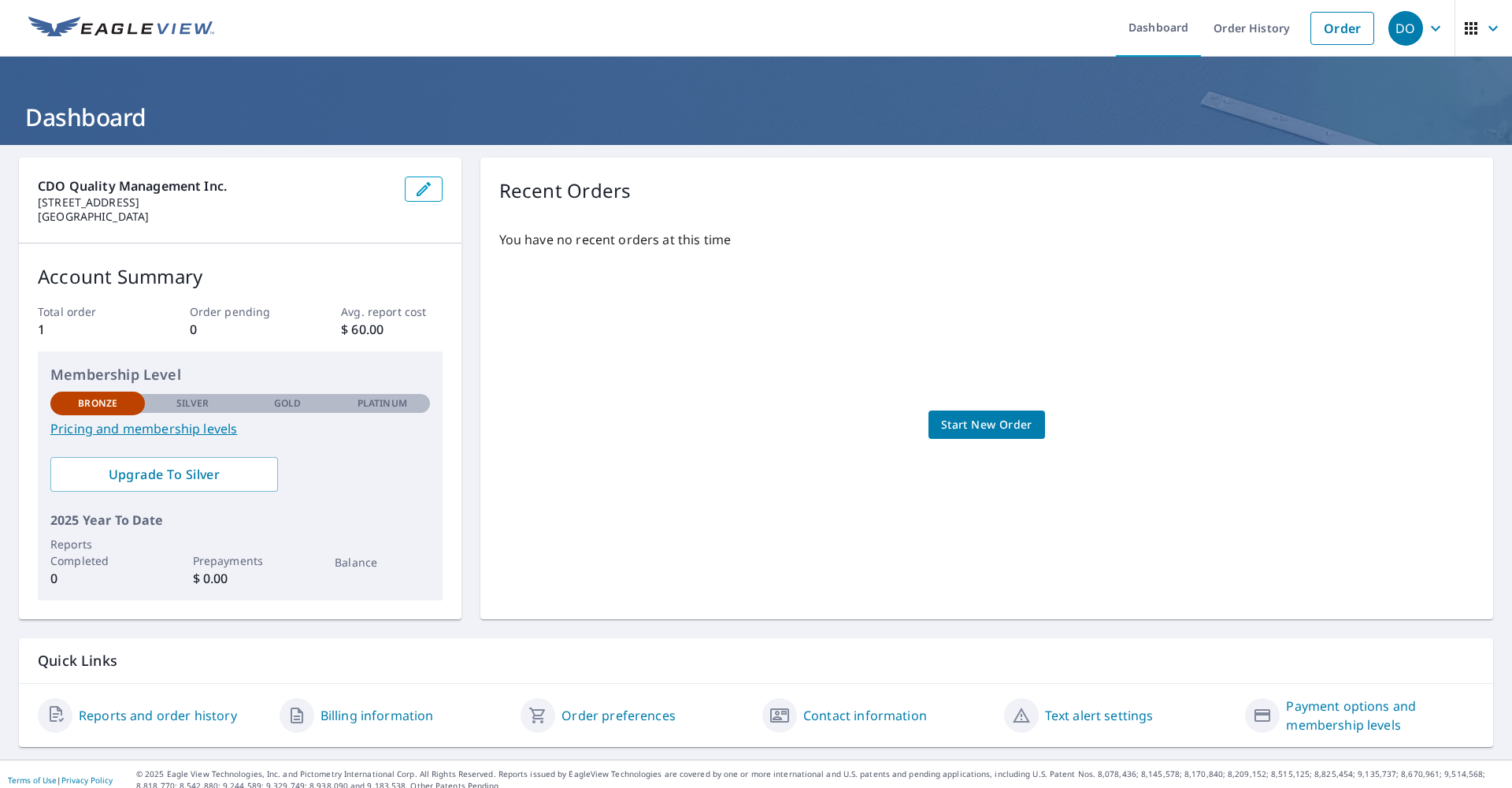 click on "DO" at bounding box center [1406, 28] 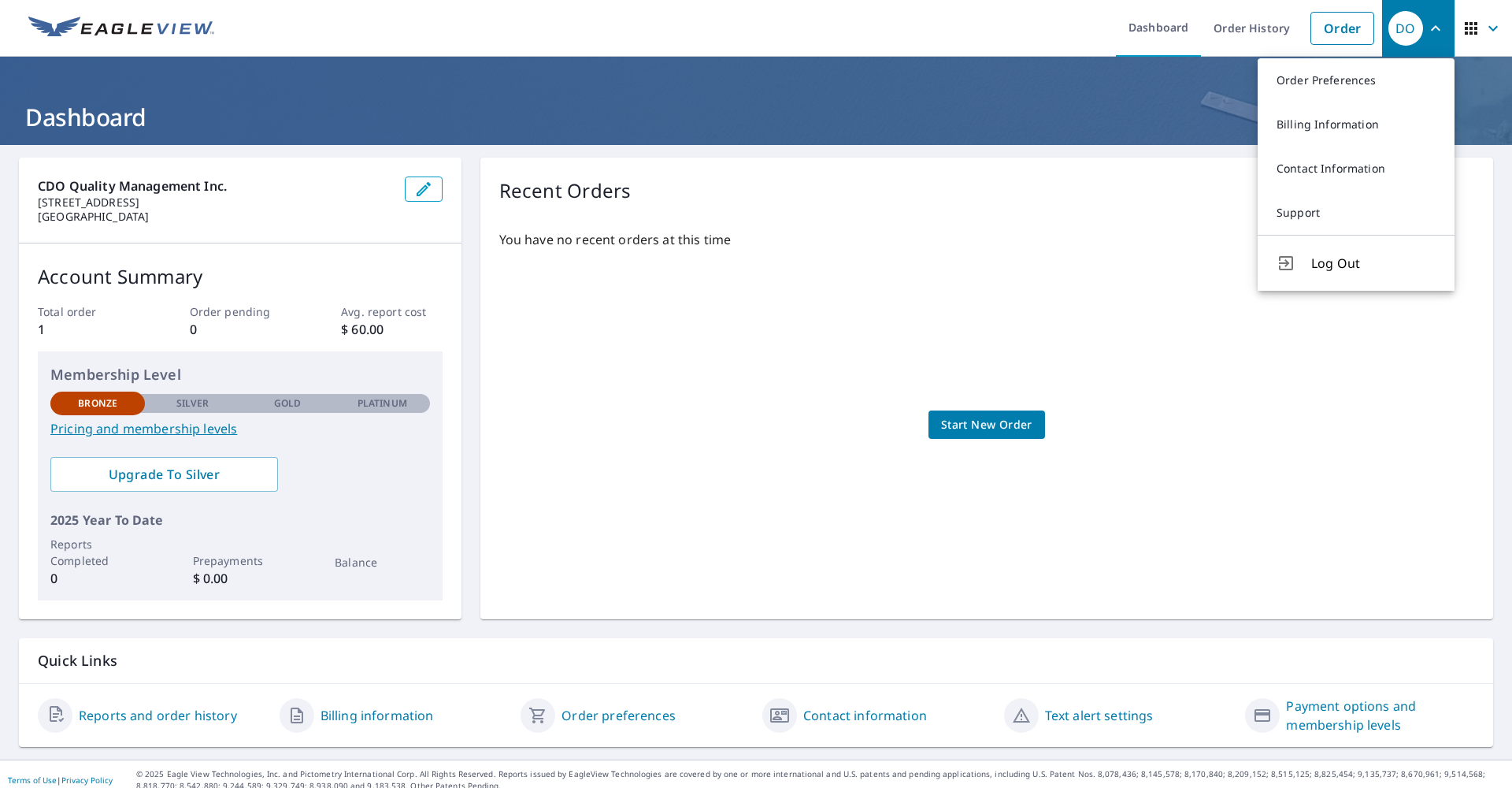 scroll, scrollTop: 0, scrollLeft: 0, axis: both 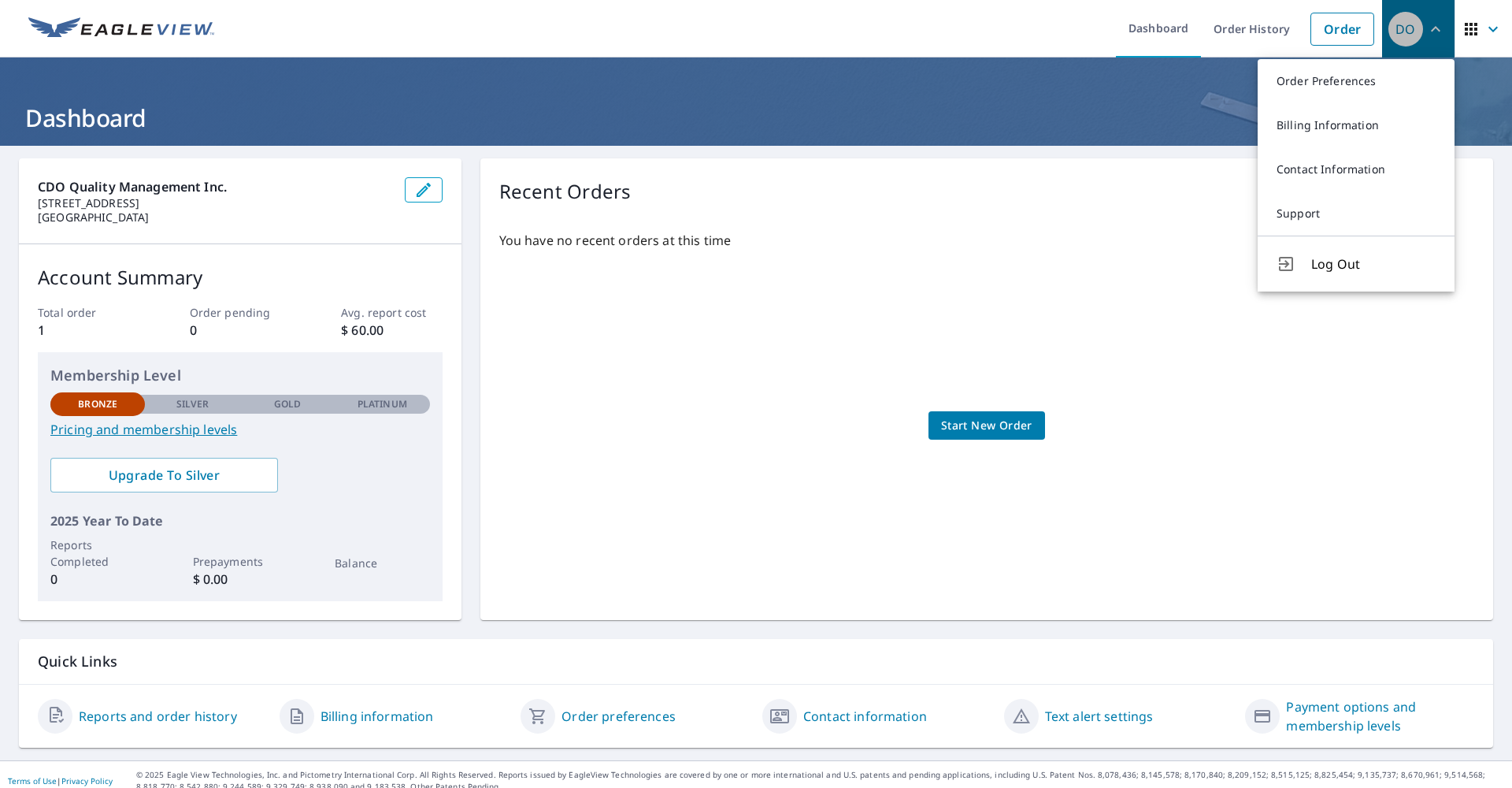 click on "DO" at bounding box center (1406, 29) 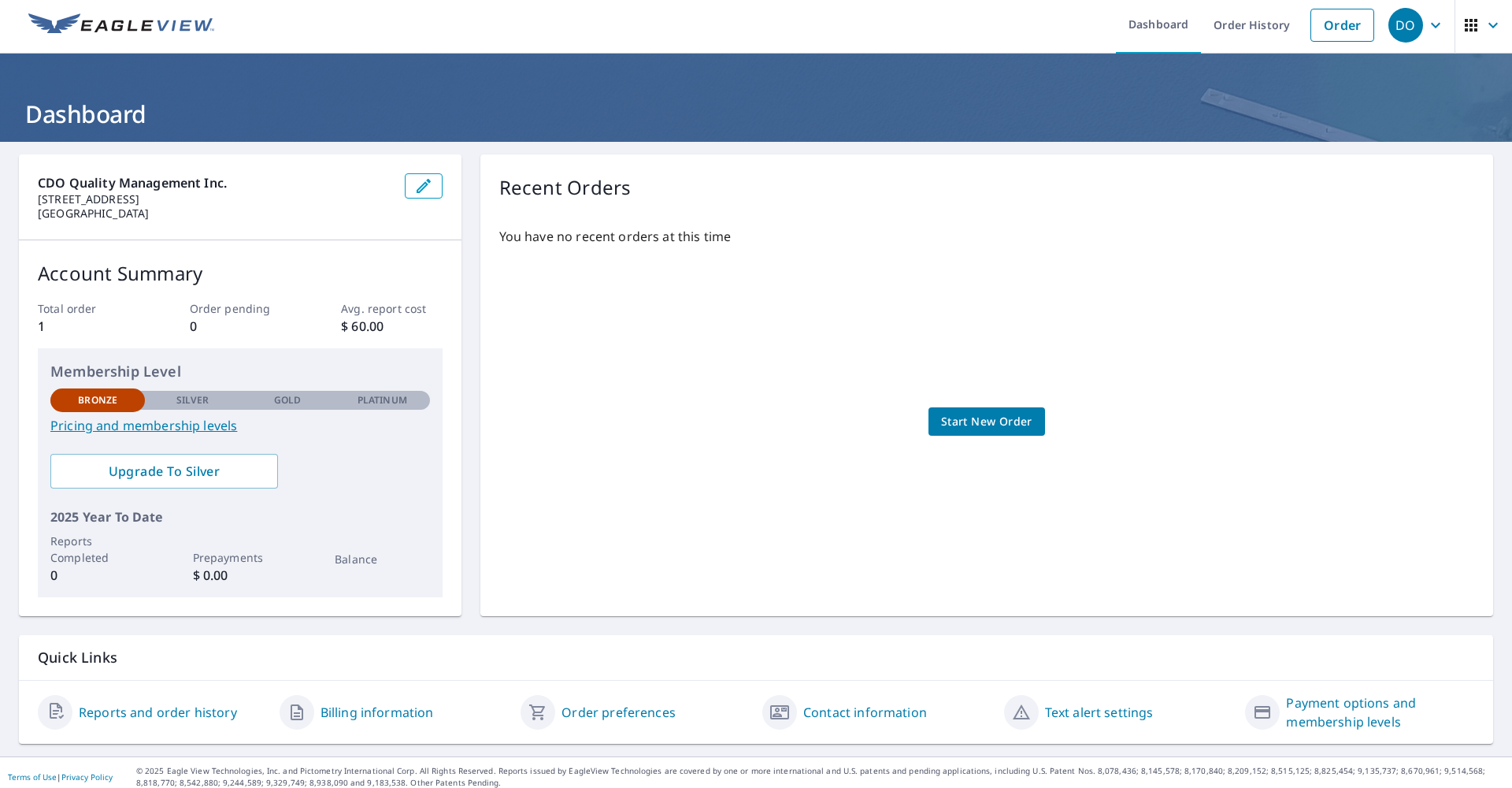 scroll, scrollTop: 8, scrollLeft: 0, axis: vertical 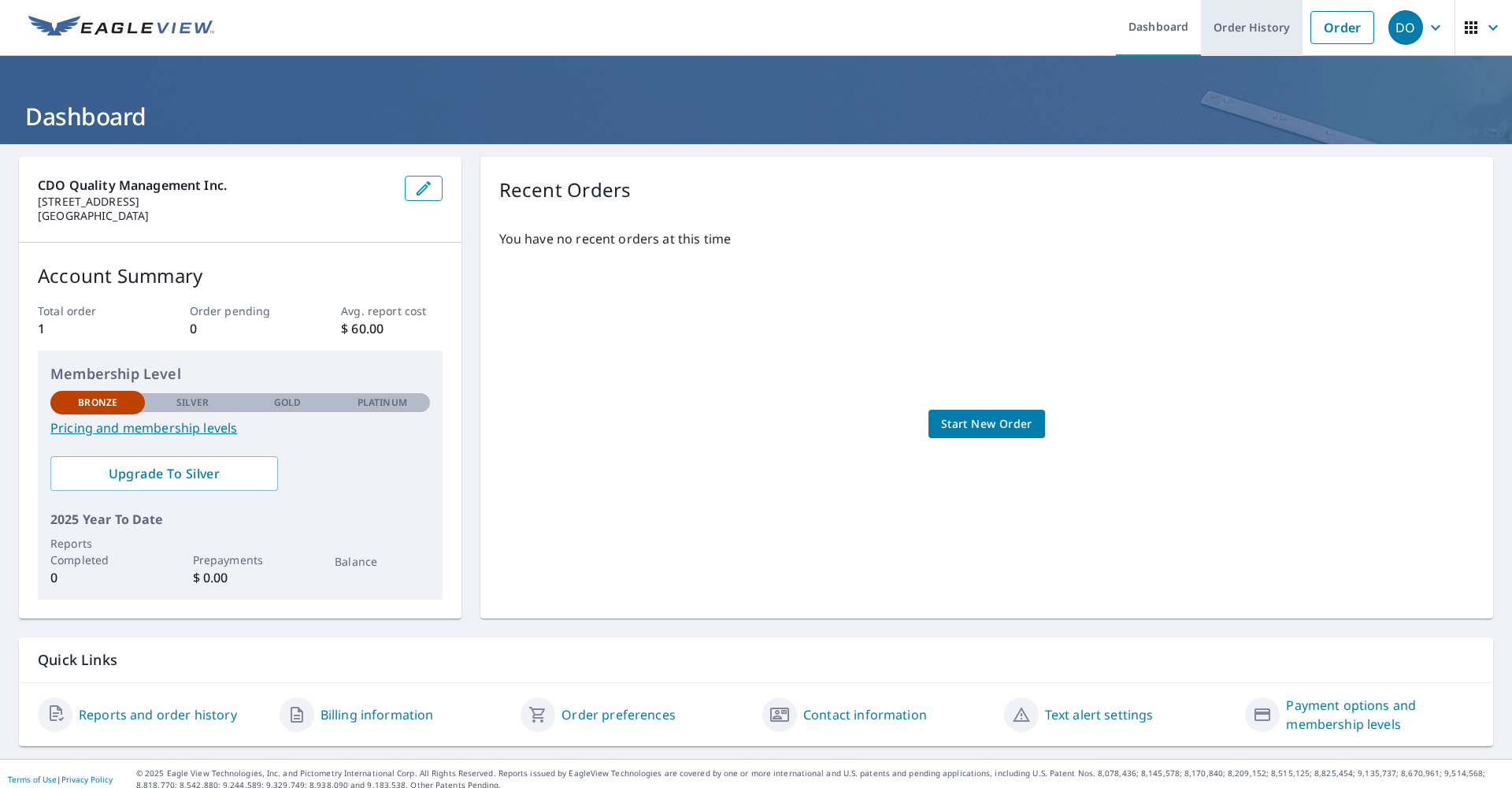 click on "Order History" at bounding box center [1251, 27] 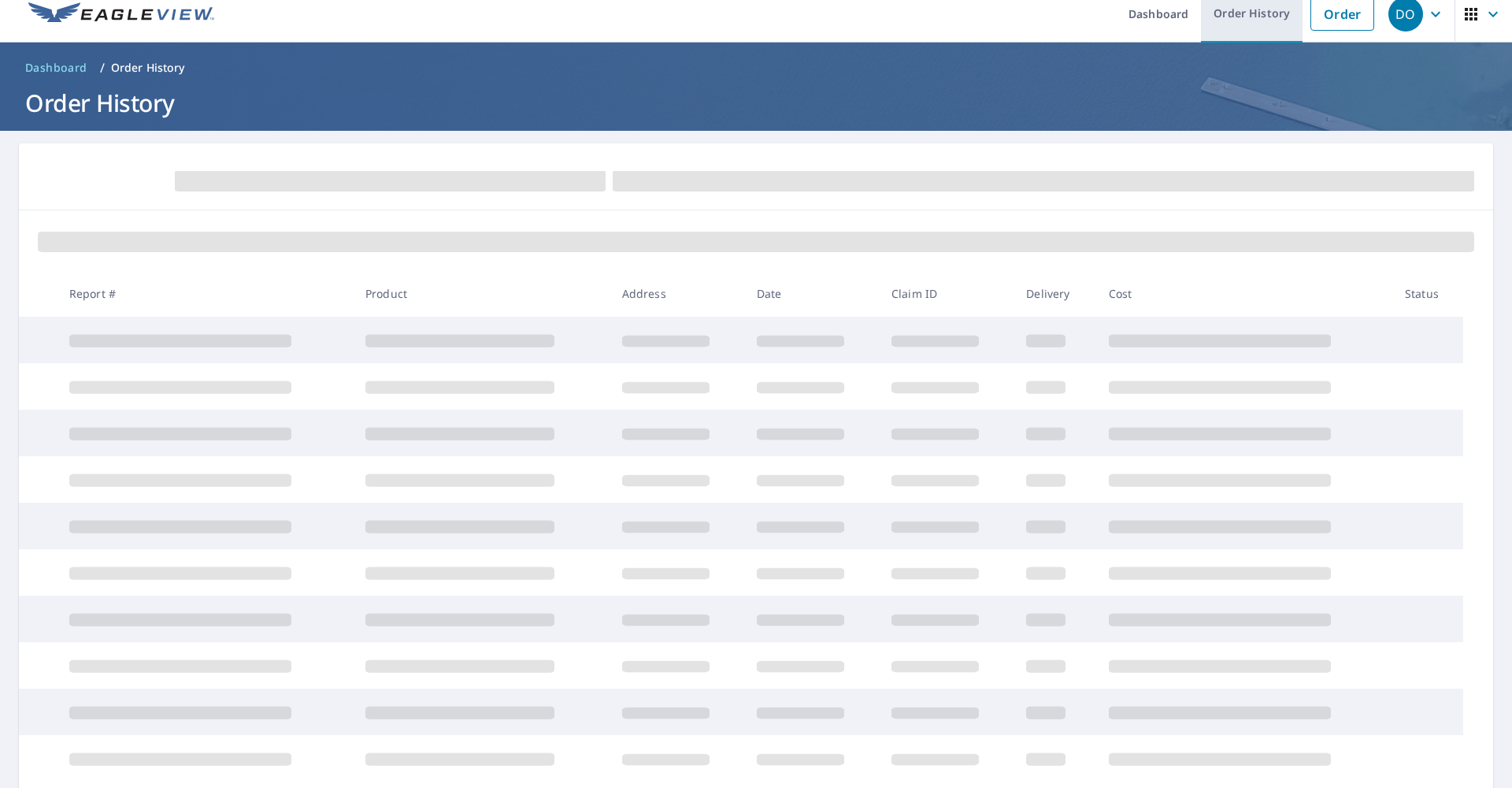 scroll, scrollTop: 13, scrollLeft: 0, axis: vertical 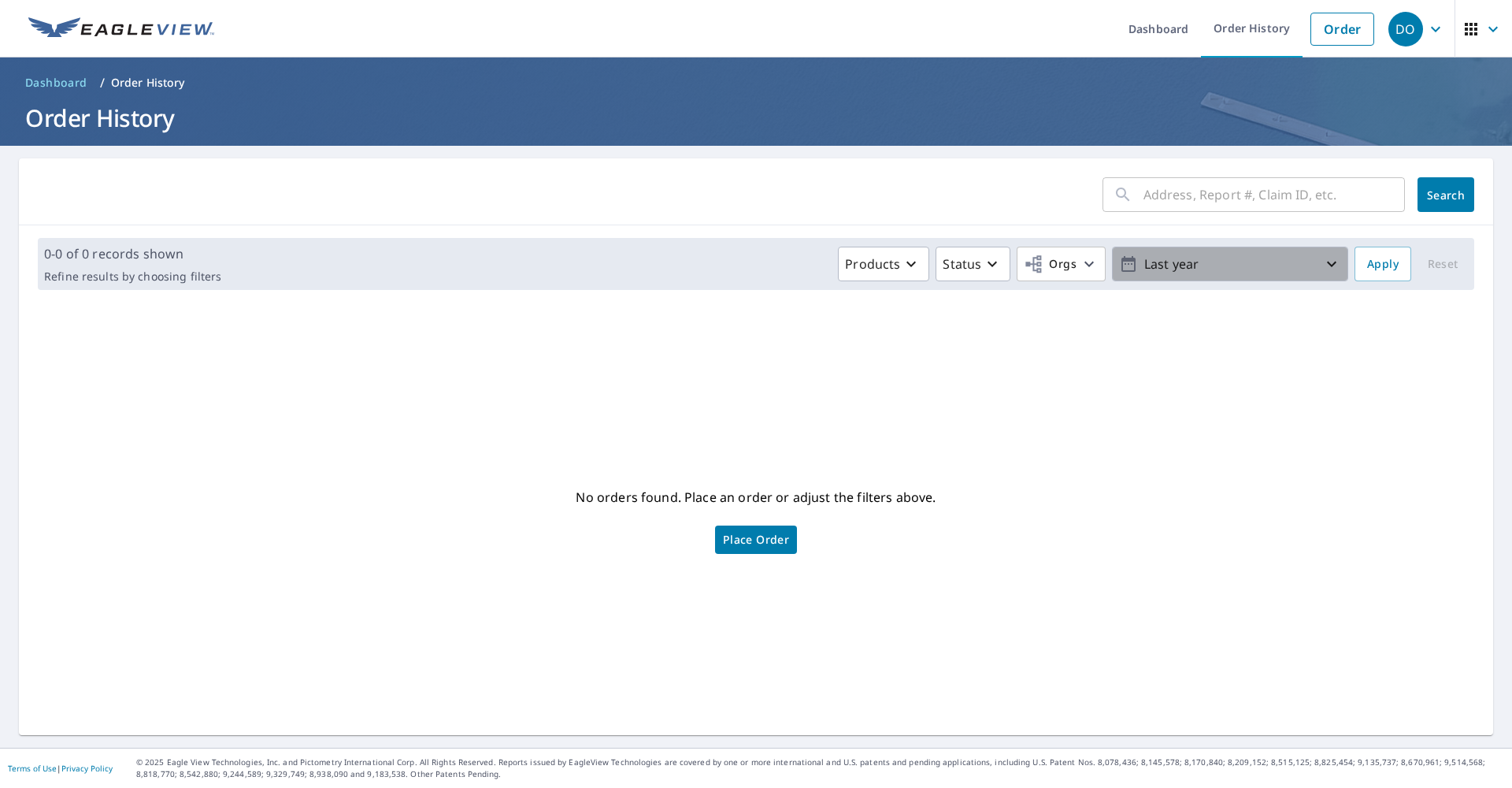 click 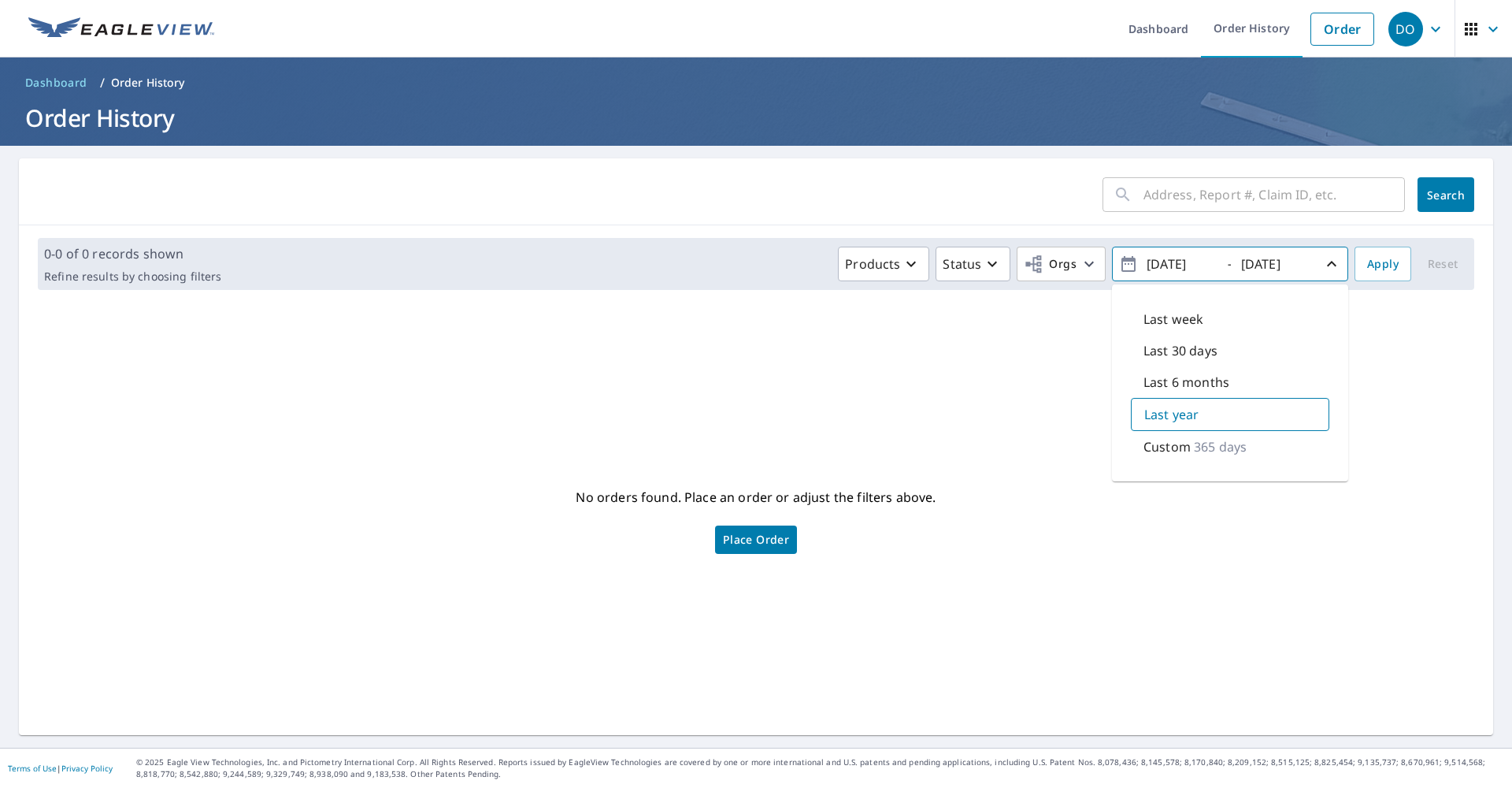 click 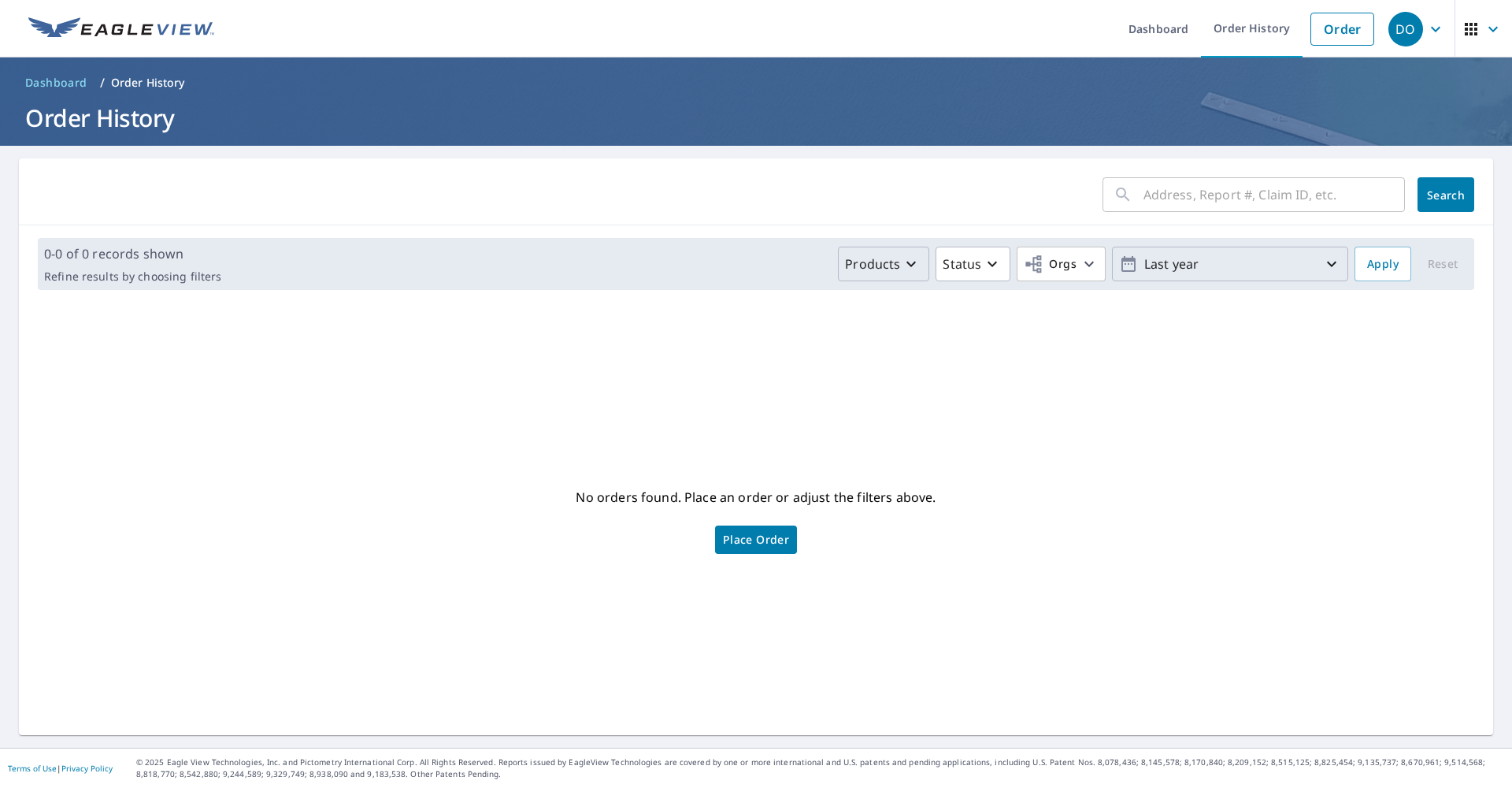 click on "Products" at bounding box center (873, 264) 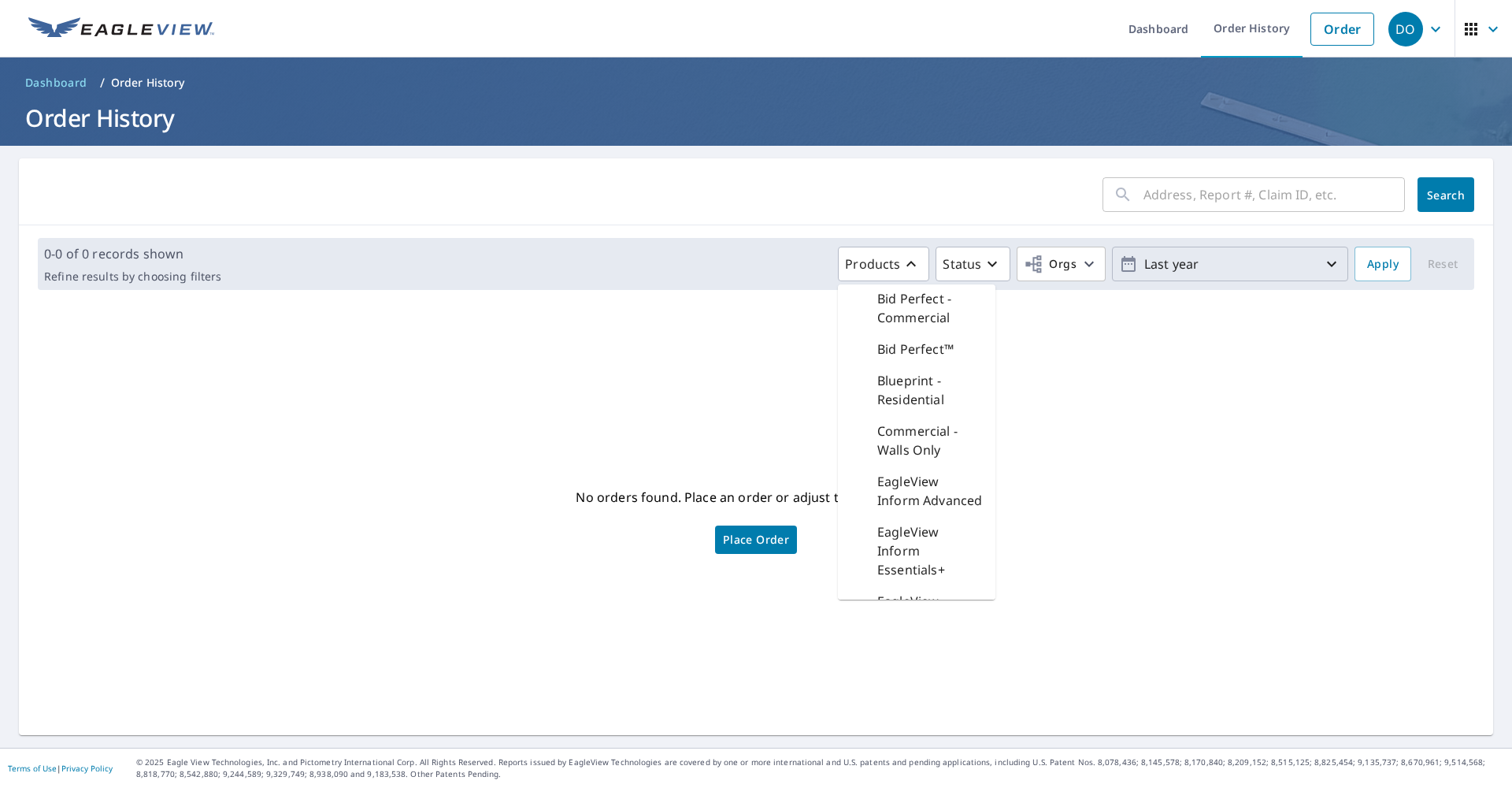 scroll, scrollTop: 3, scrollLeft: 0, axis: vertical 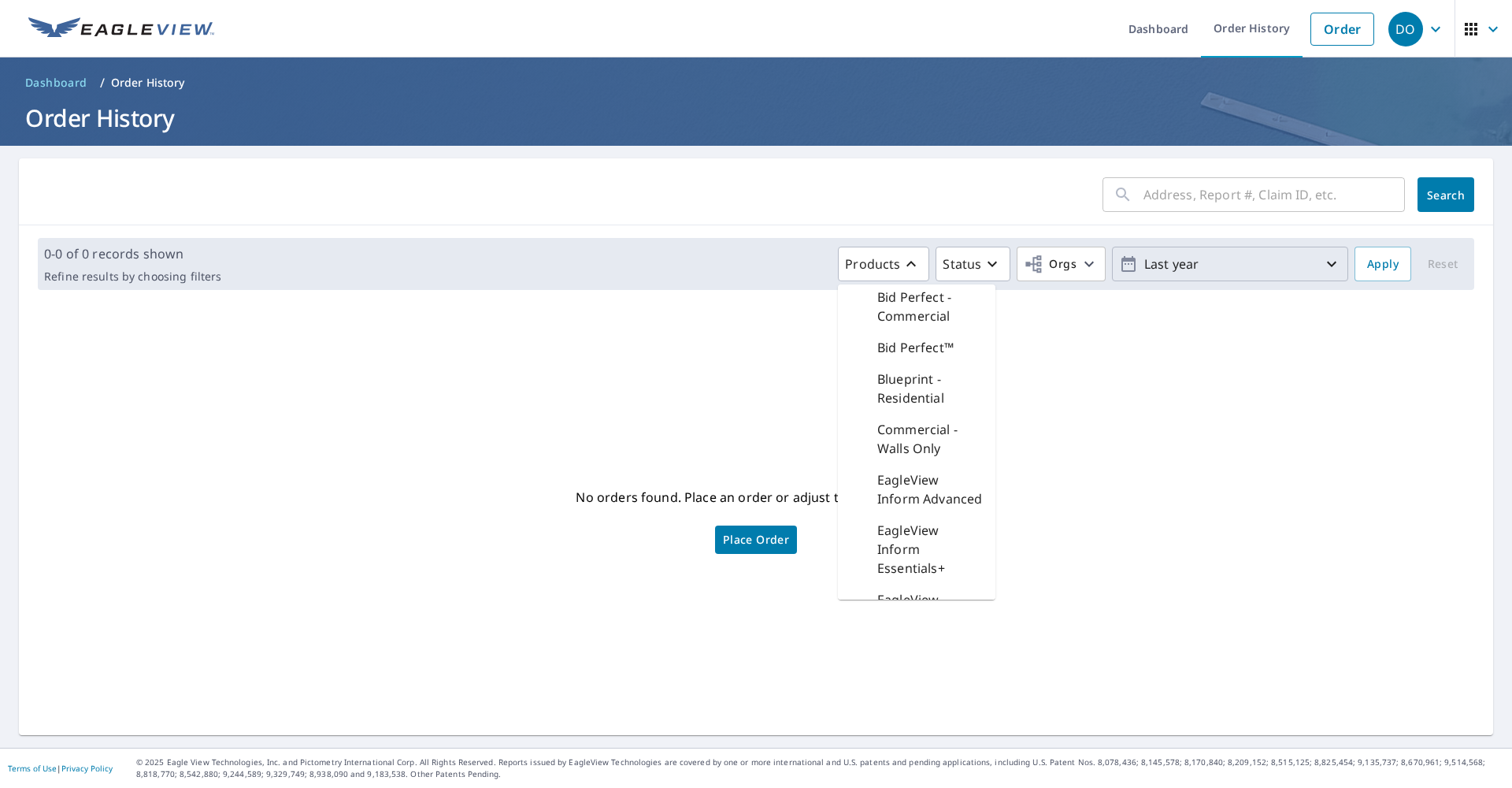 click on "​ Search" at bounding box center [756, 191] 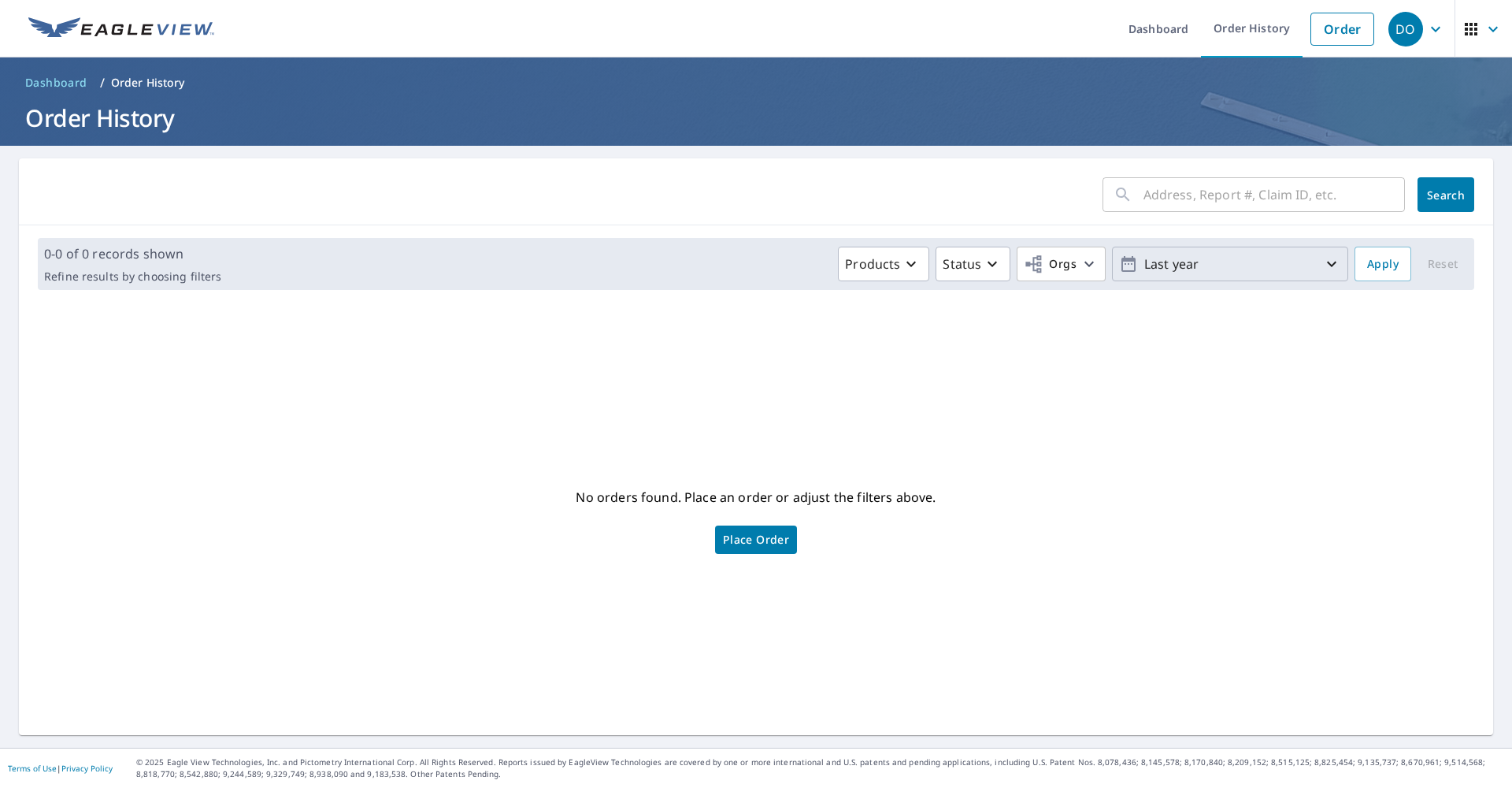 click at bounding box center (1274, 195) 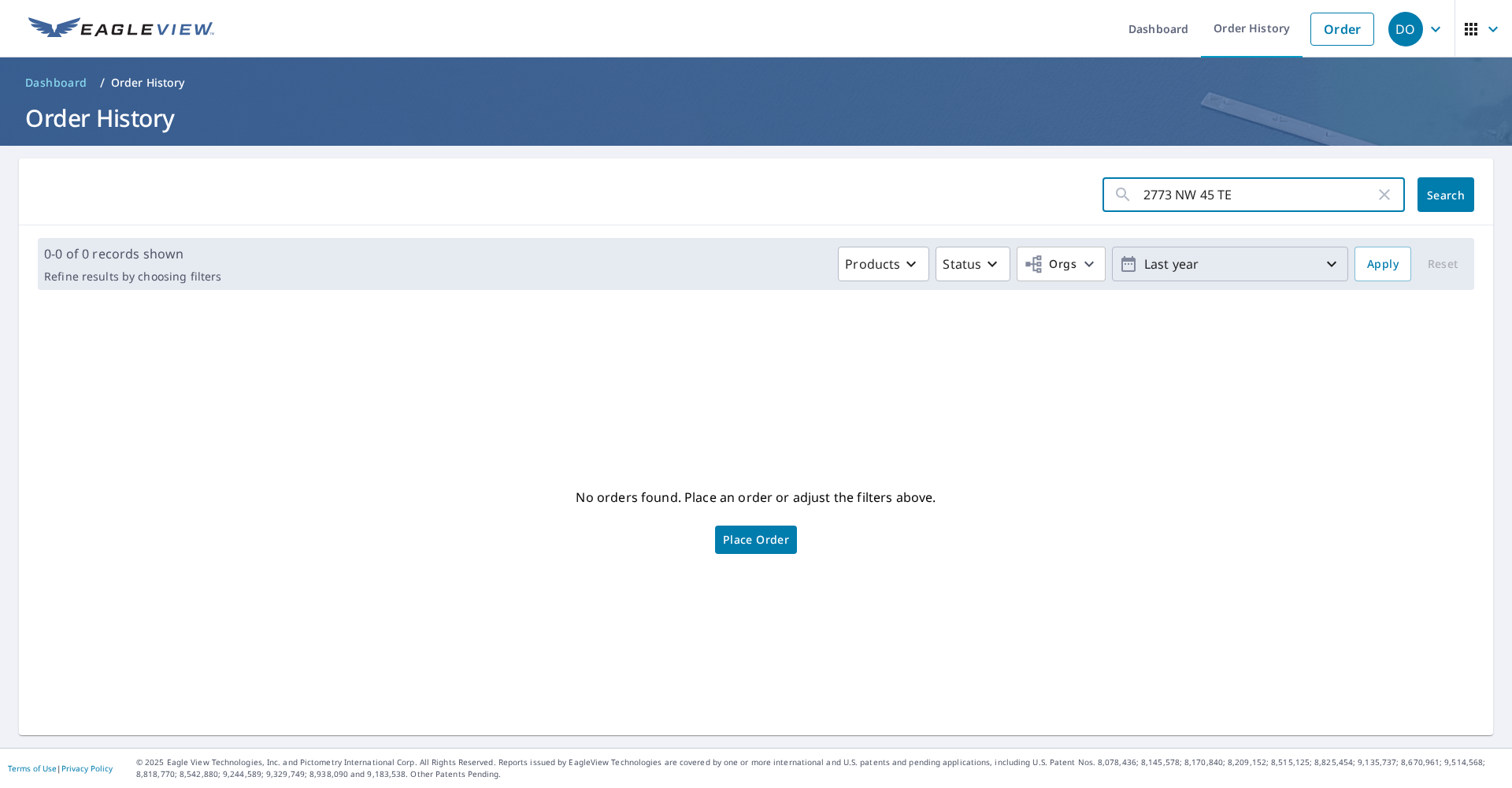 type on "2773 NW 45 TER" 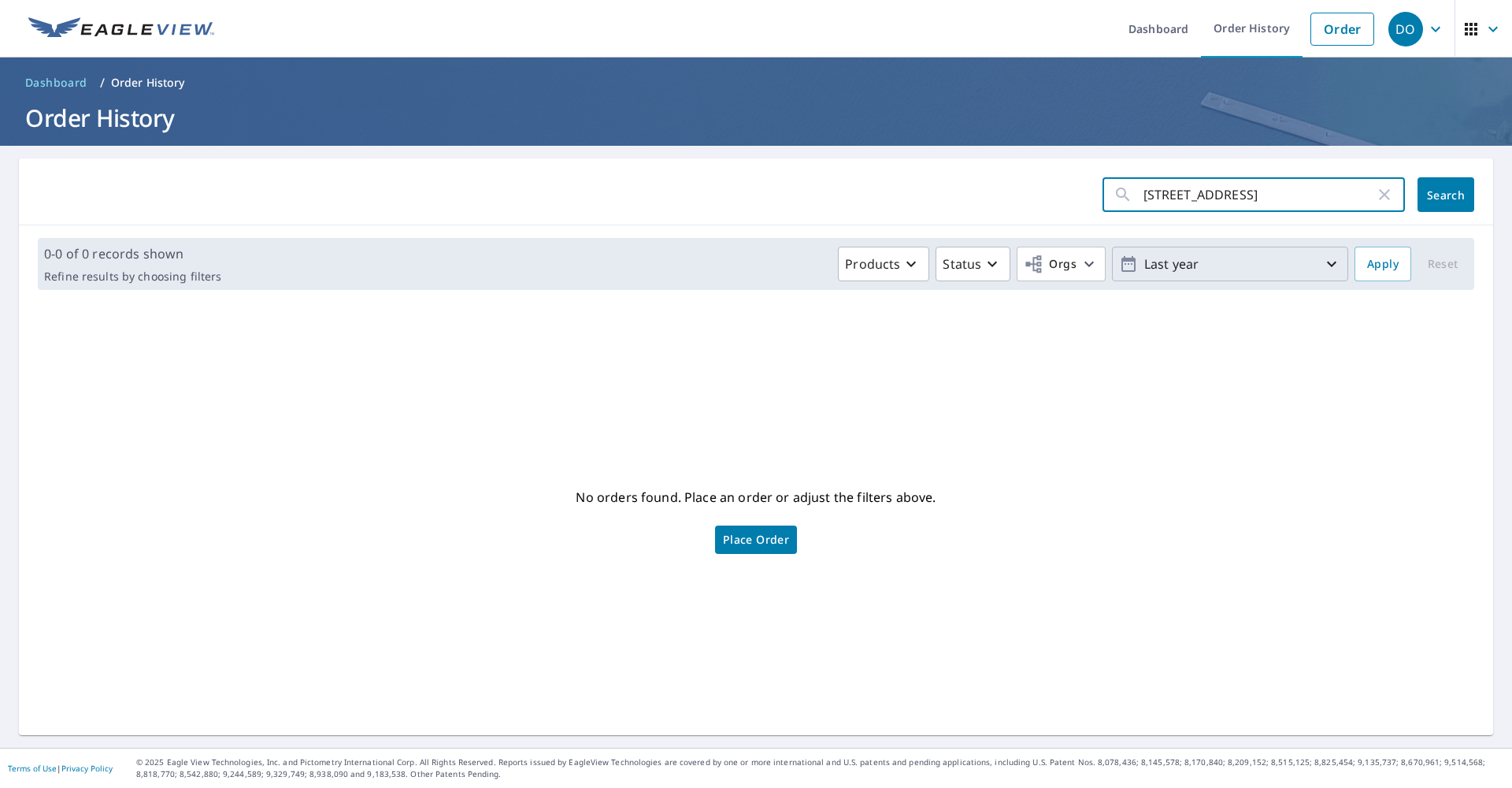 click on "Search" 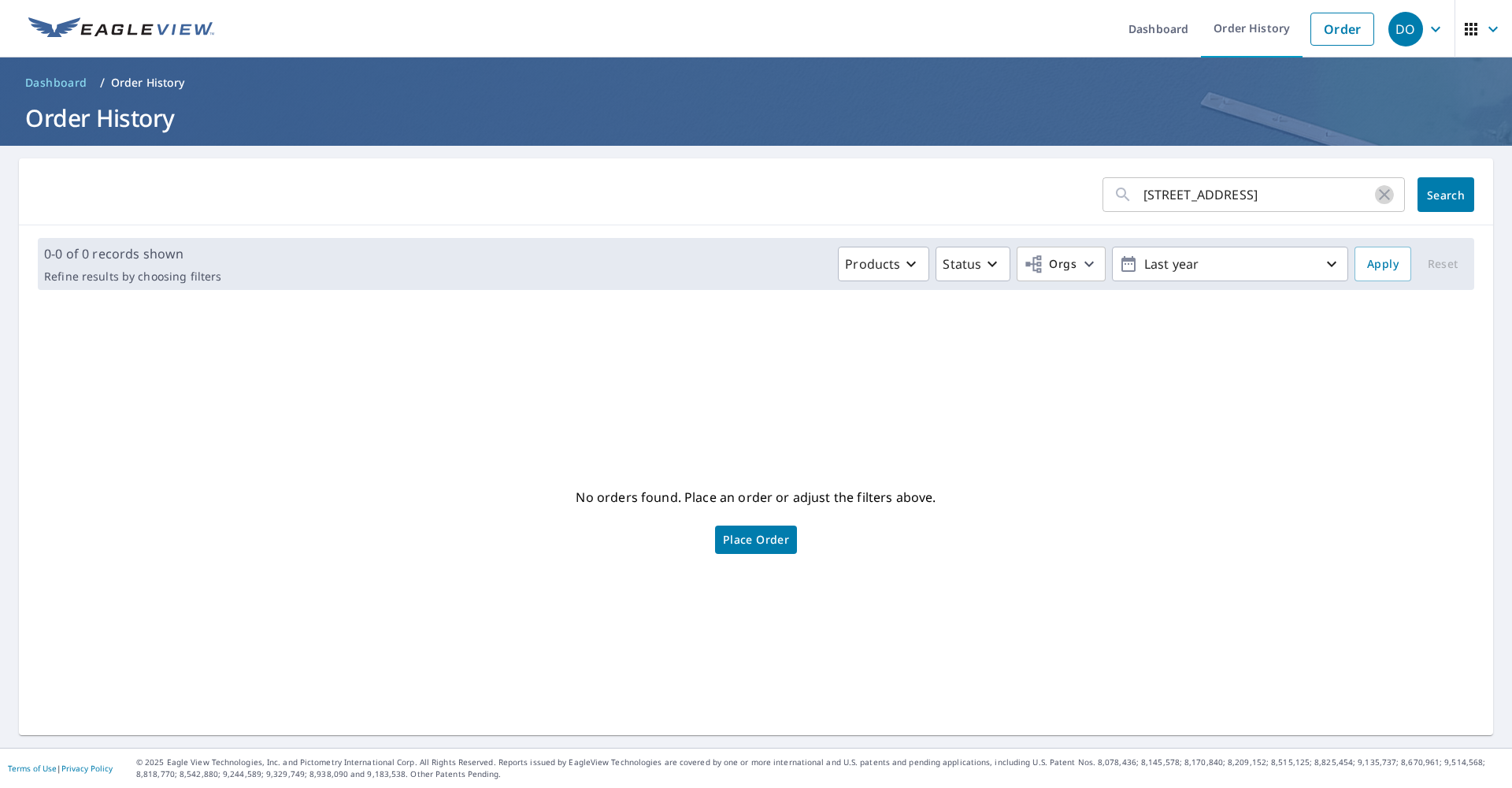 click 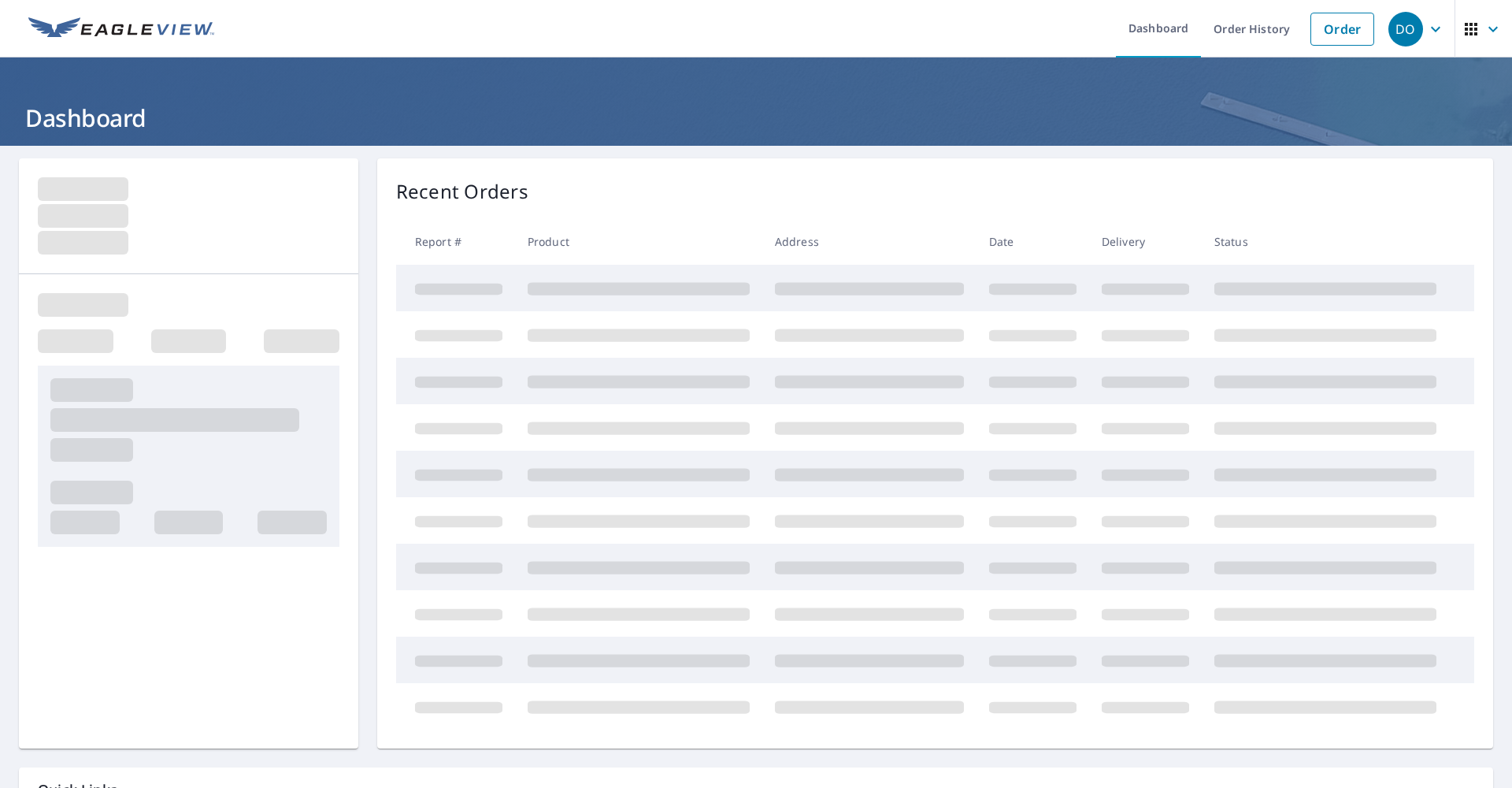 scroll, scrollTop: 0, scrollLeft: 0, axis: both 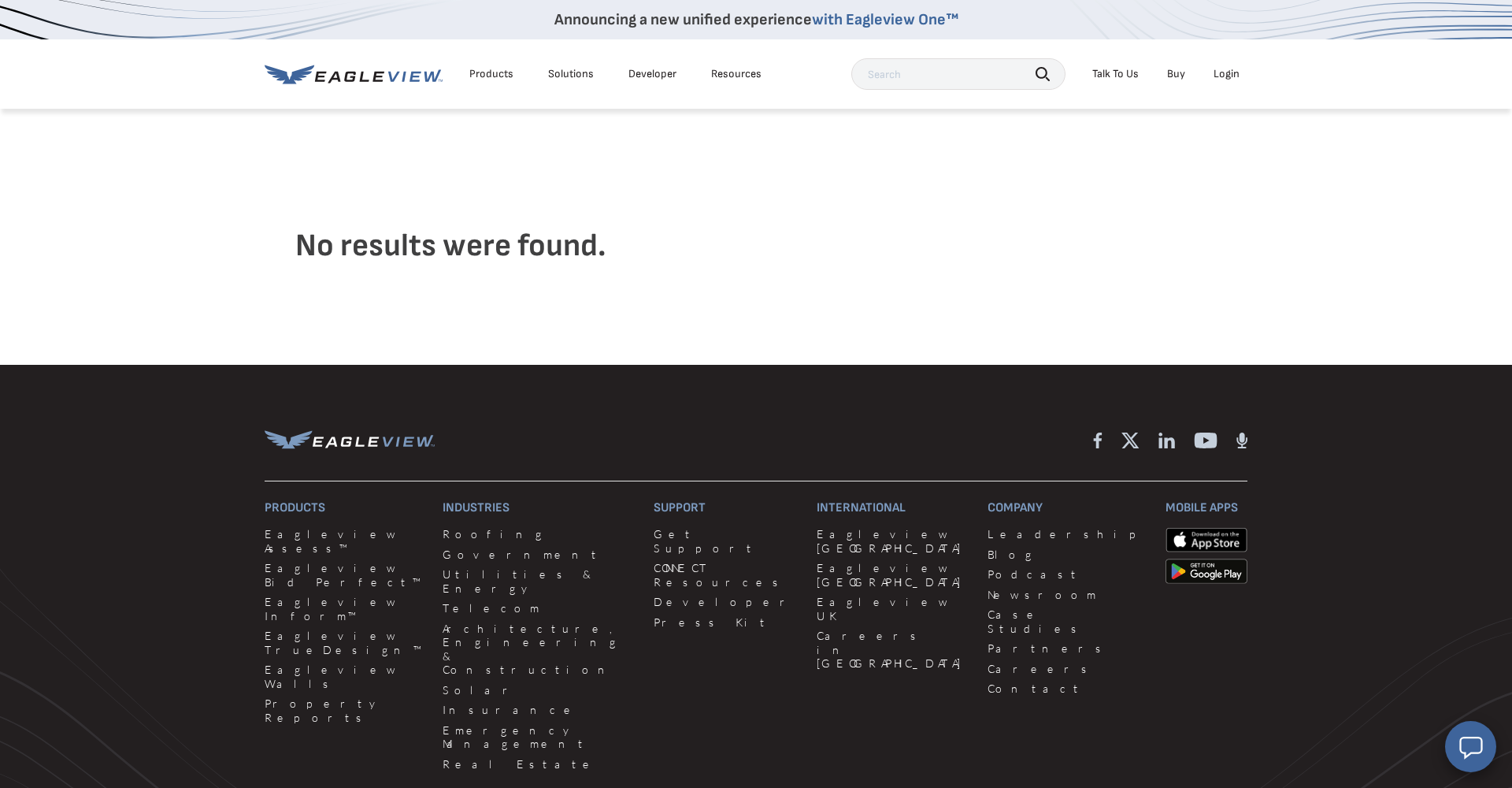 click at bounding box center [958, 74] 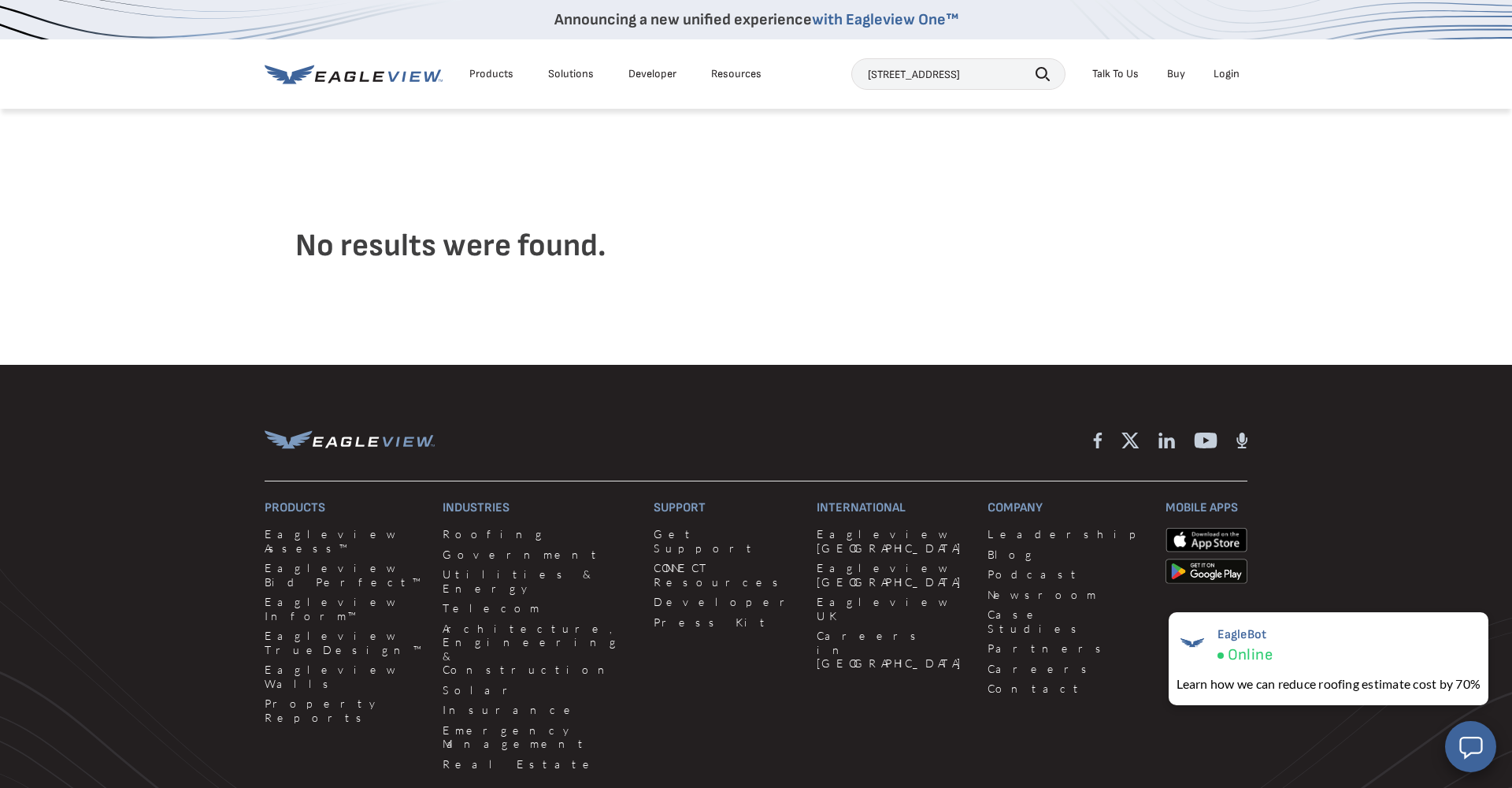 type on "2773 NW 45 TER" 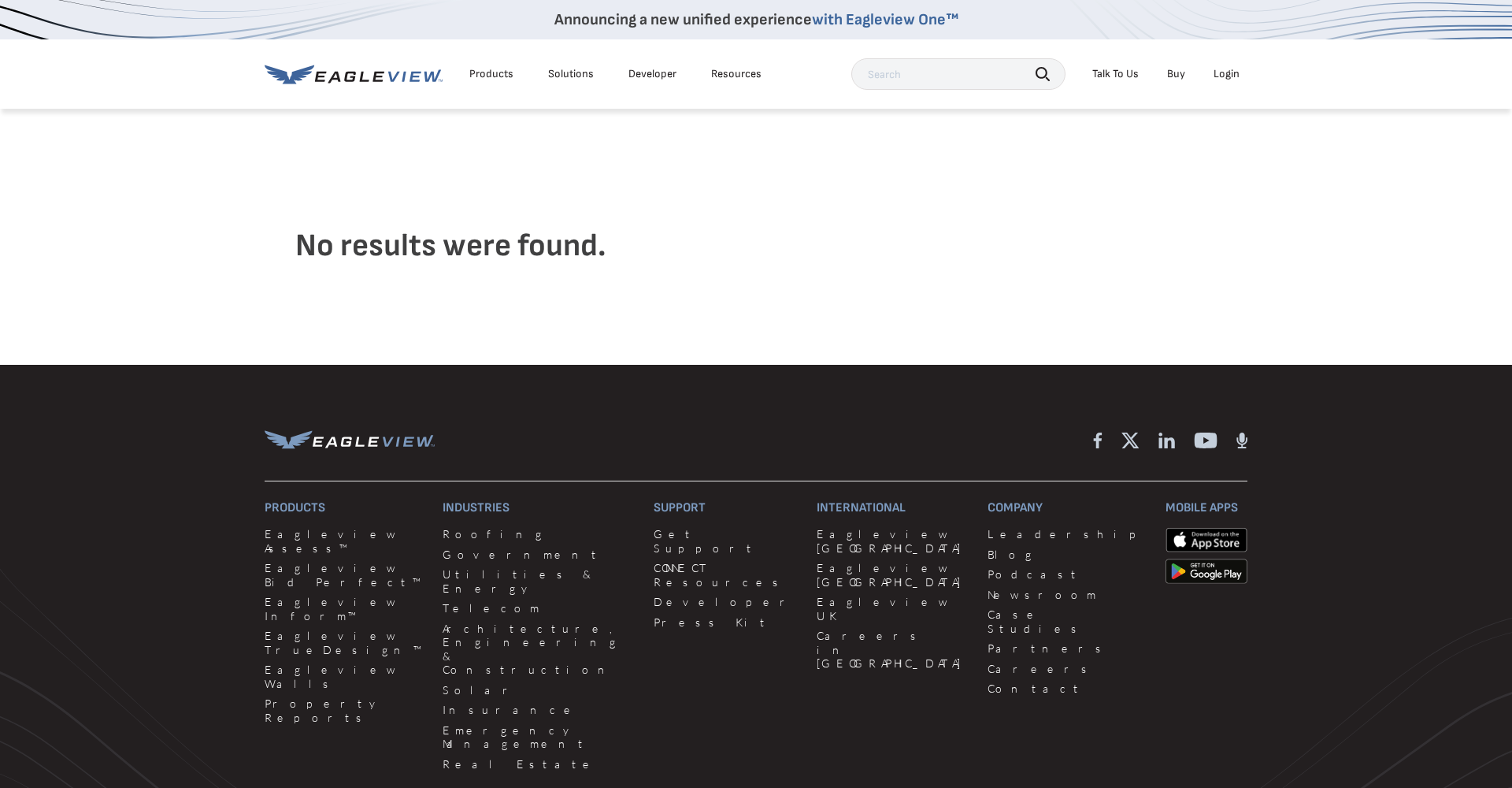 scroll, scrollTop: 0, scrollLeft: 0, axis: both 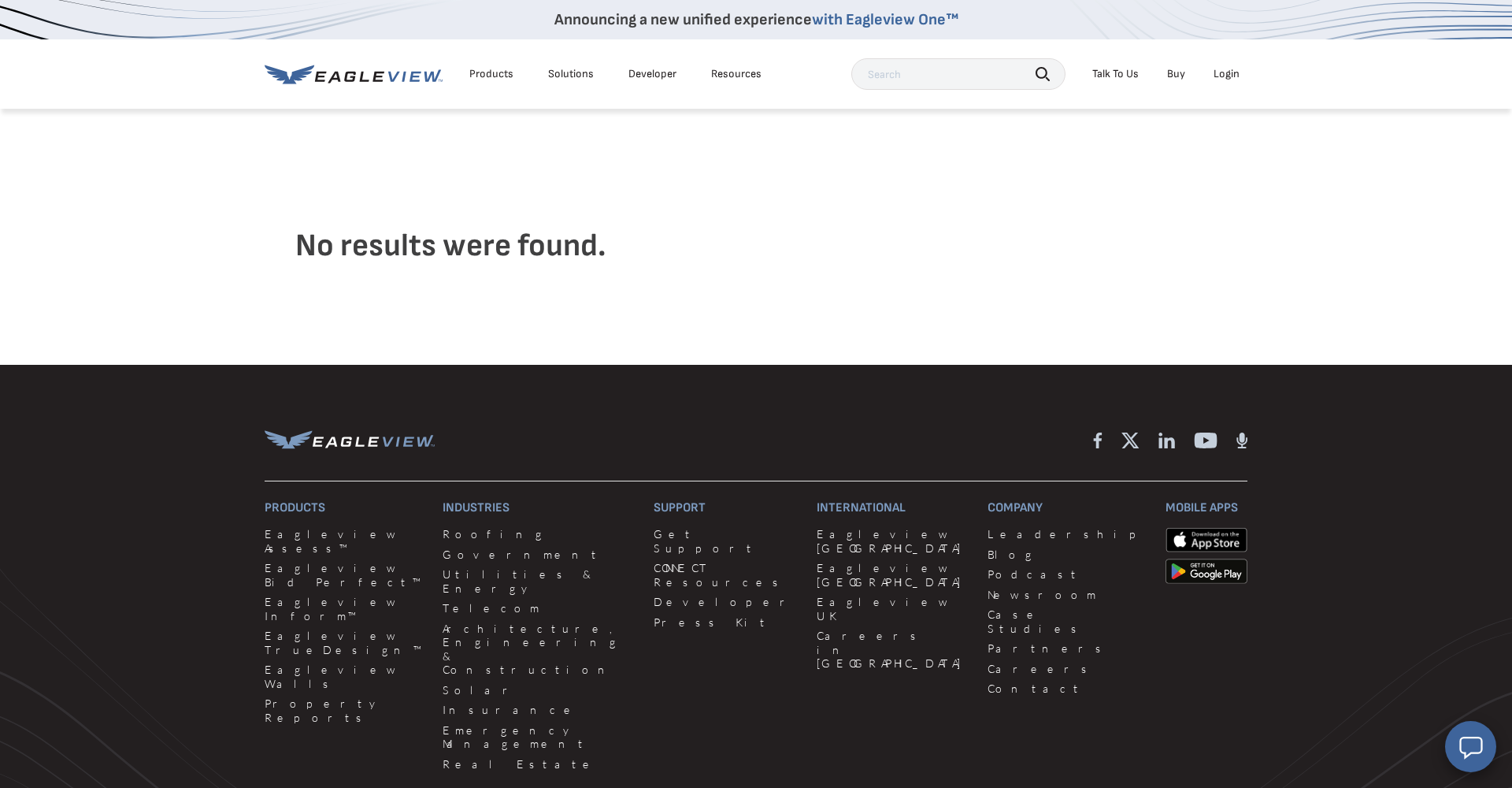 click on "Talk To Us" at bounding box center [1115, 74] 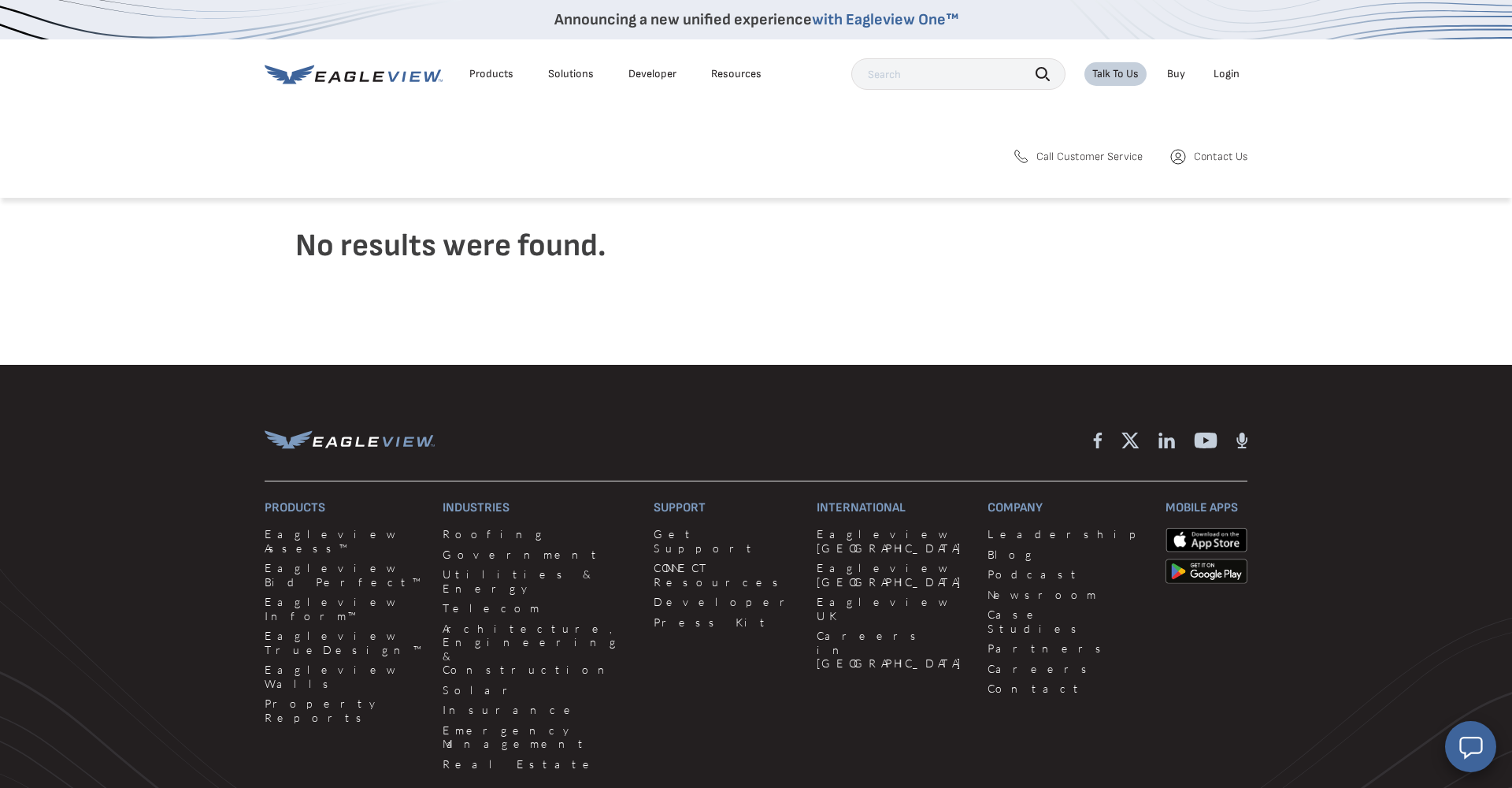 click on "Login" at bounding box center (1226, 74) 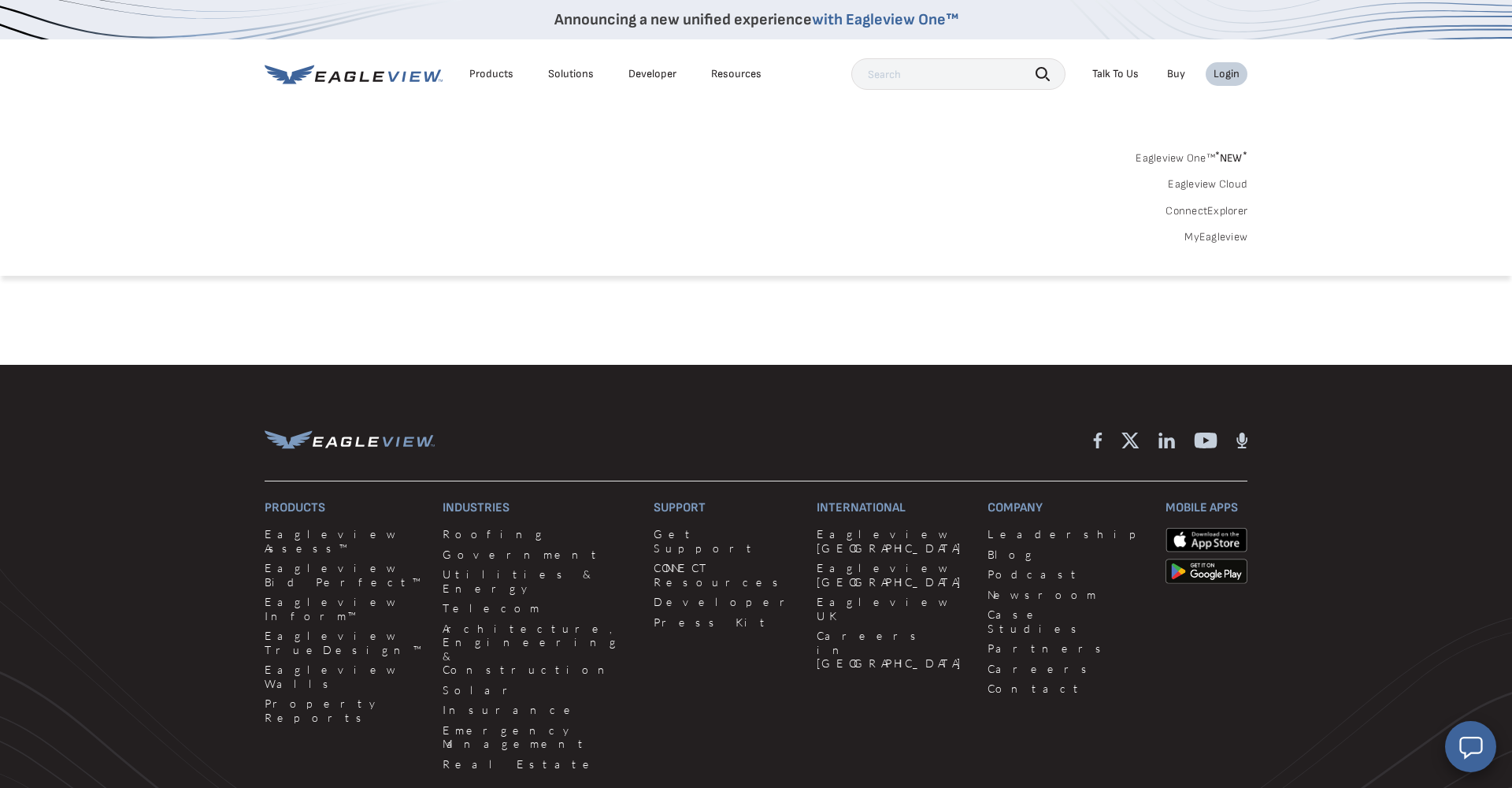 click on "Login" at bounding box center (1226, 74) 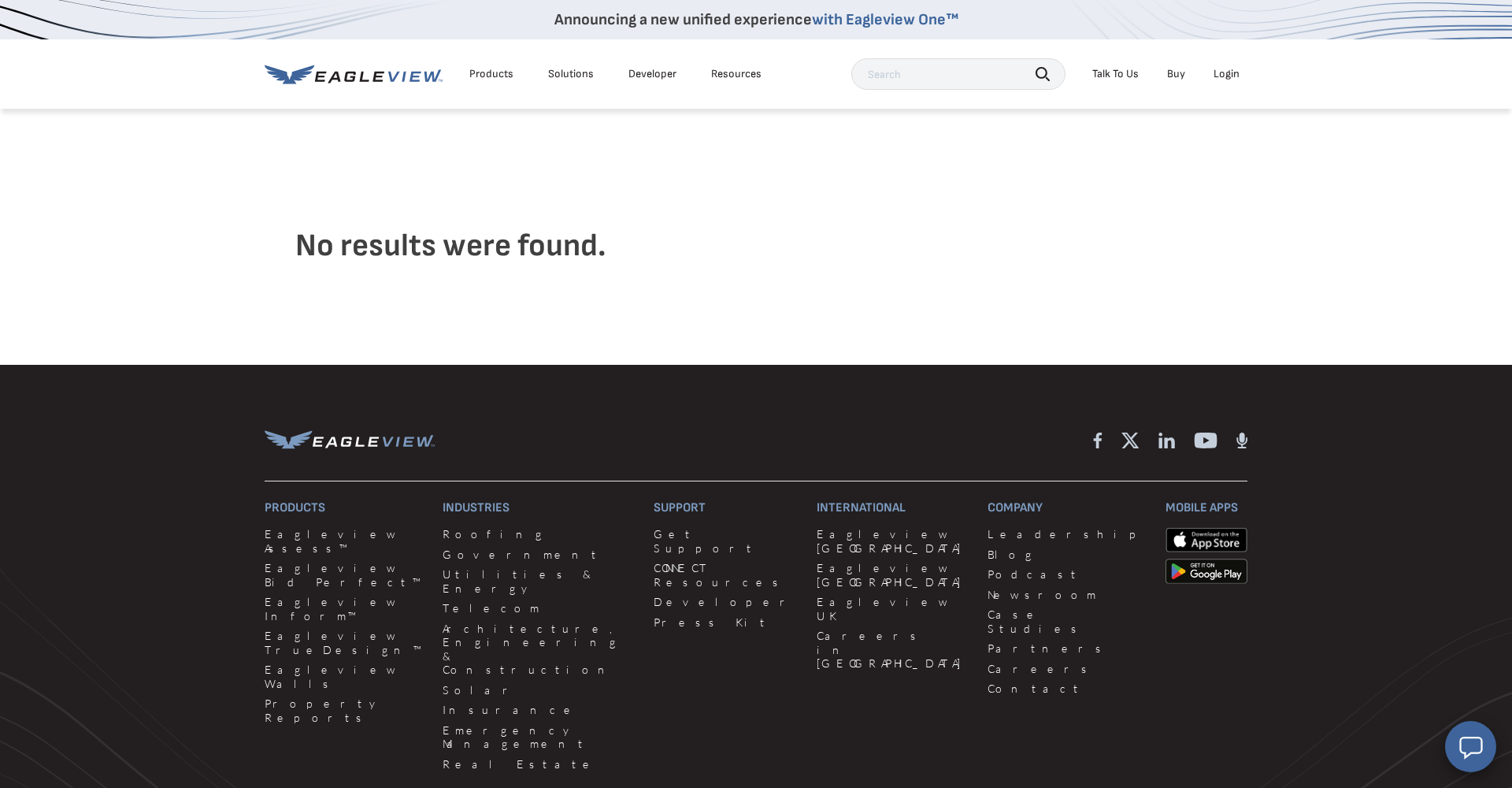 click on "Login" at bounding box center (1226, 74) 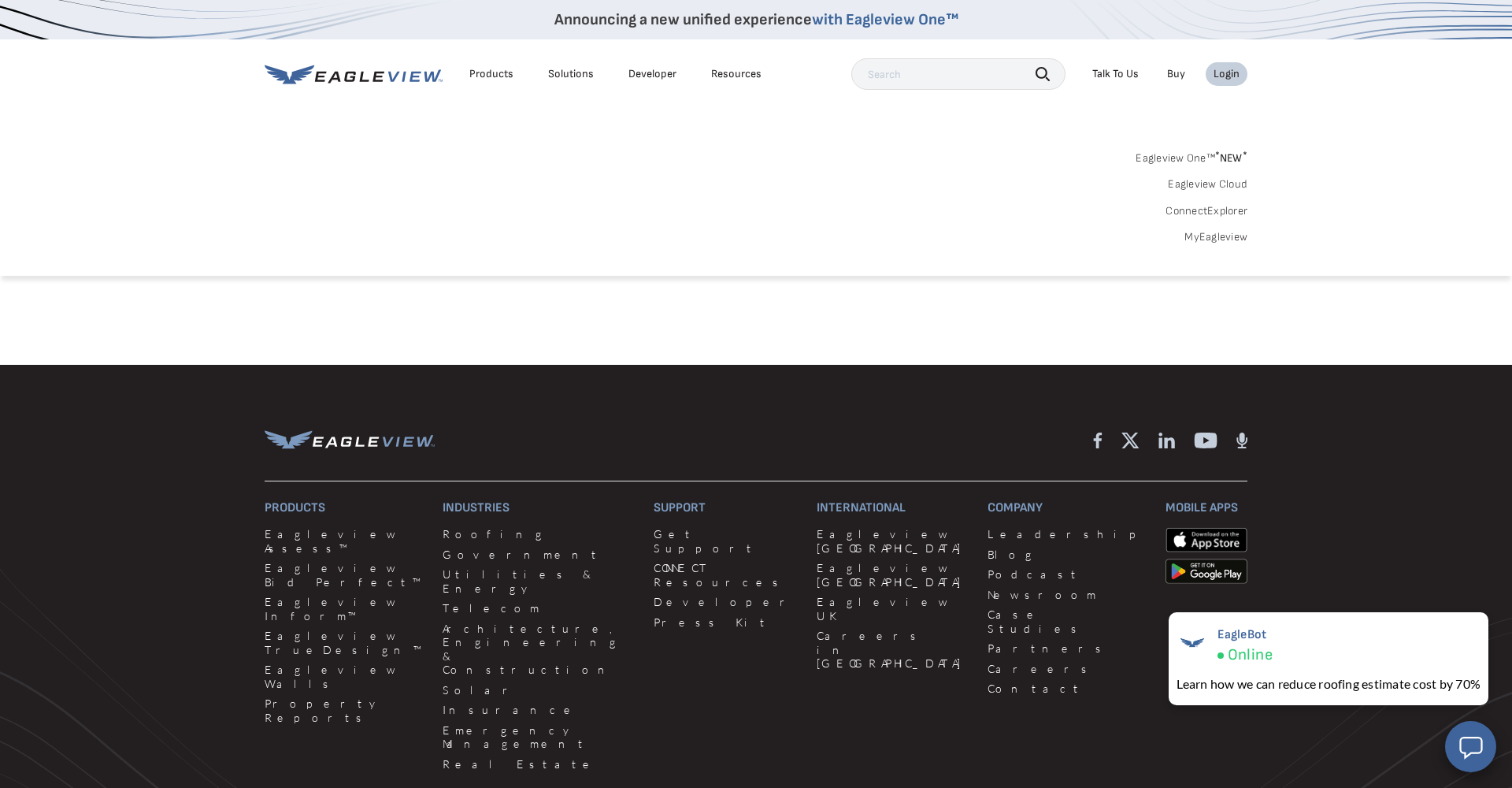 click on "Login" at bounding box center (1226, 74) 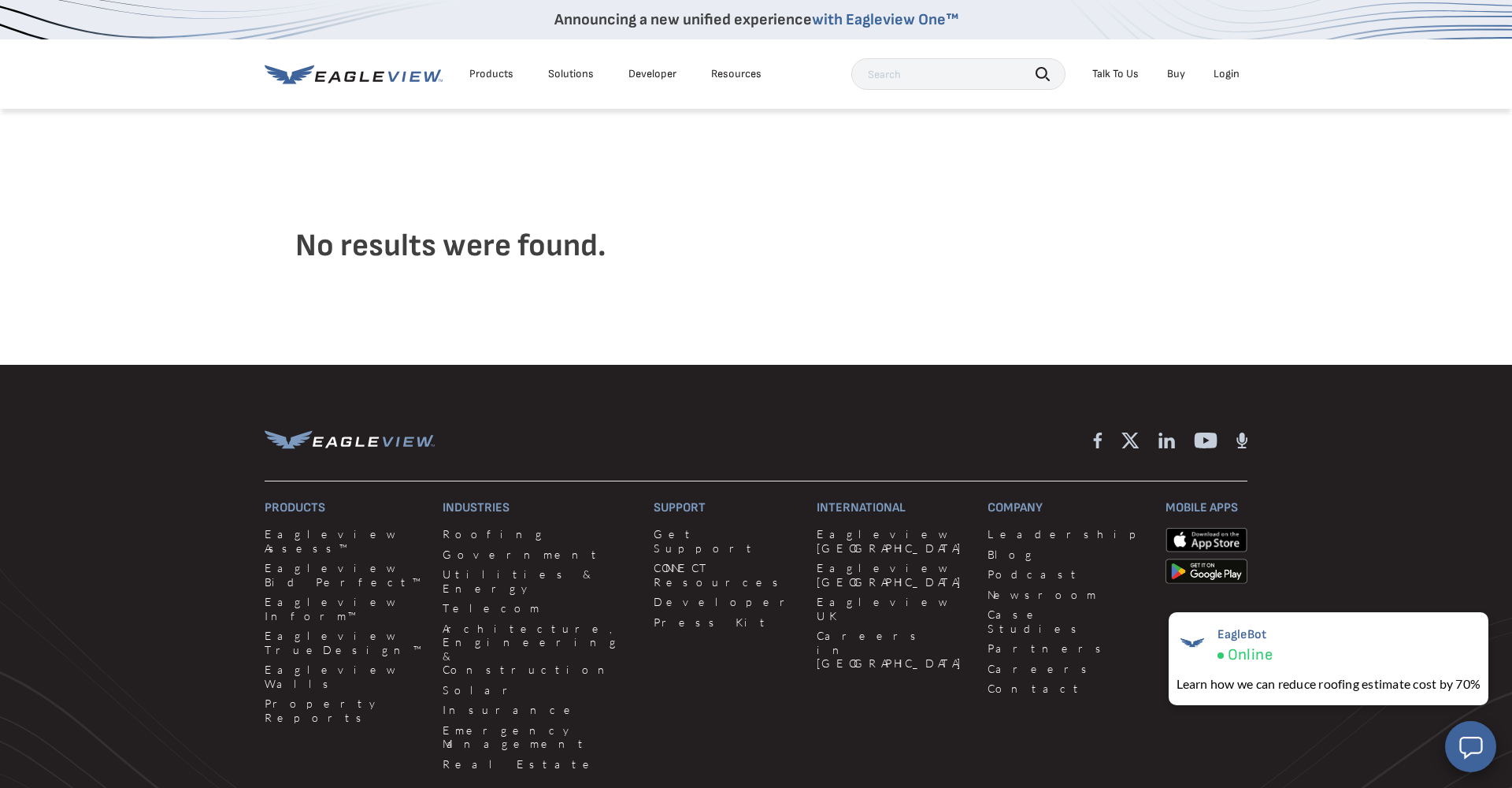 click on "Resources" at bounding box center [736, 74] 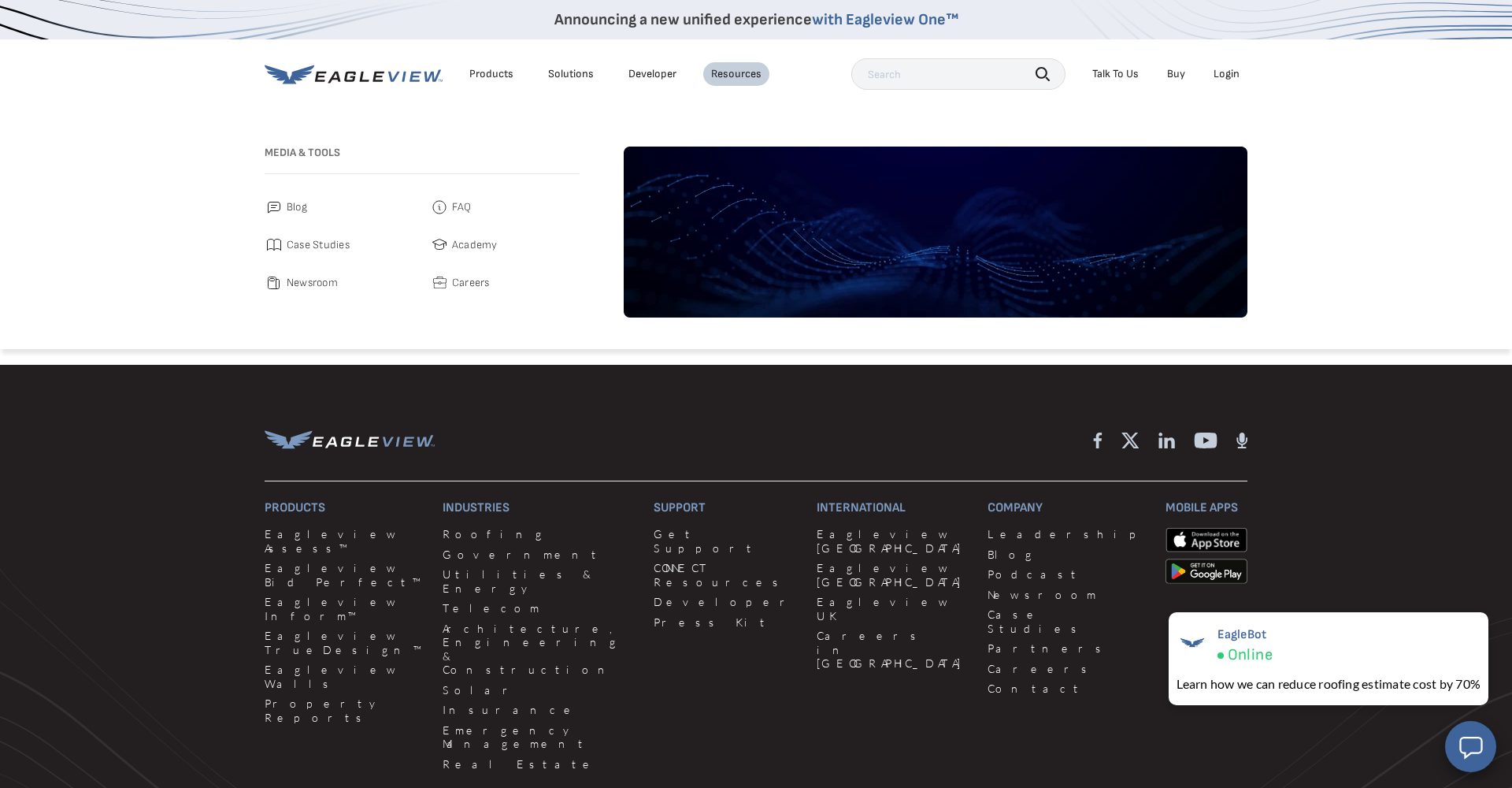 click on "Developer" at bounding box center [652, 74] 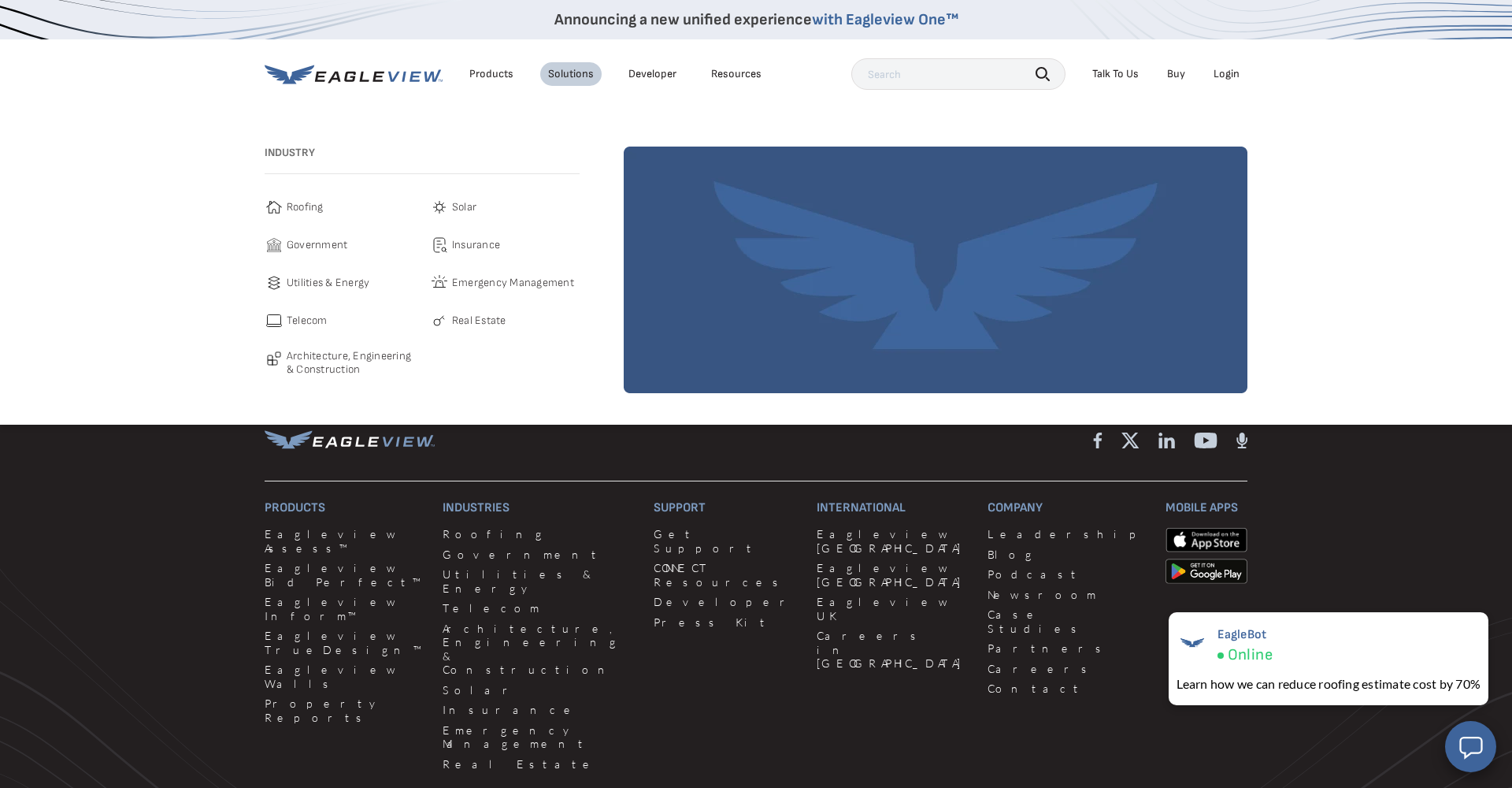 click on "Products" at bounding box center (491, 74) 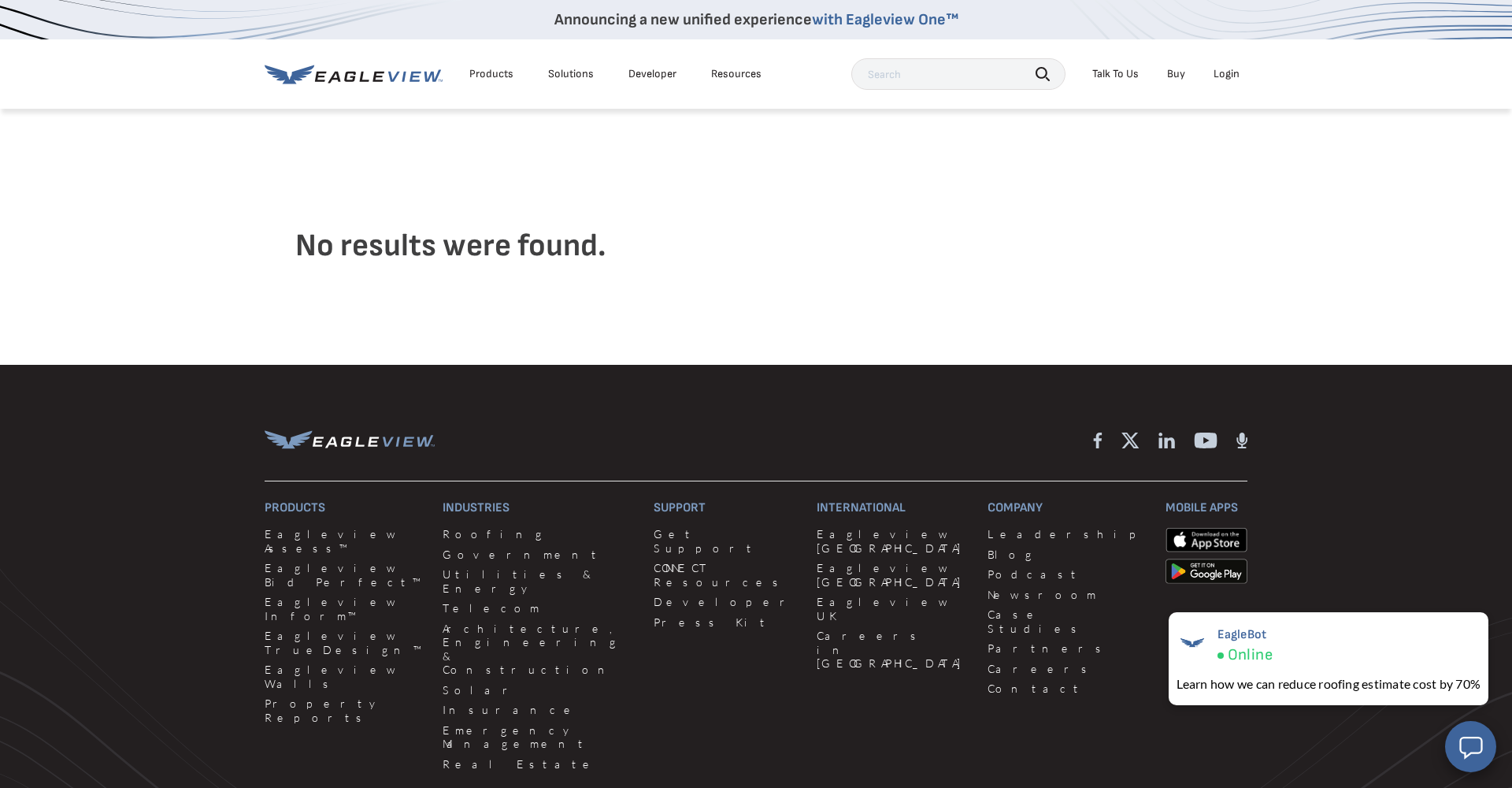 click at bounding box center [958, 74] 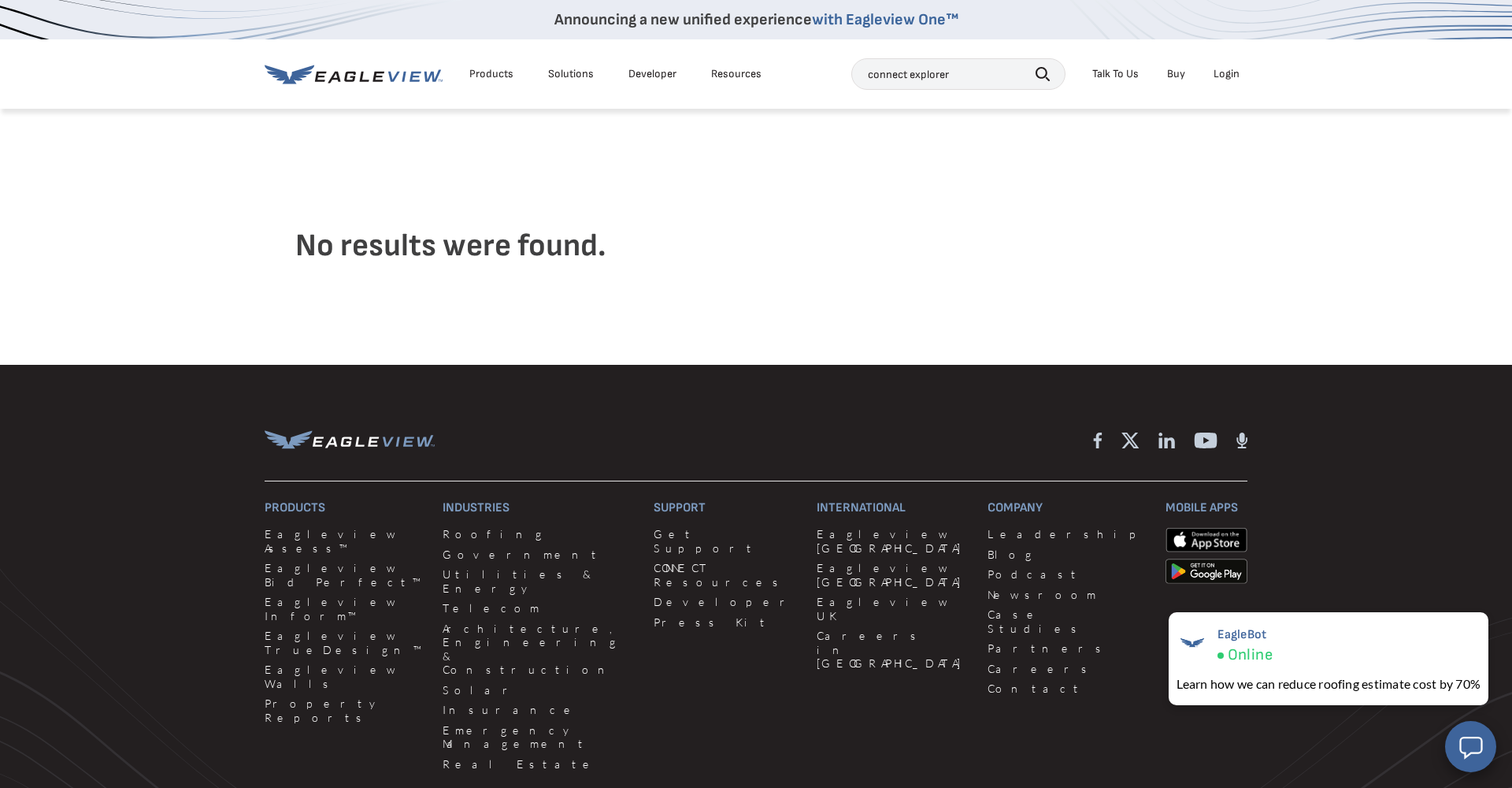 type on "connect explorer" 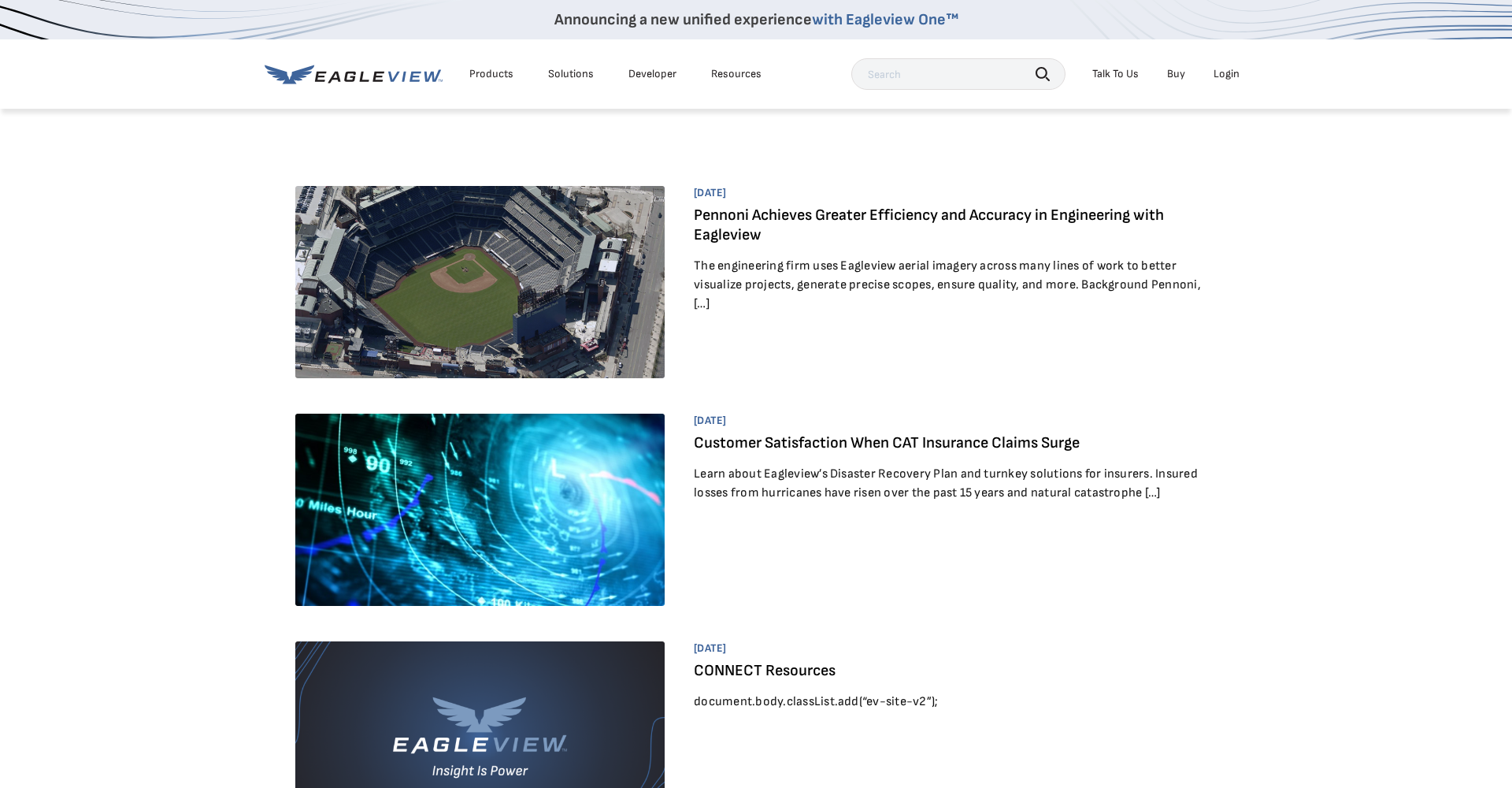 scroll, scrollTop: 0, scrollLeft: 0, axis: both 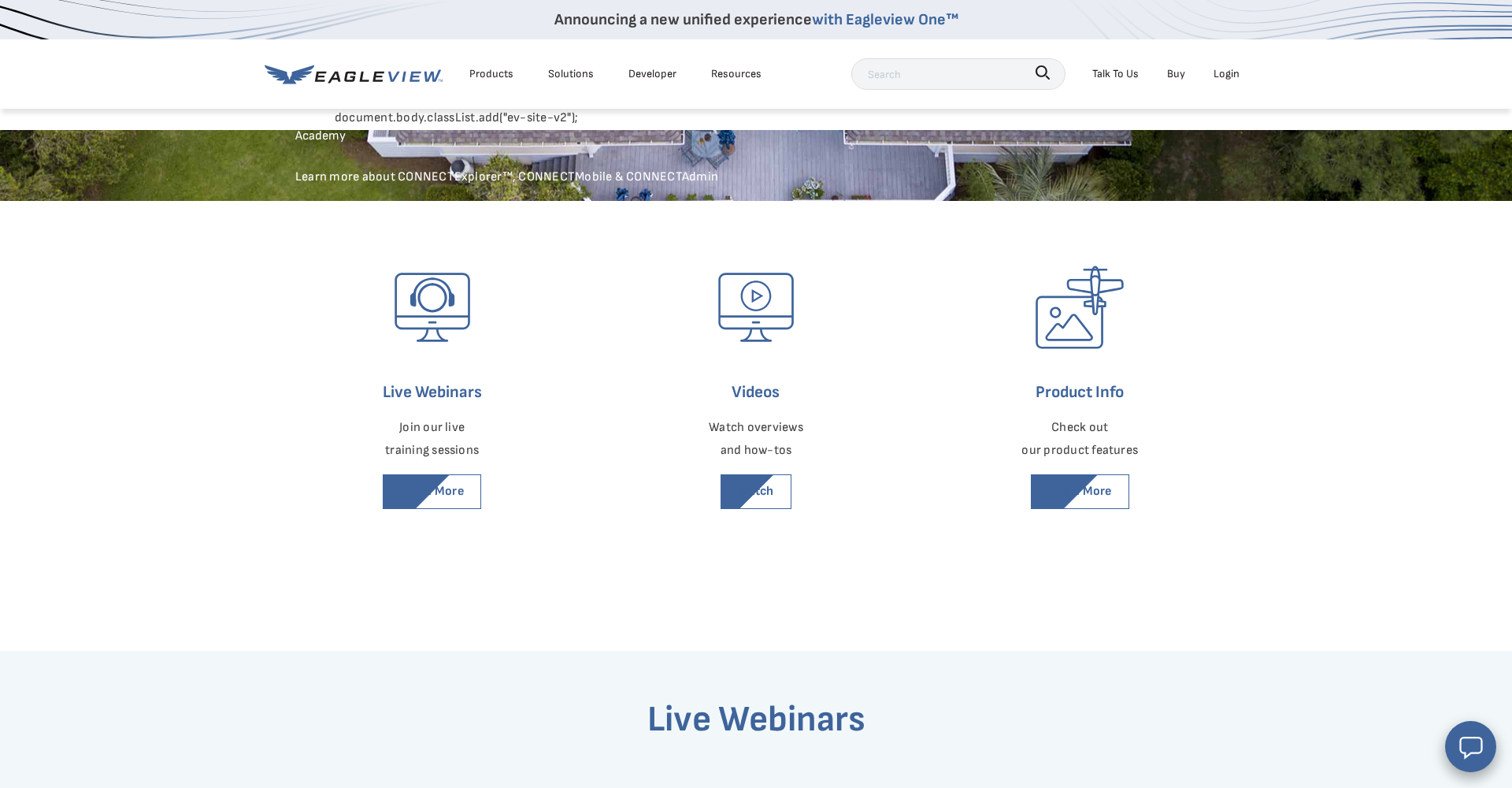 click at bounding box center [958, 74] 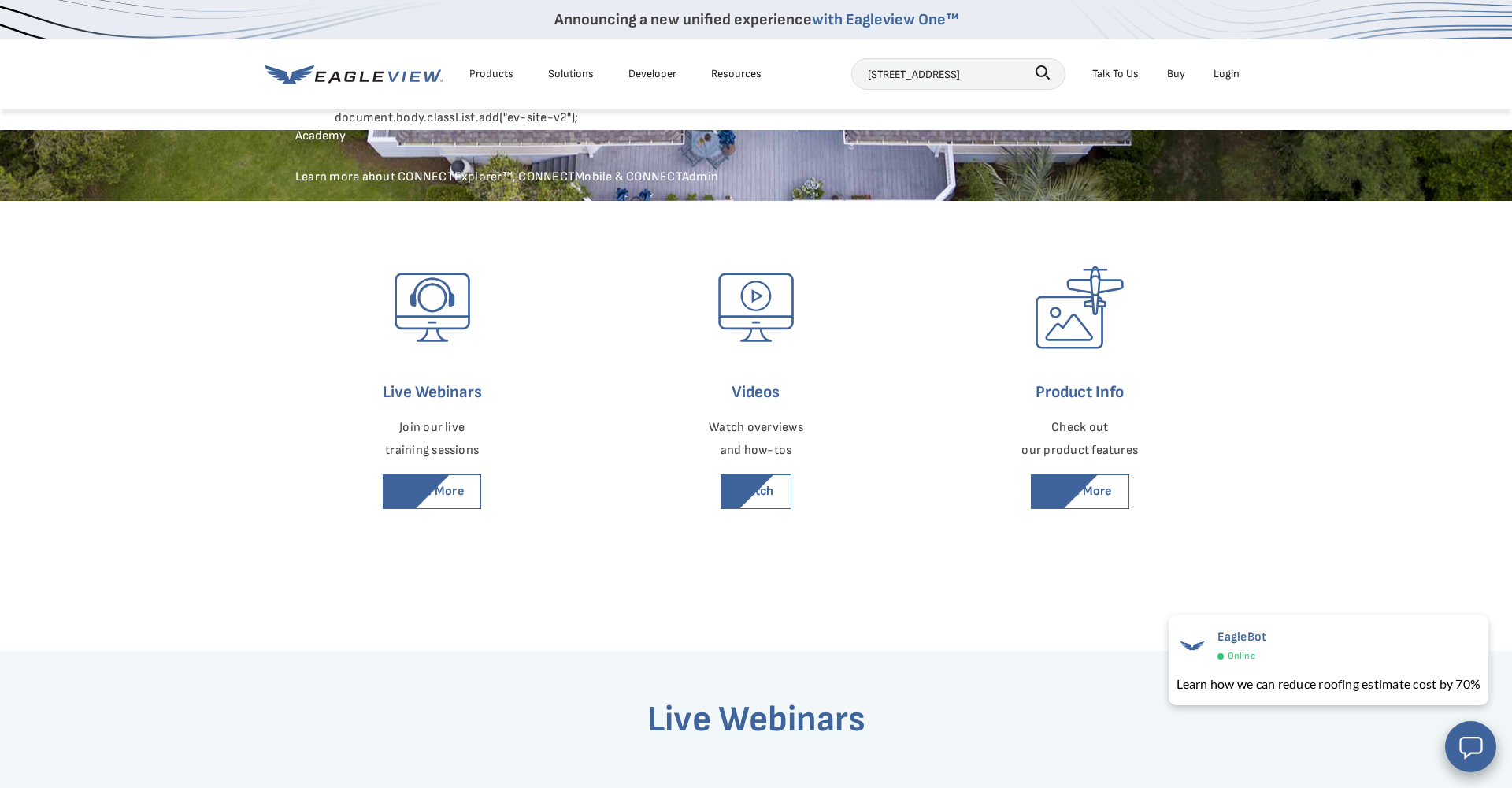 type on "273 NW 45th Terr Deerfield Beach, FL 33442" 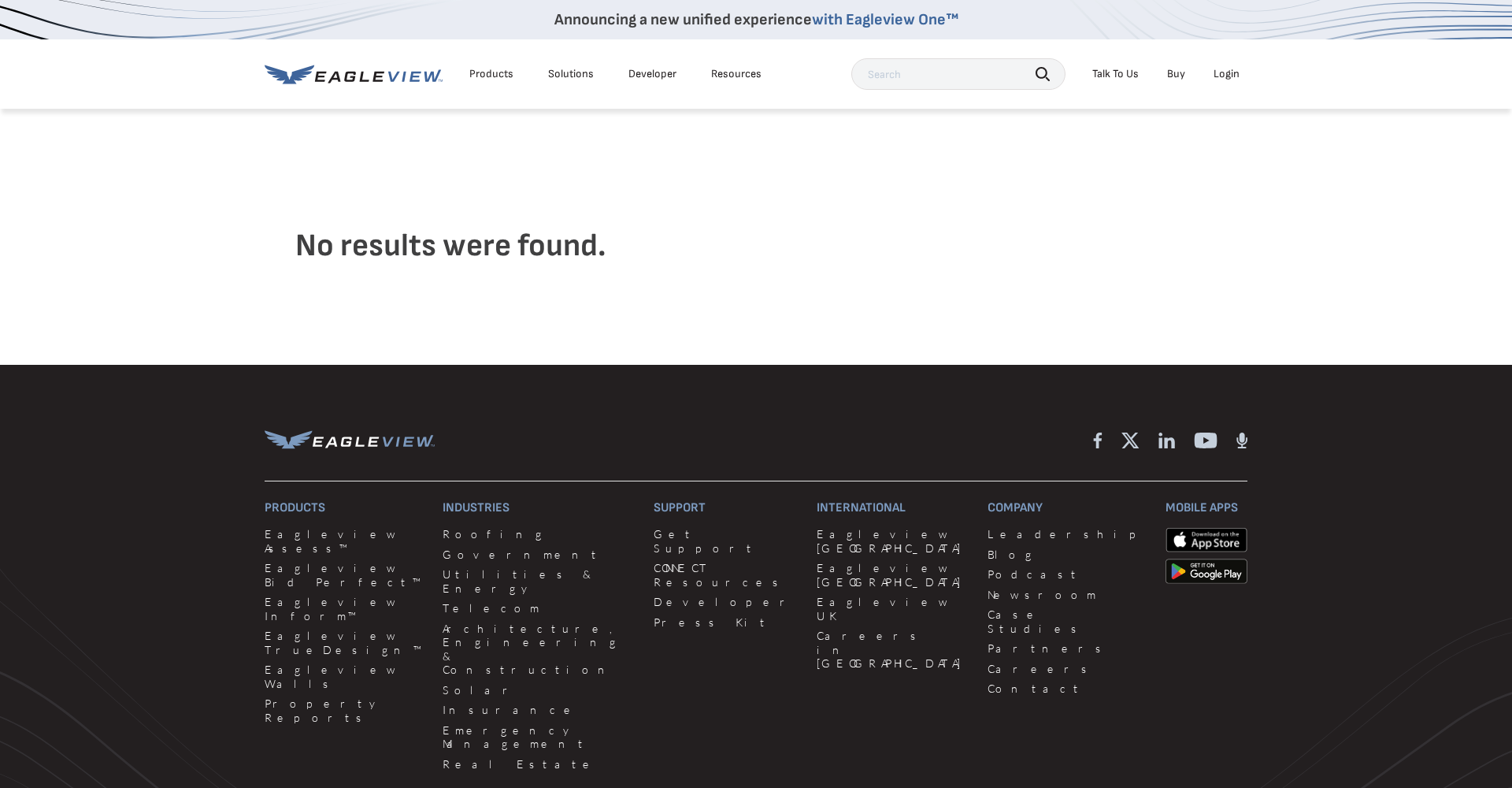 scroll, scrollTop: 0, scrollLeft: 0, axis: both 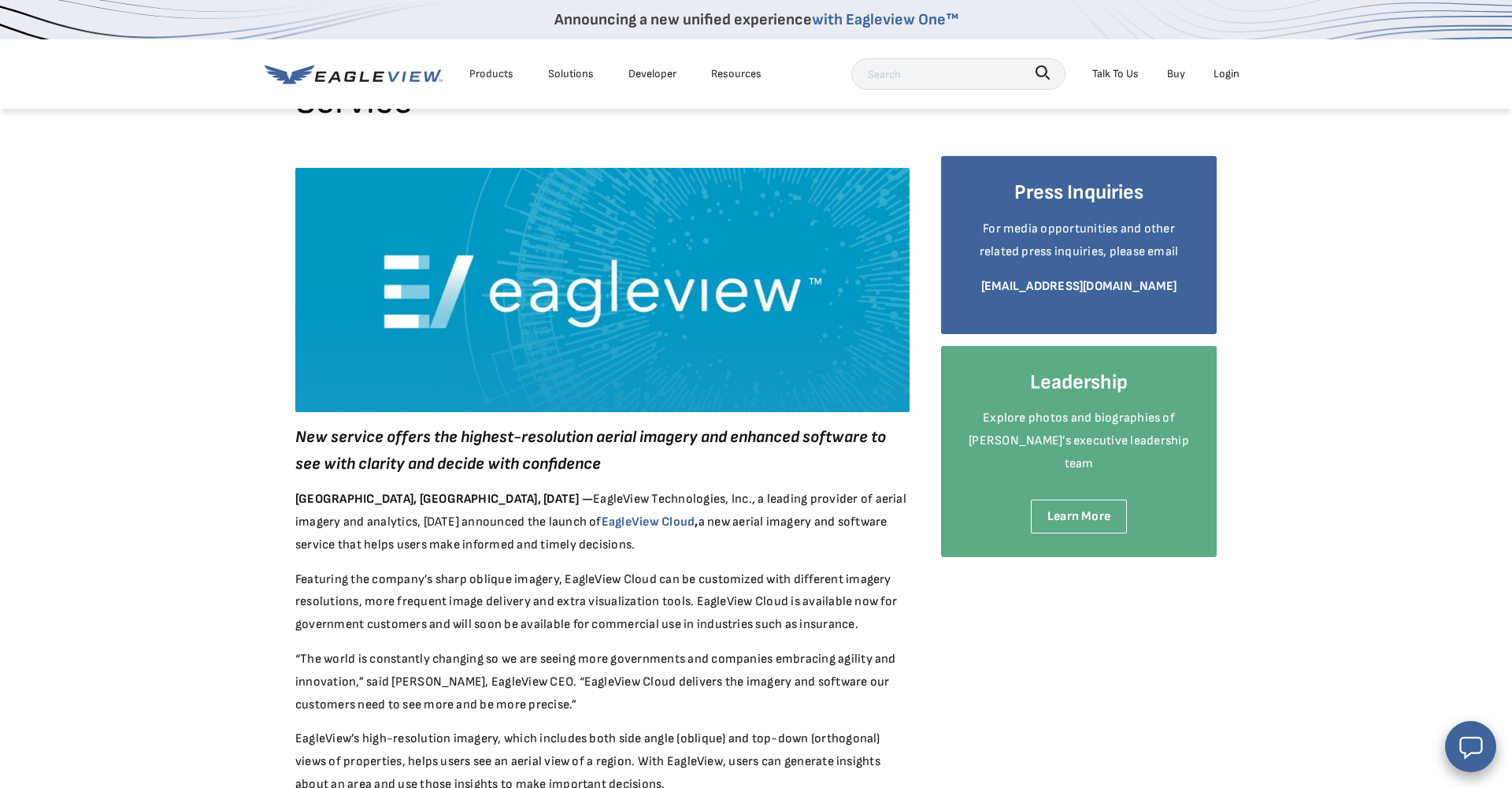 click at bounding box center (958, 74) 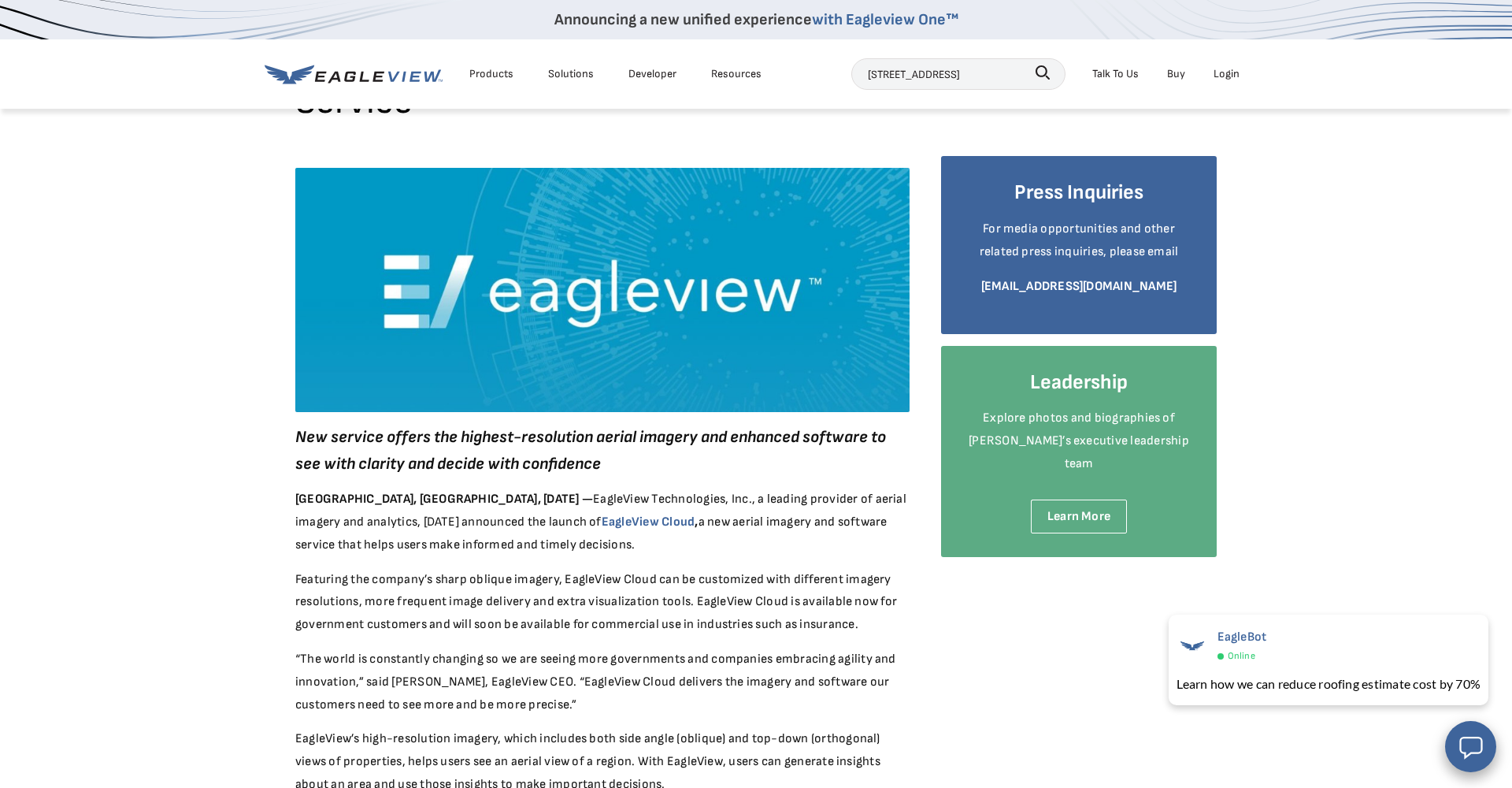 type on "273 NW 45th Terr" 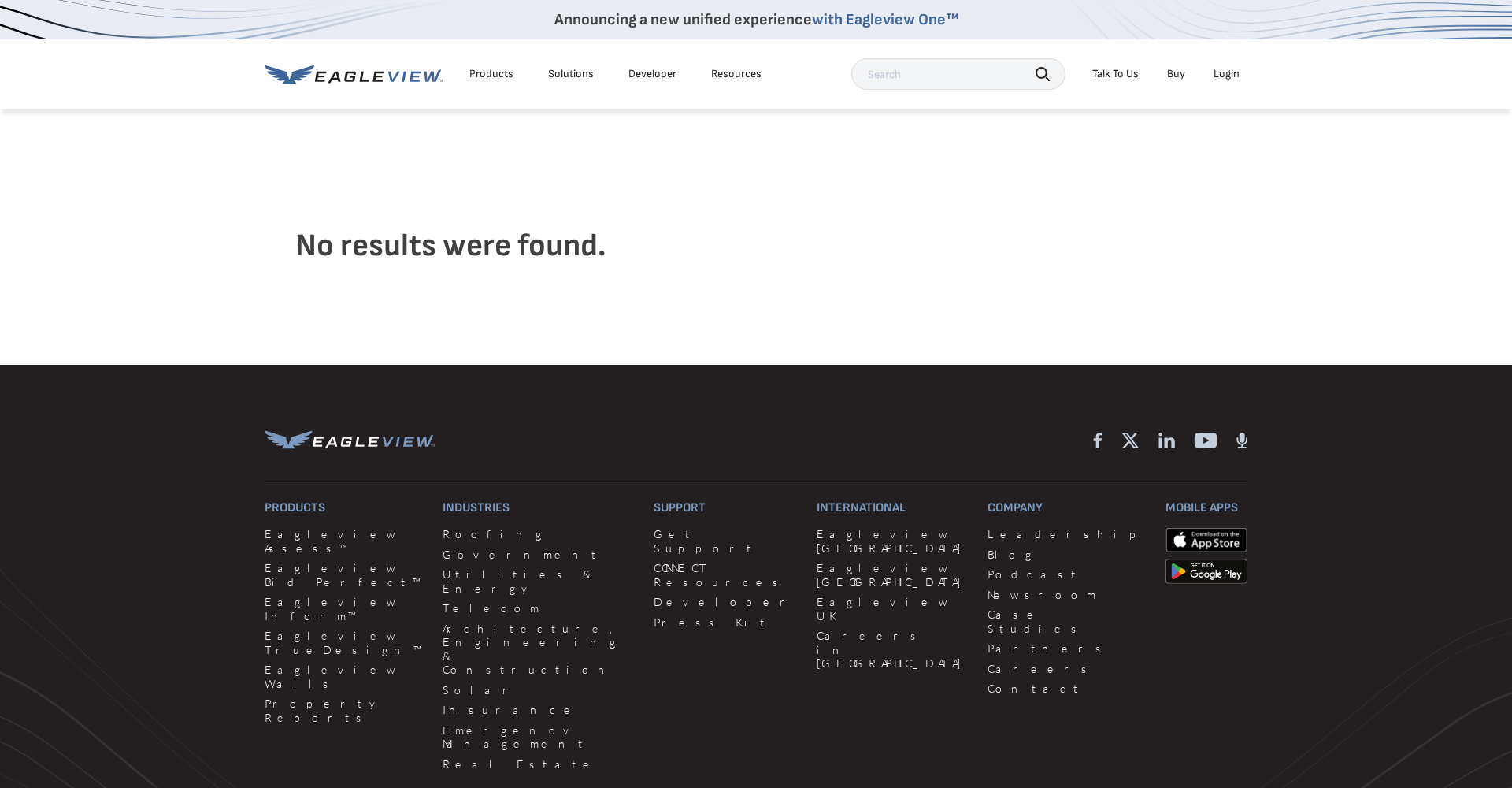 scroll, scrollTop: 0, scrollLeft: 0, axis: both 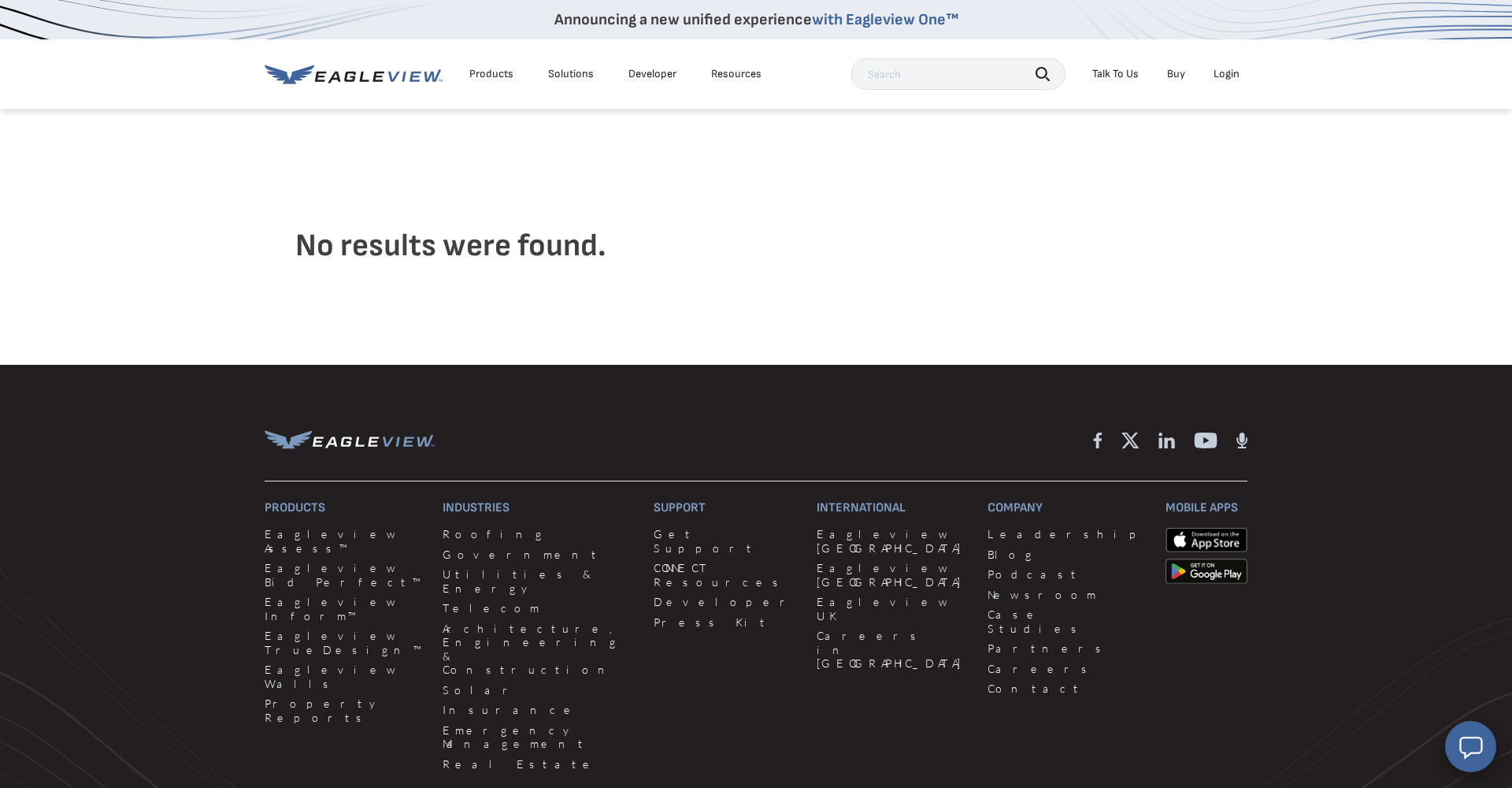 click at bounding box center (958, 74) 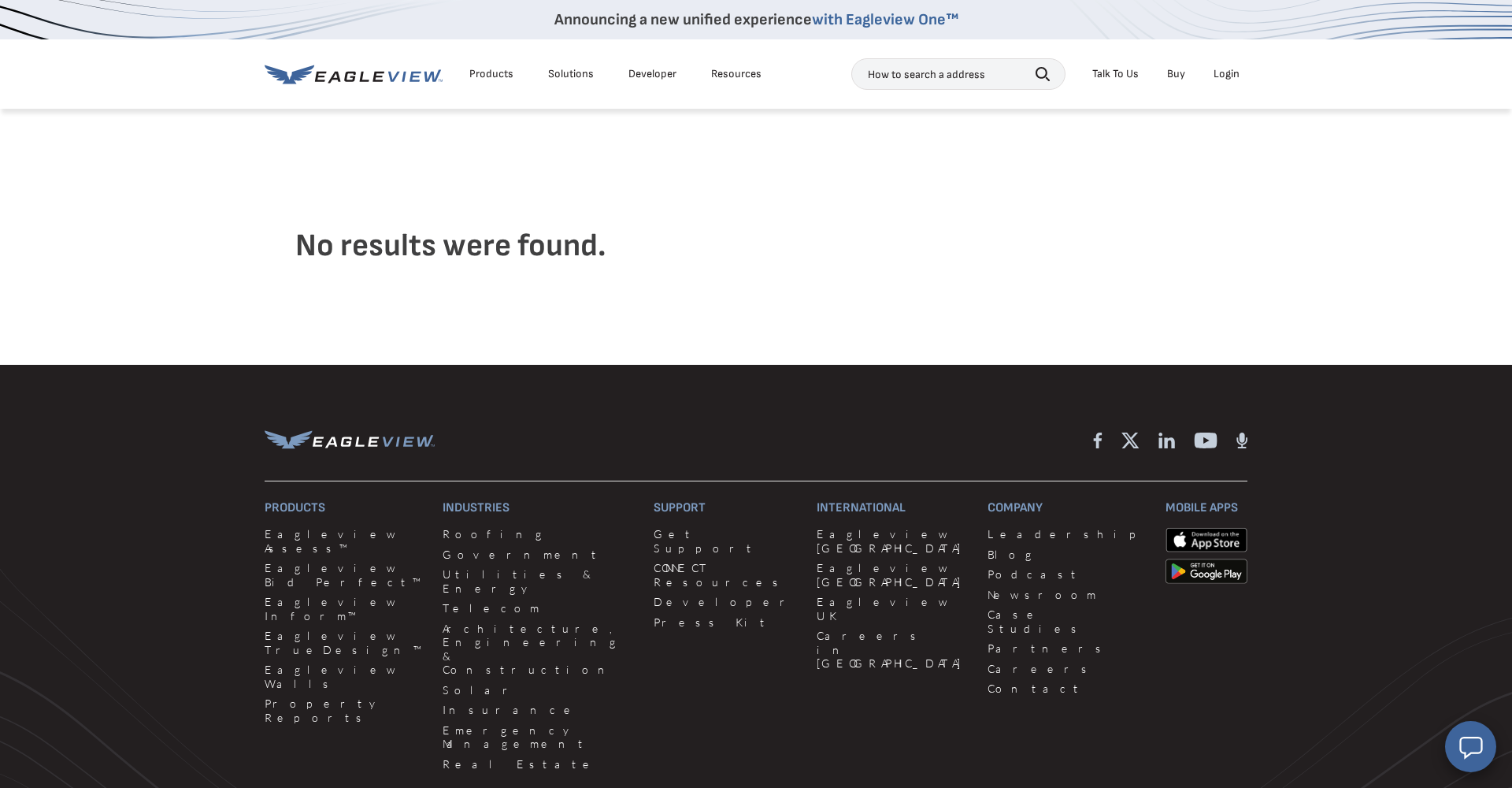 type on "How to search a address" 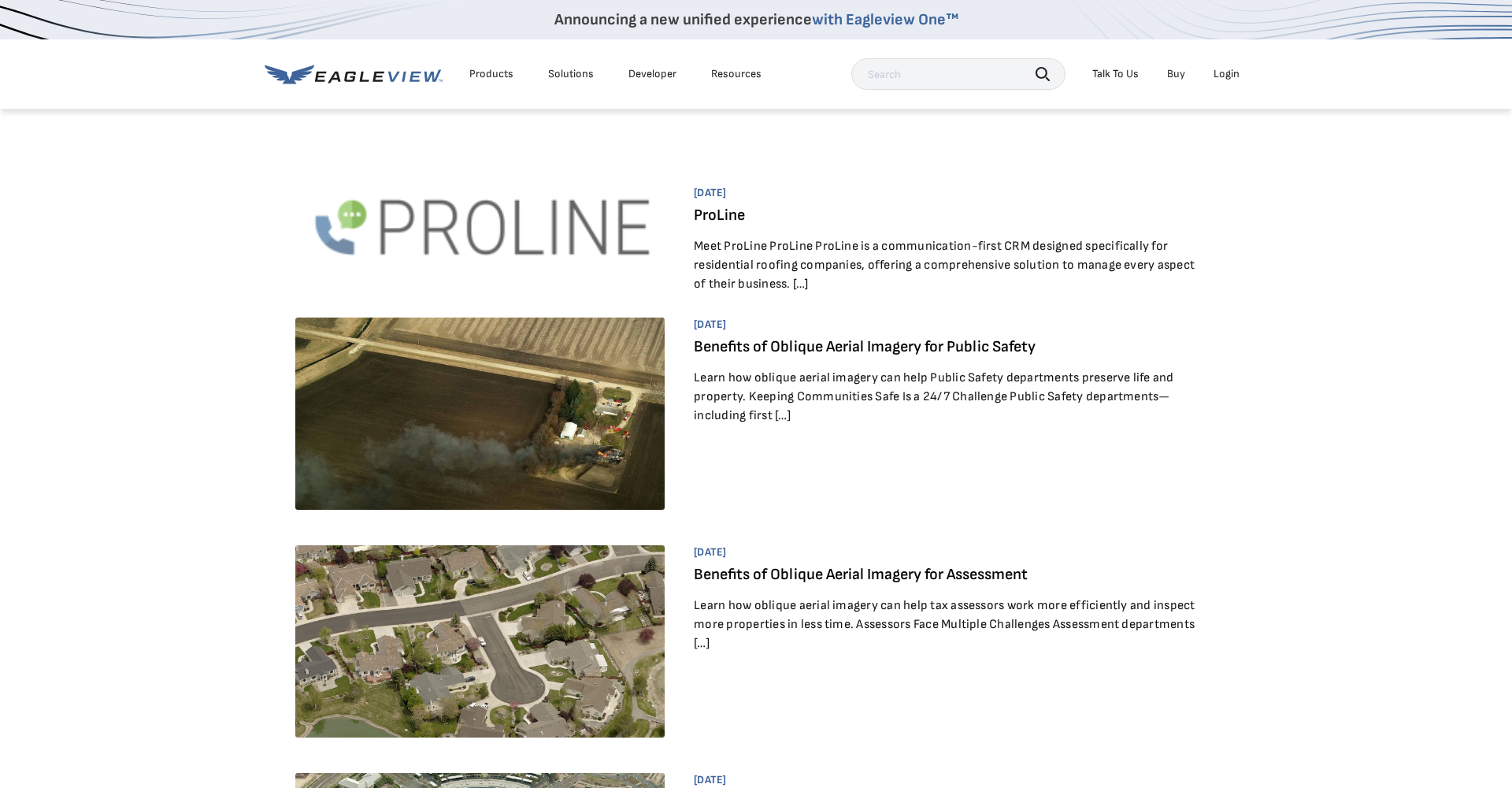 scroll, scrollTop: 0, scrollLeft: 0, axis: both 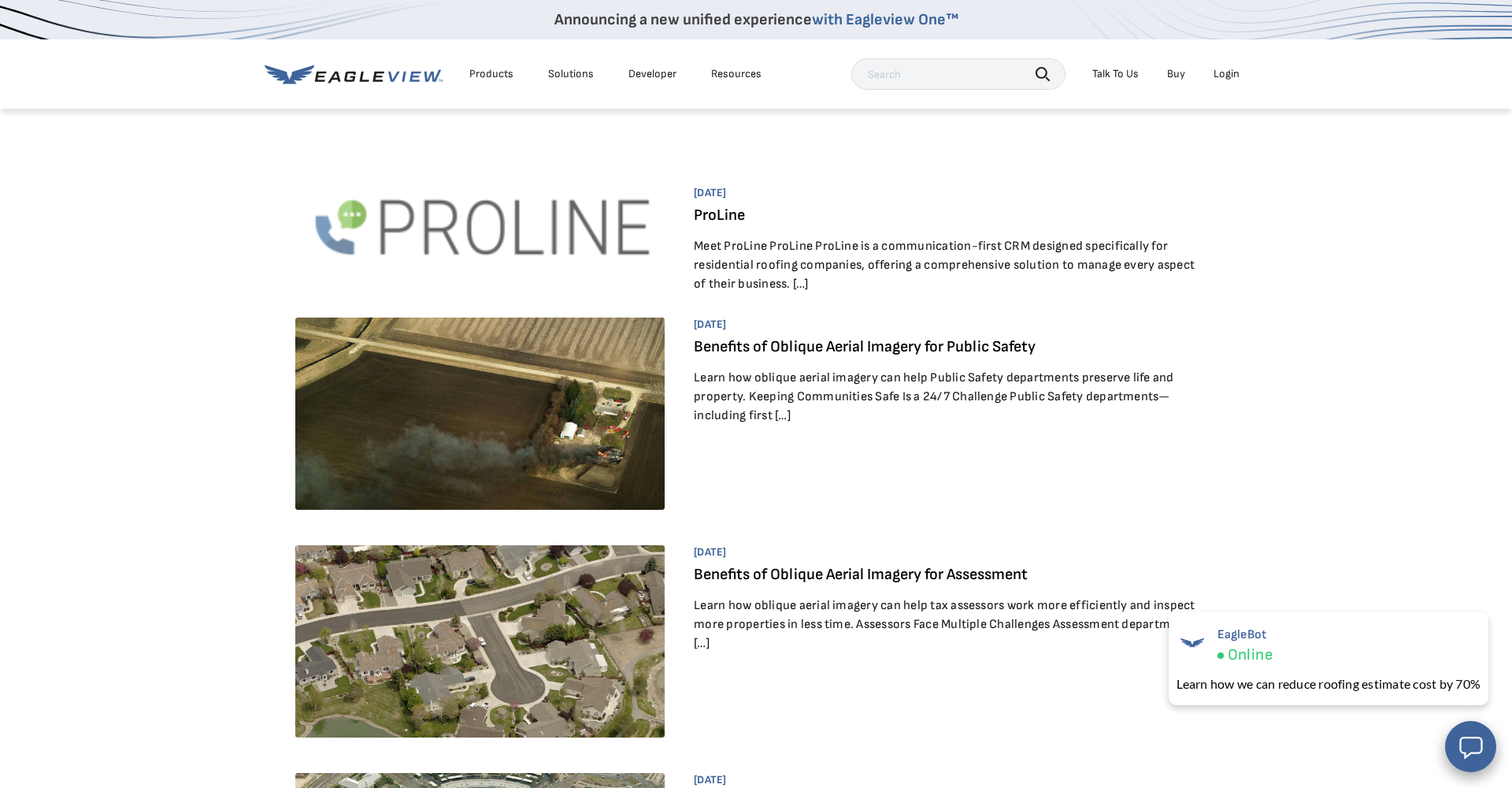 click on "Resources" at bounding box center (736, 74) 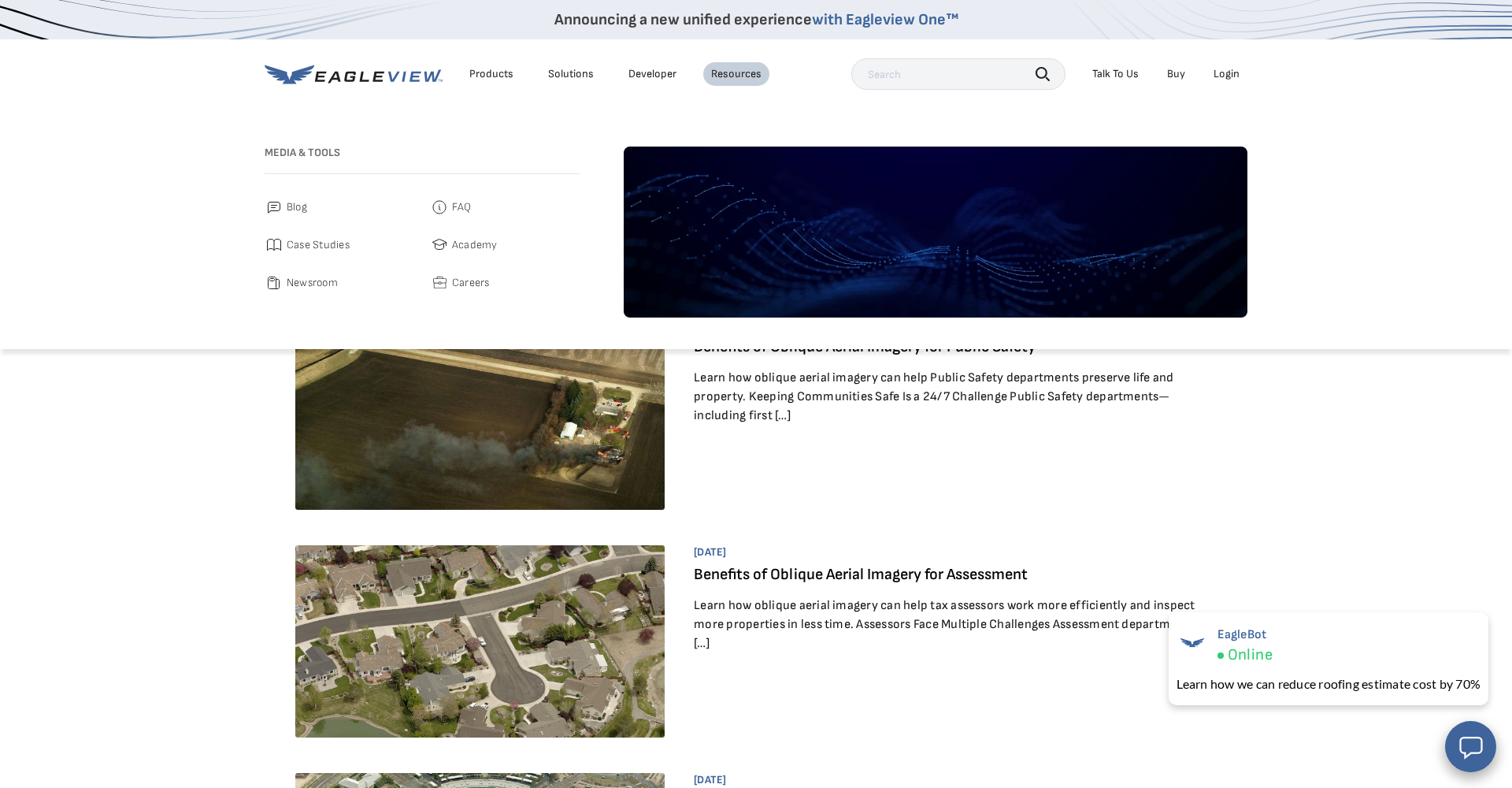 scroll, scrollTop: 0, scrollLeft: 0, axis: both 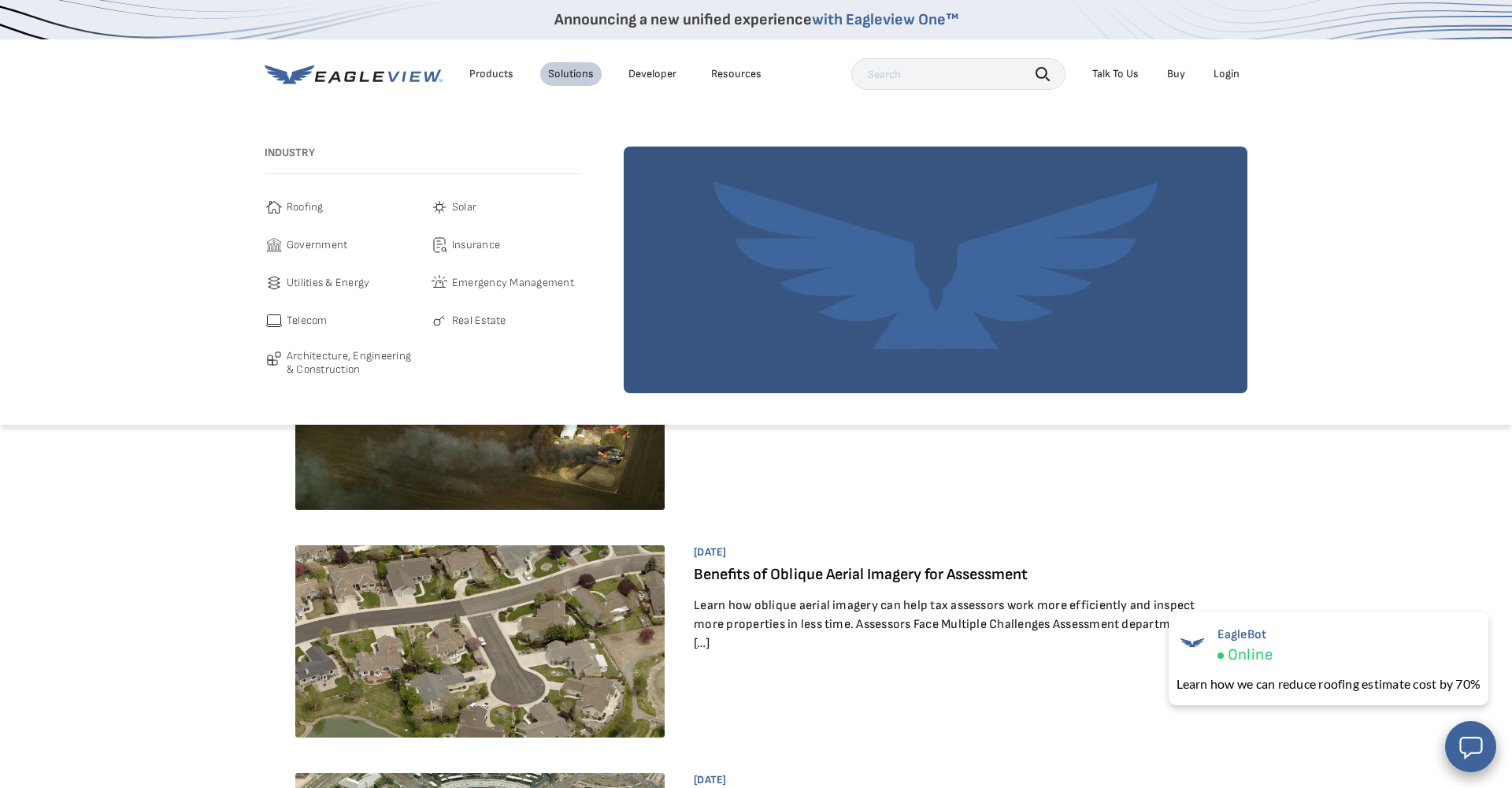 click on "Products" at bounding box center [491, 74] 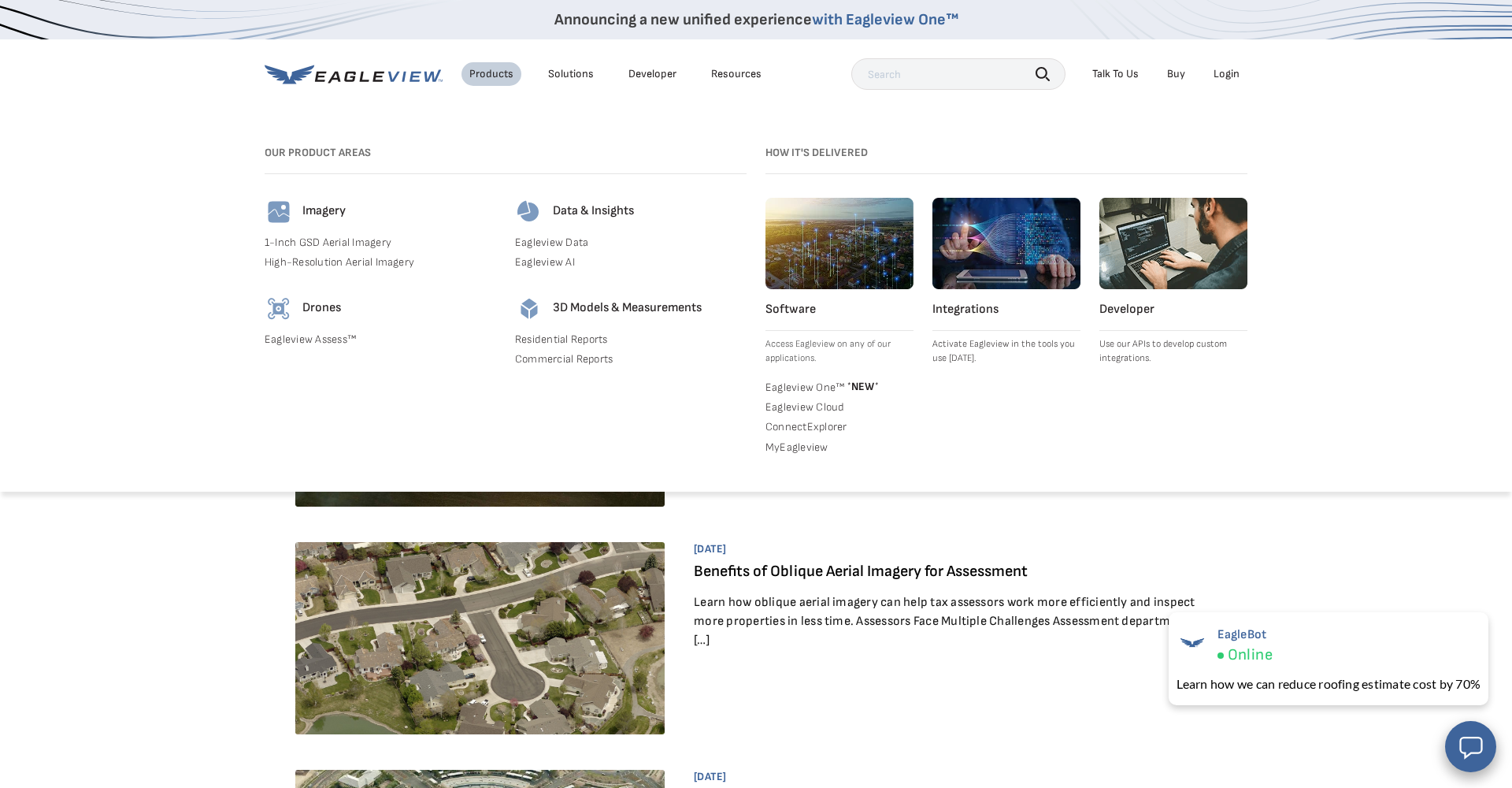 click on "3D Models & Measurements" at bounding box center [627, 308] 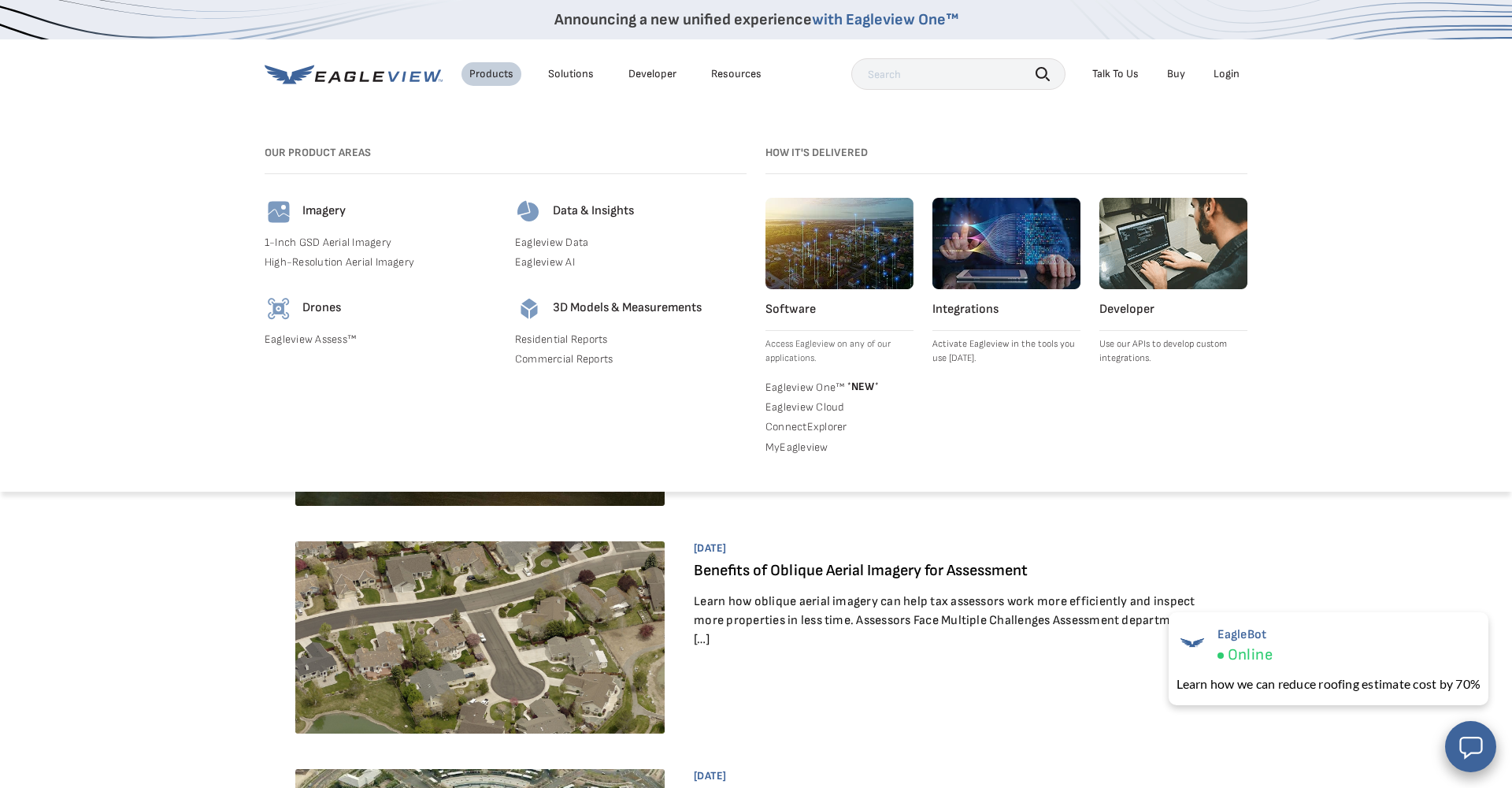 click at bounding box center [529, 309] 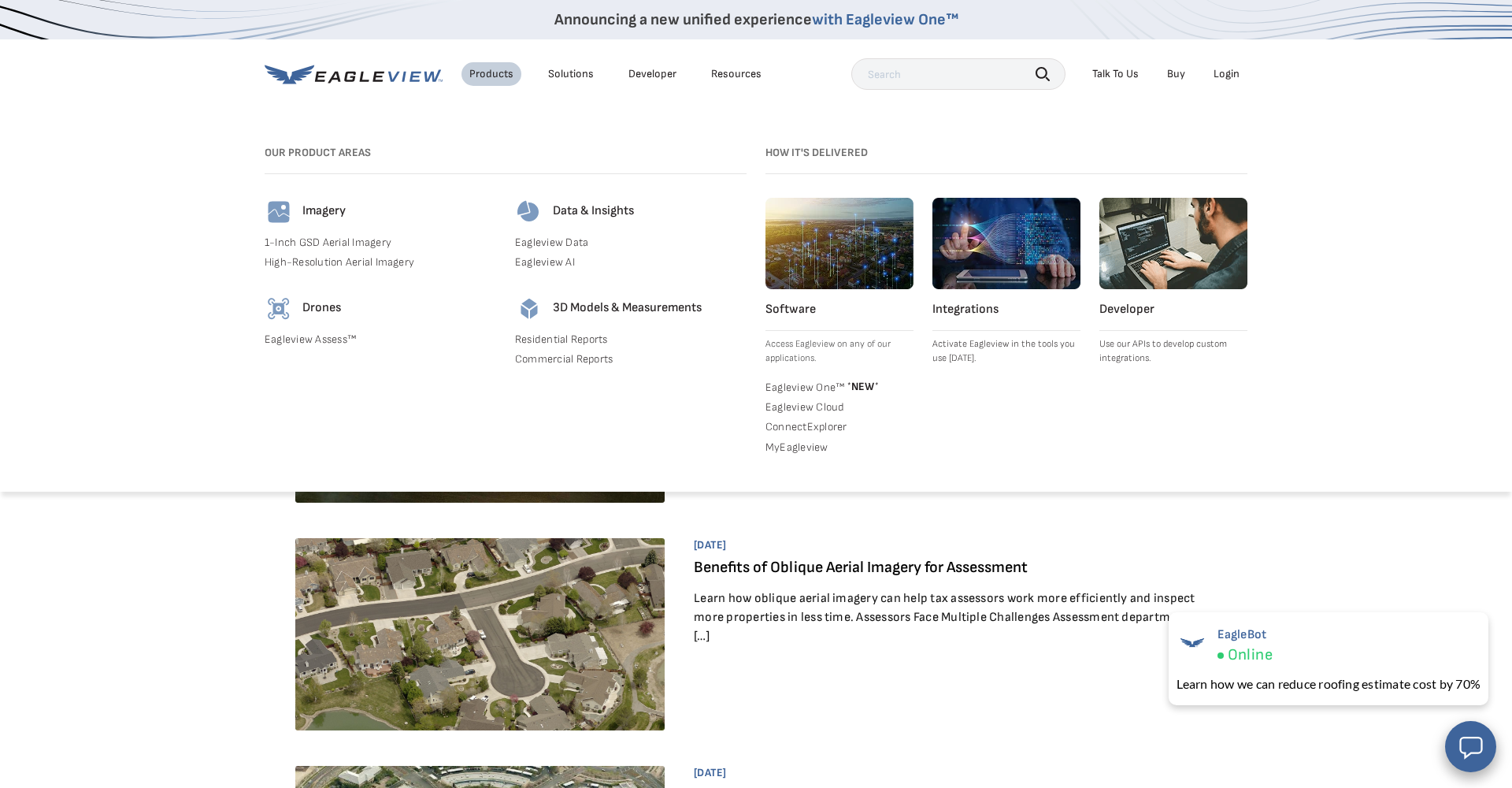 scroll, scrollTop: 8, scrollLeft: 1, axis: both 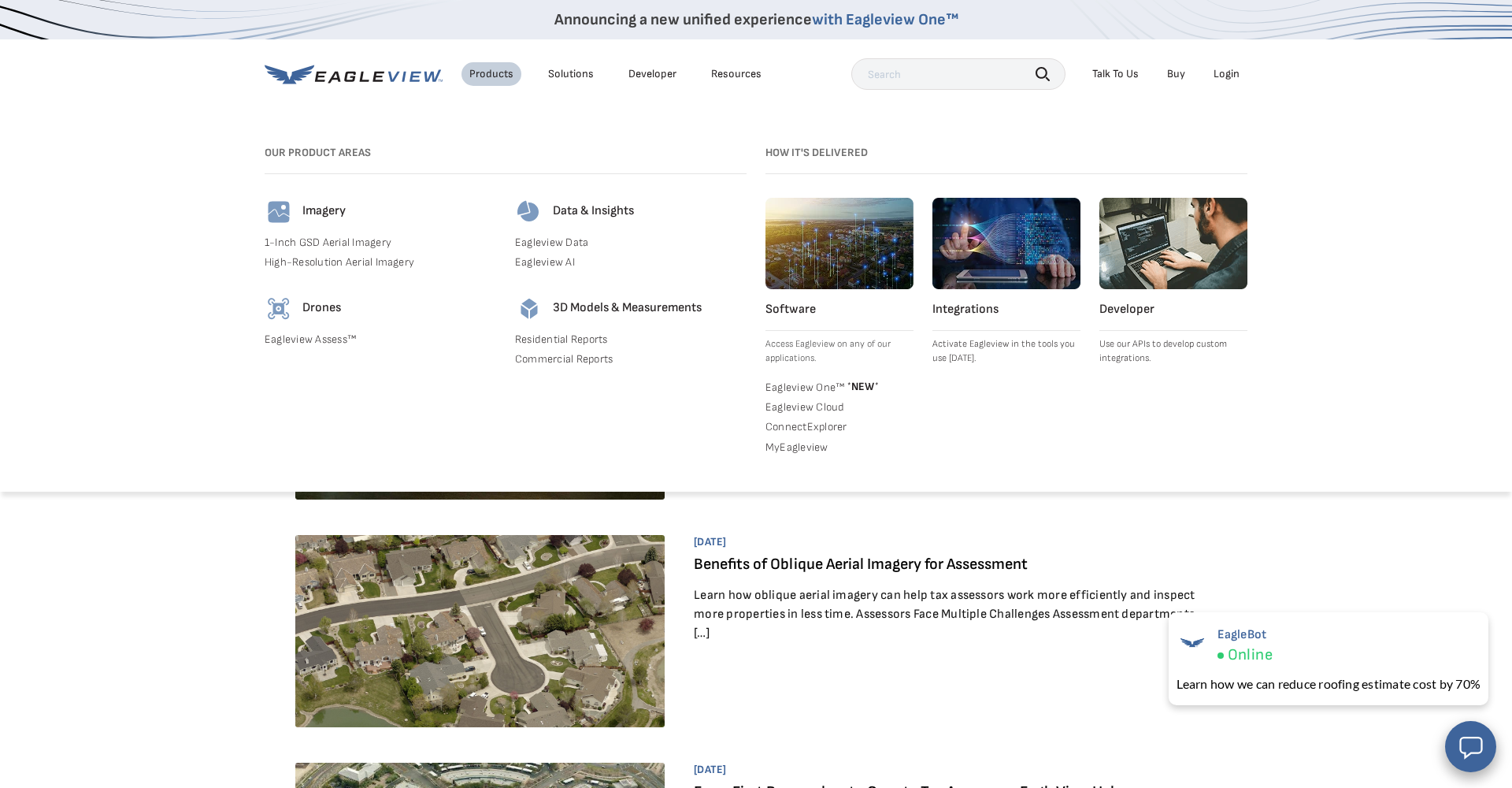 click on "Residential Reports" at bounding box center (631, 340) 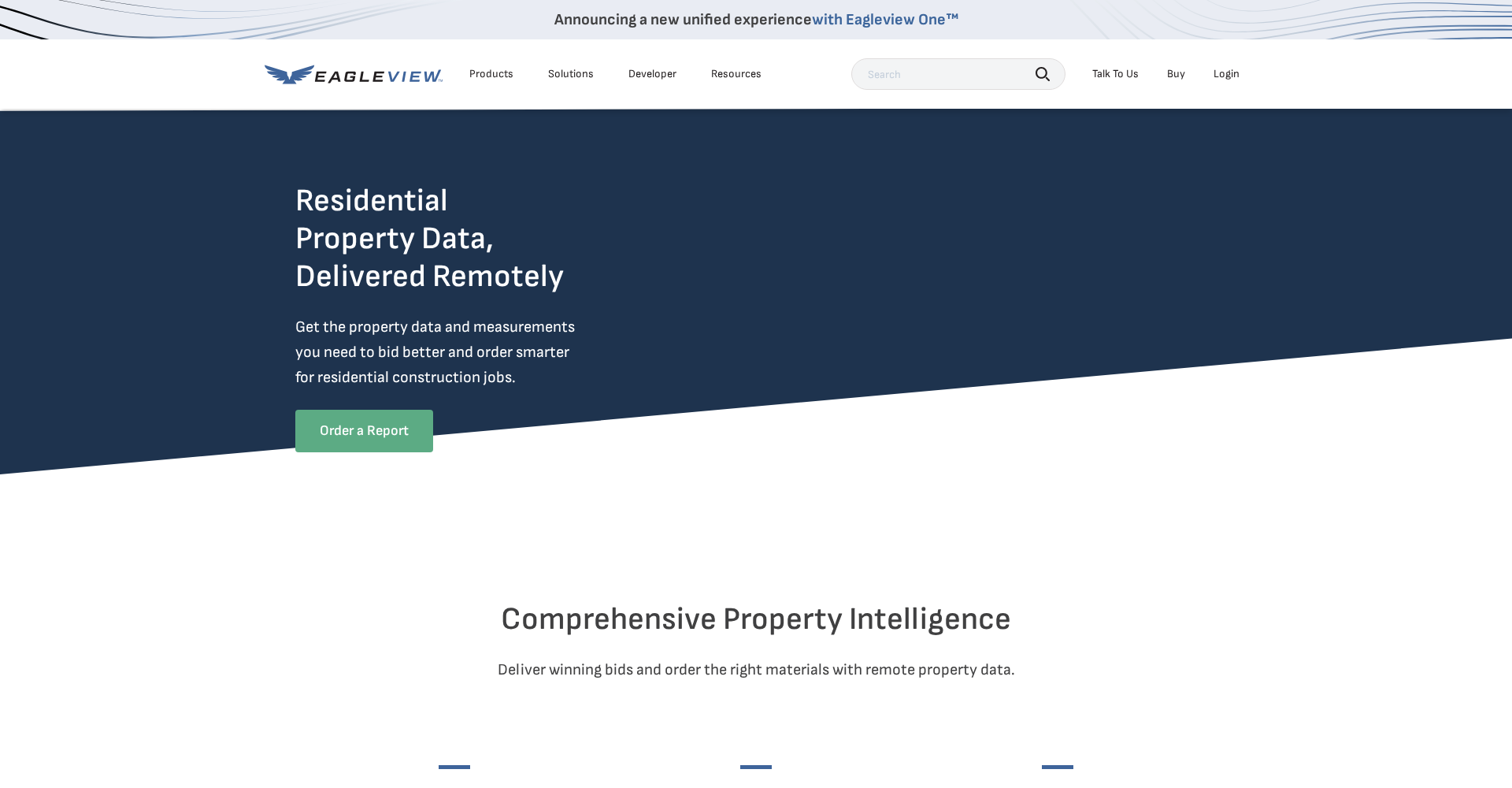 scroll, scrollTop: 0, scrollLeft: 0, axis: both 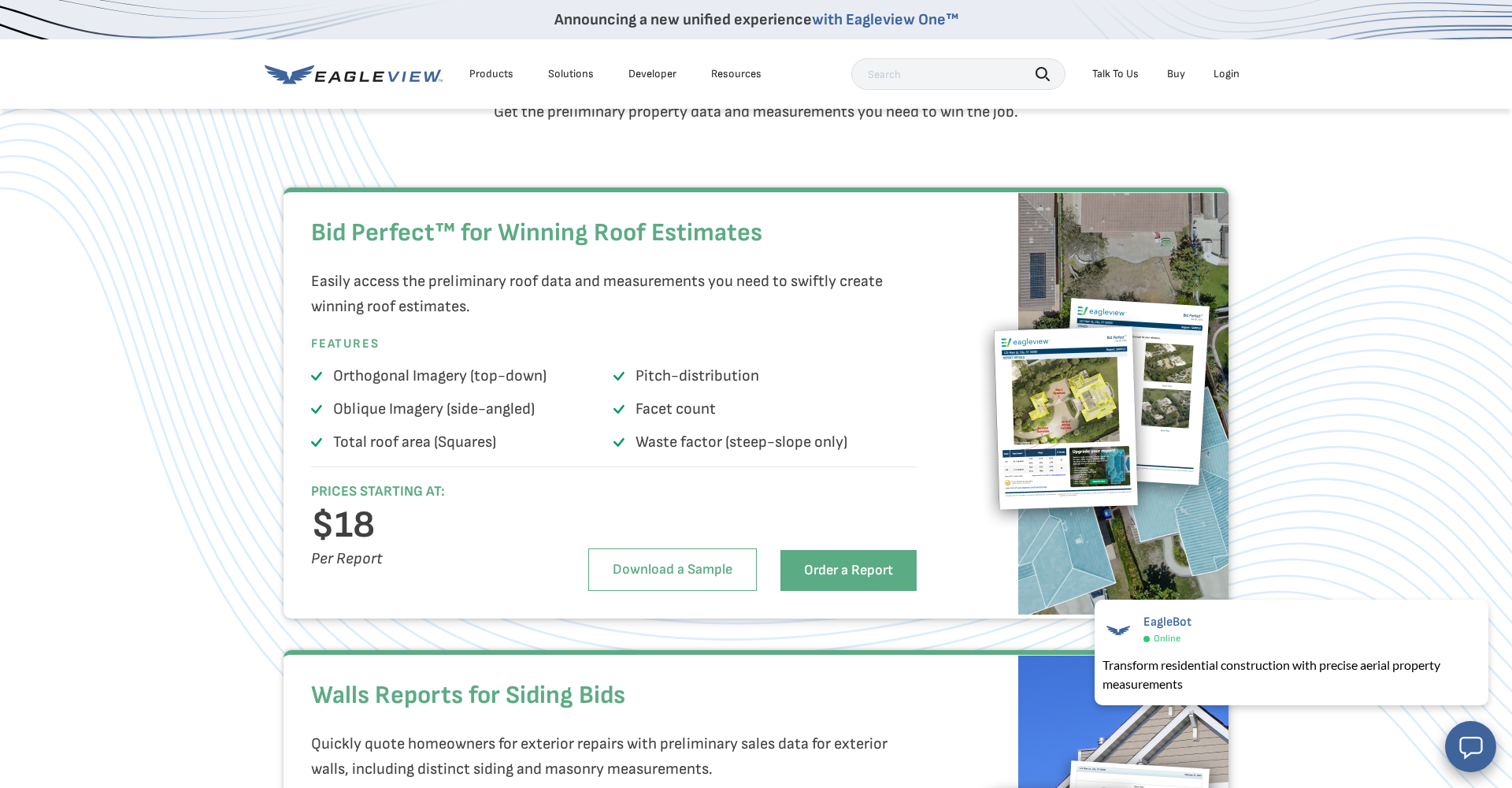 click on "Products" at bounding box center [491, 74] 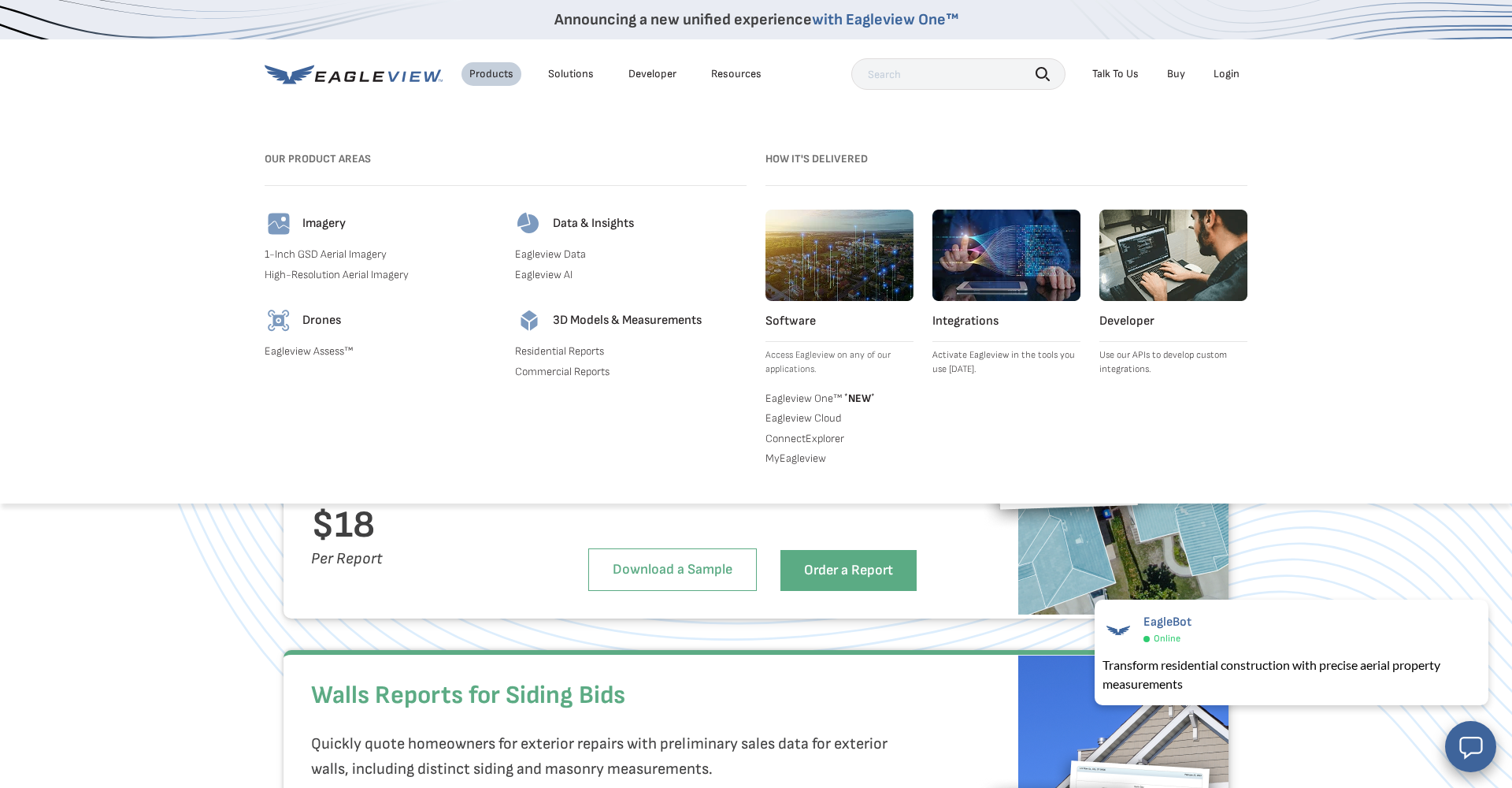 click on "Residential Reports" at bounding box center (631, 351) 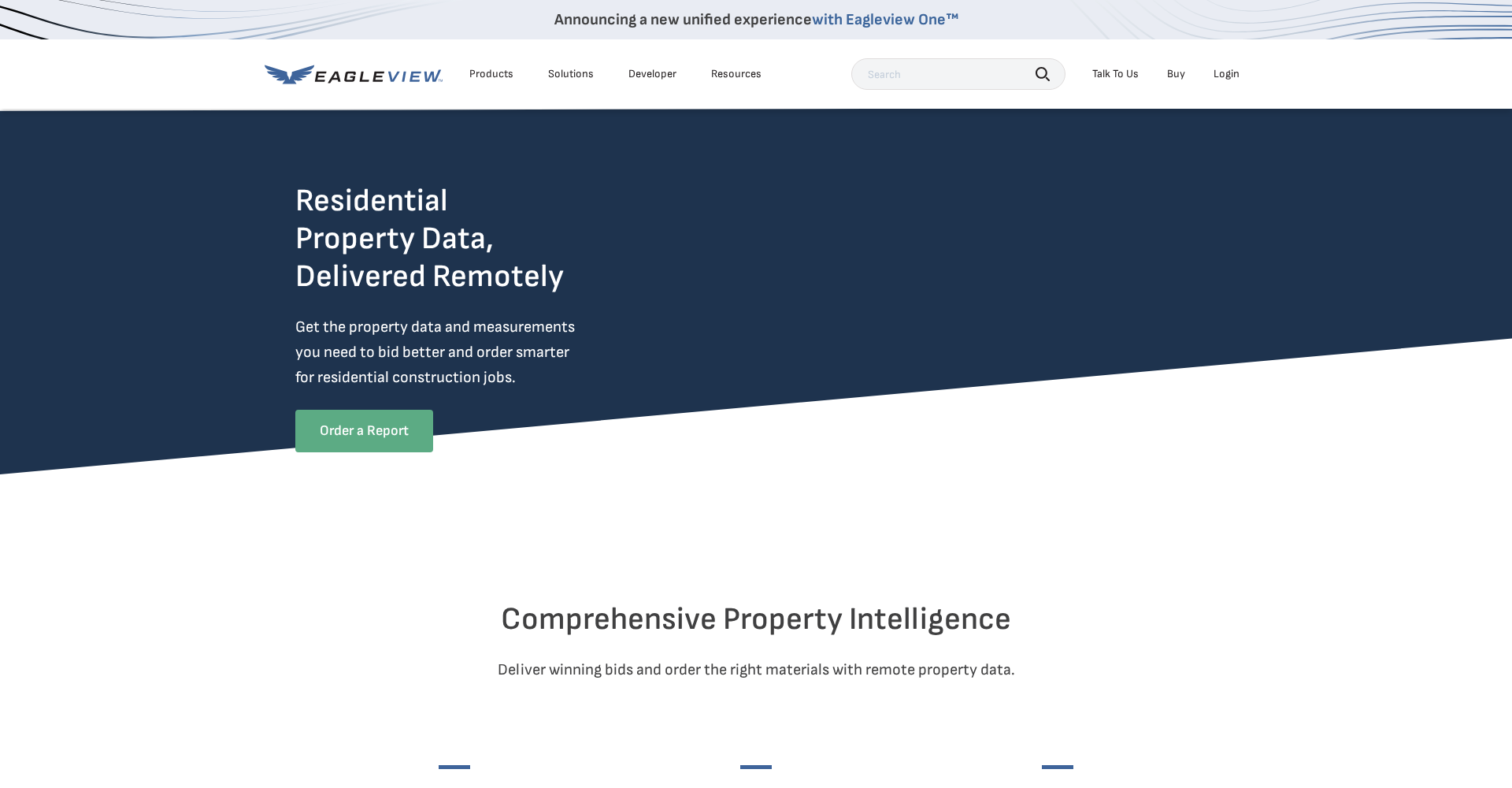 scroll, scrollTop: 0, scrollLeft: 0, axis: both 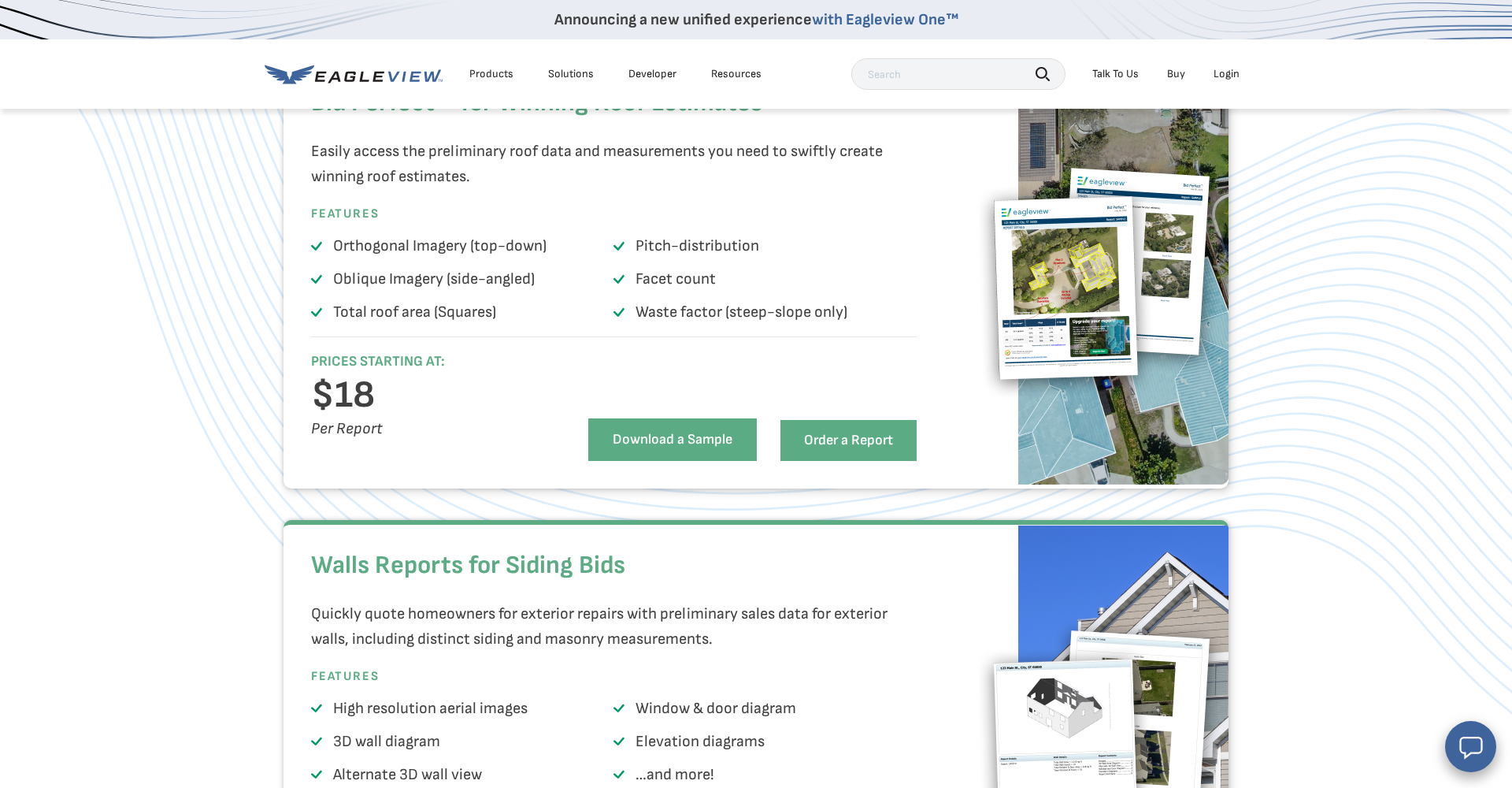click on "Download a Sample" at bounding box center [673, 440] 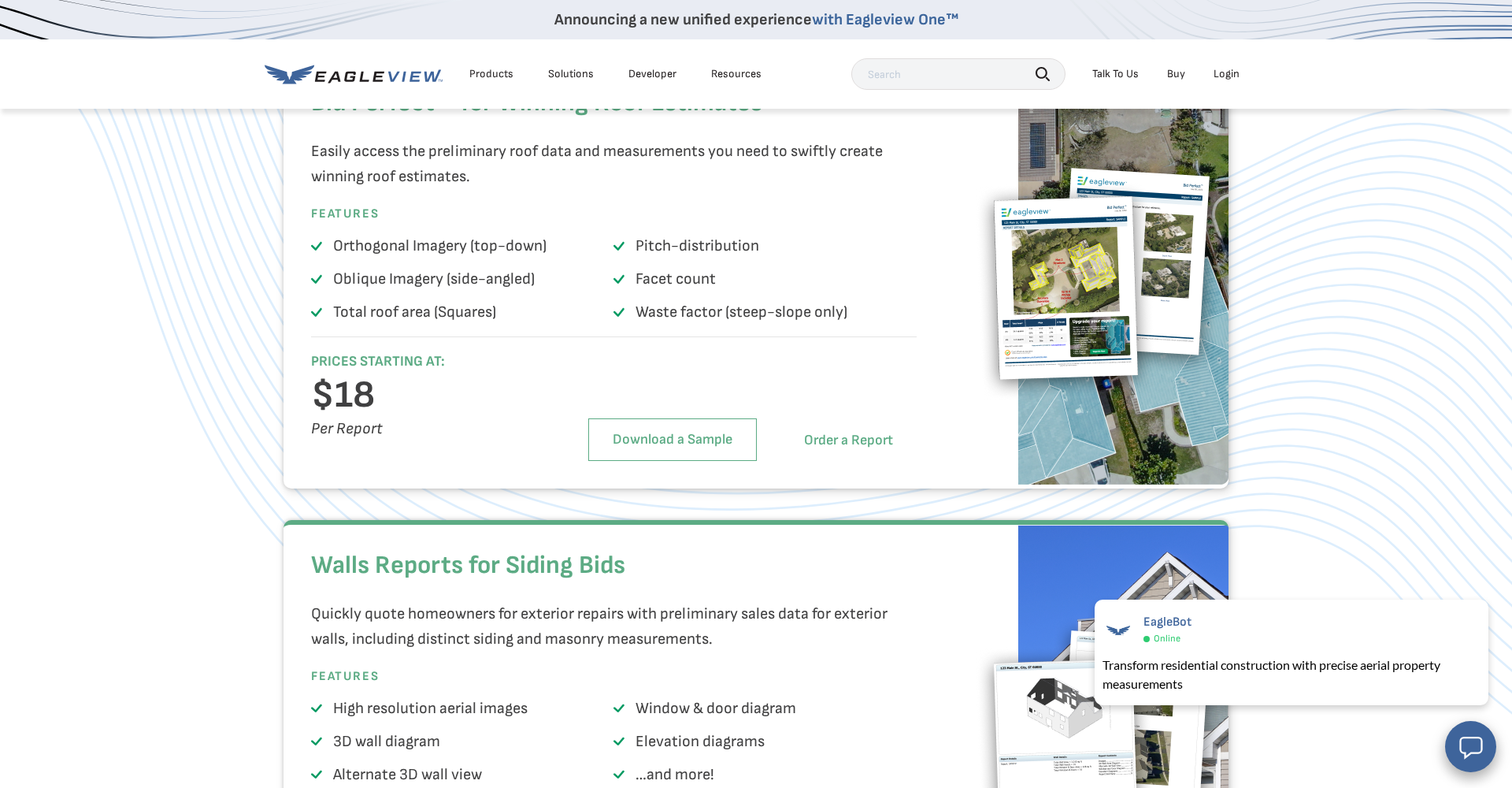 click on "Order a Report" at bounding box center [848, 440] 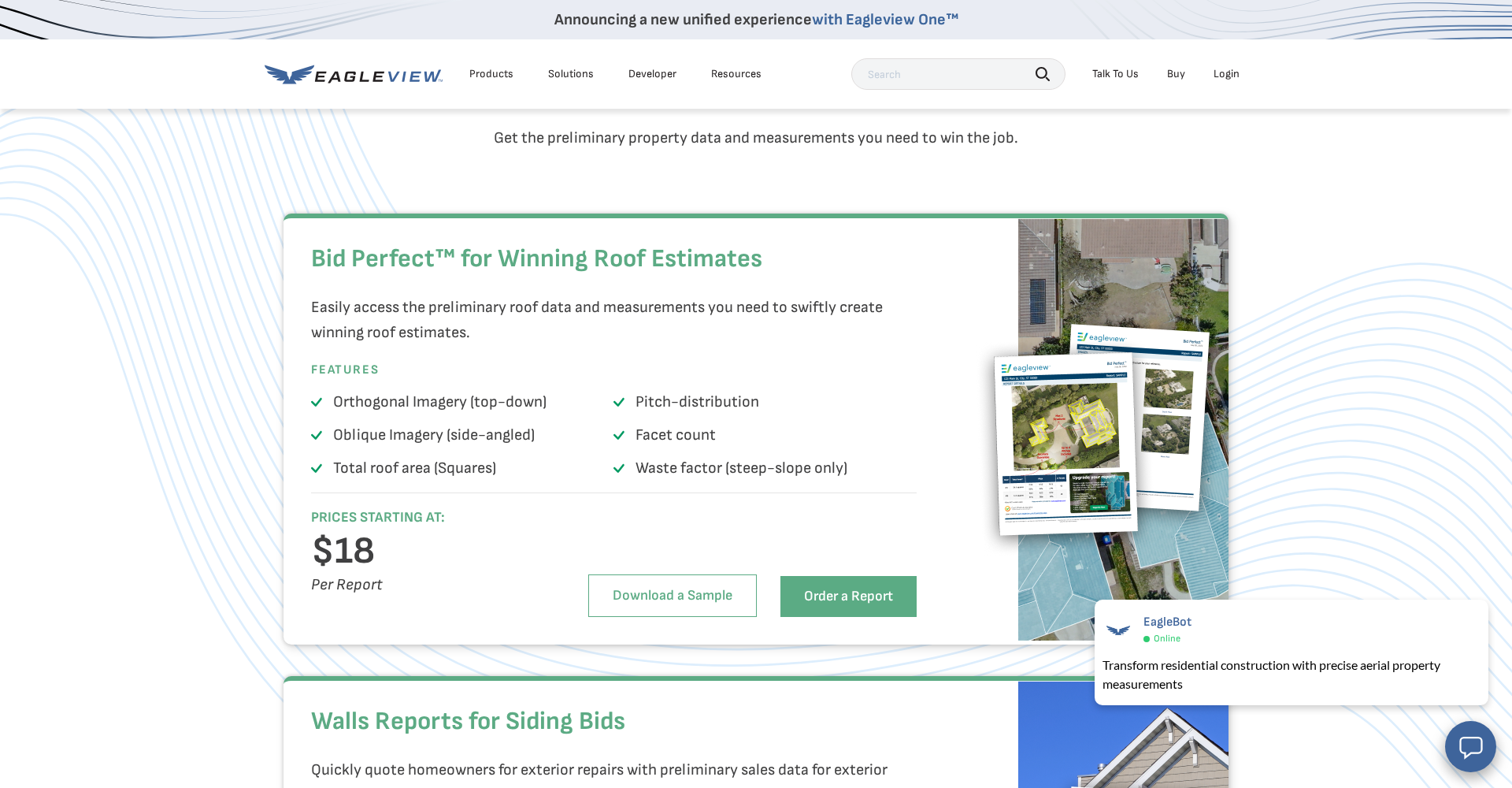 scroll, scrollTop: 956, scrollLeft: 0, axis: vertical 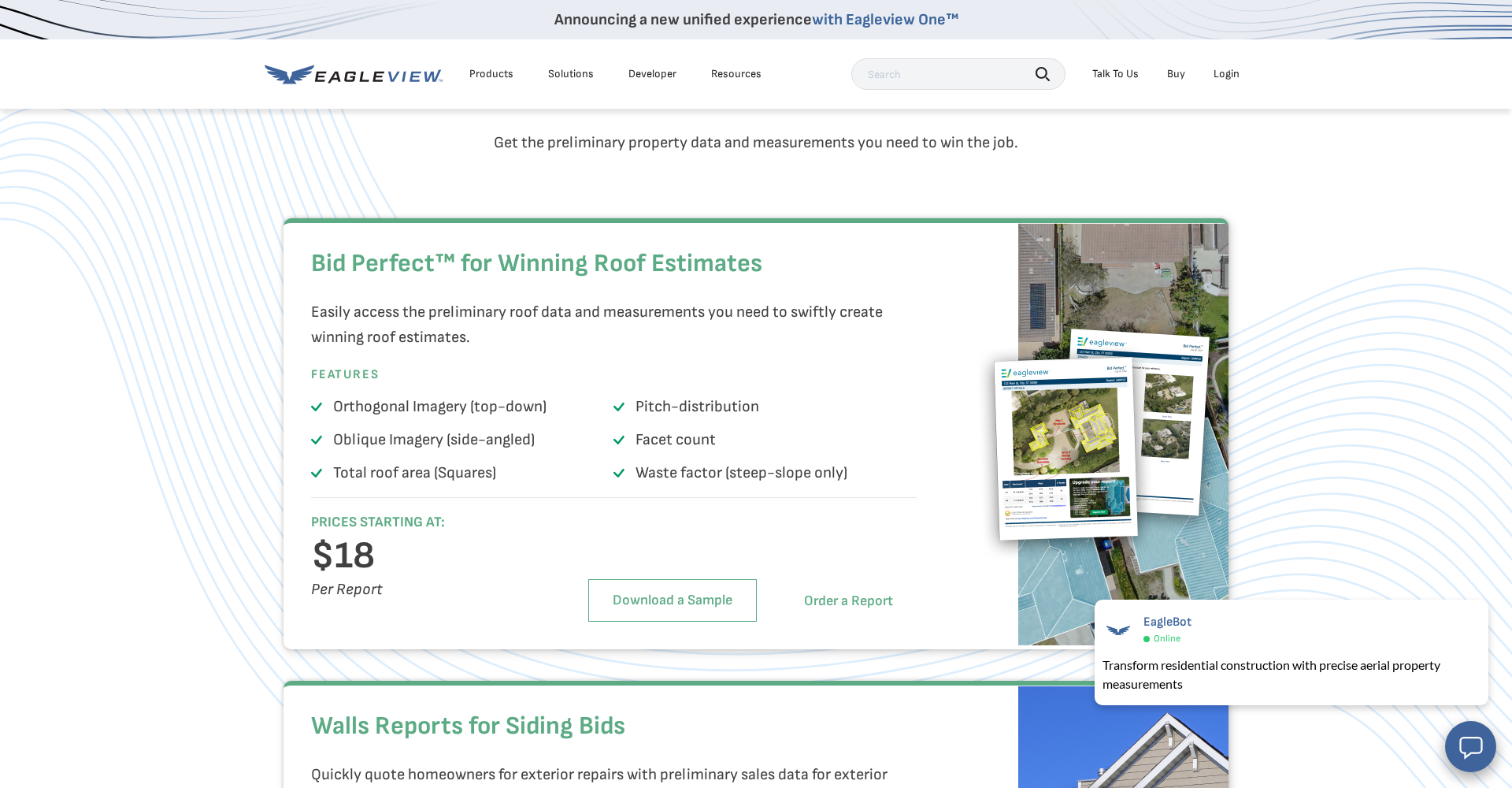 click on "Order a Report" at bounding box center (848, 601) 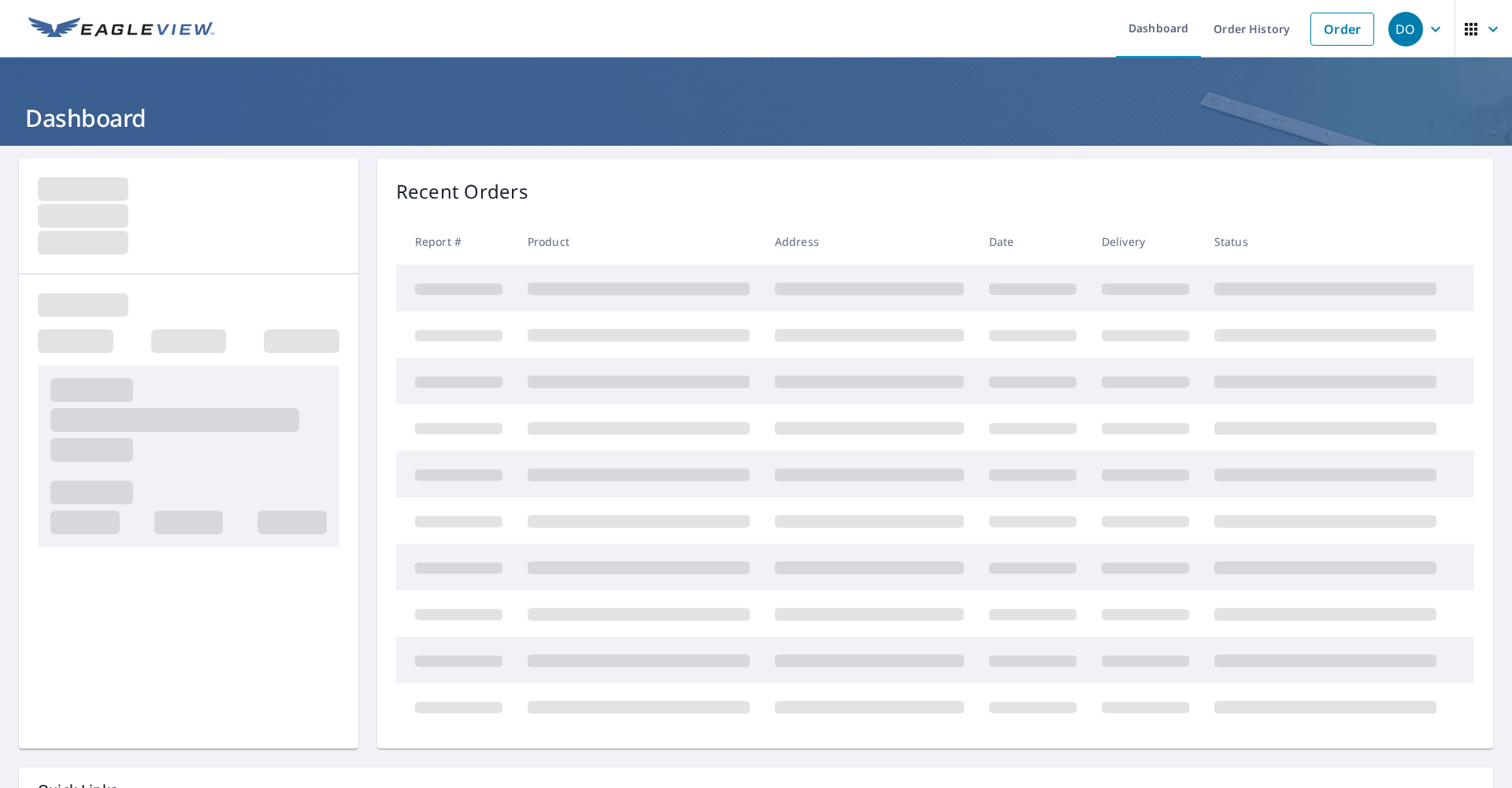 scroll, scrollTop: 0, scrollLeft: 0, axis: both 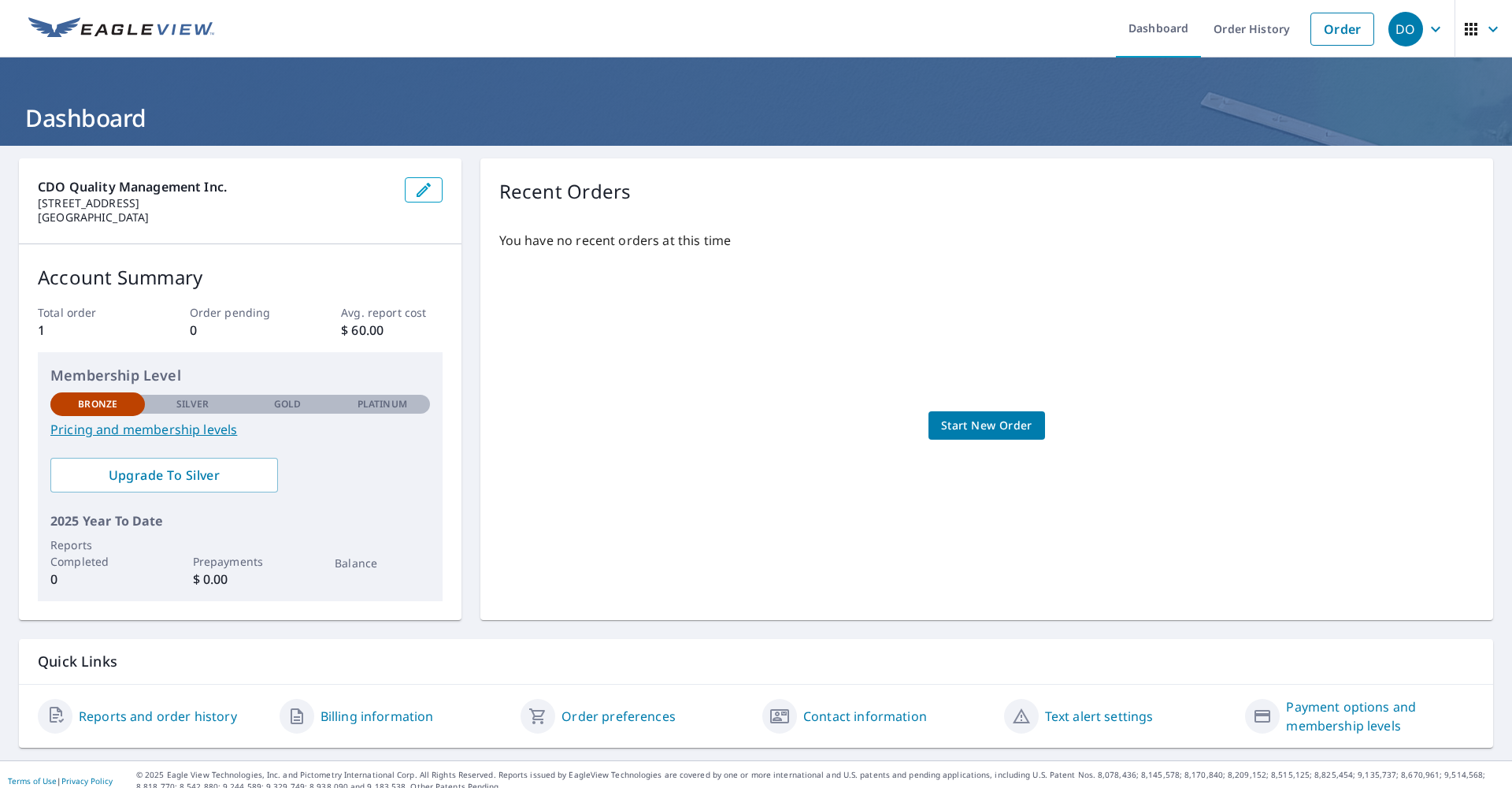 click on "Order preferences" at bounding box center [618, 716] 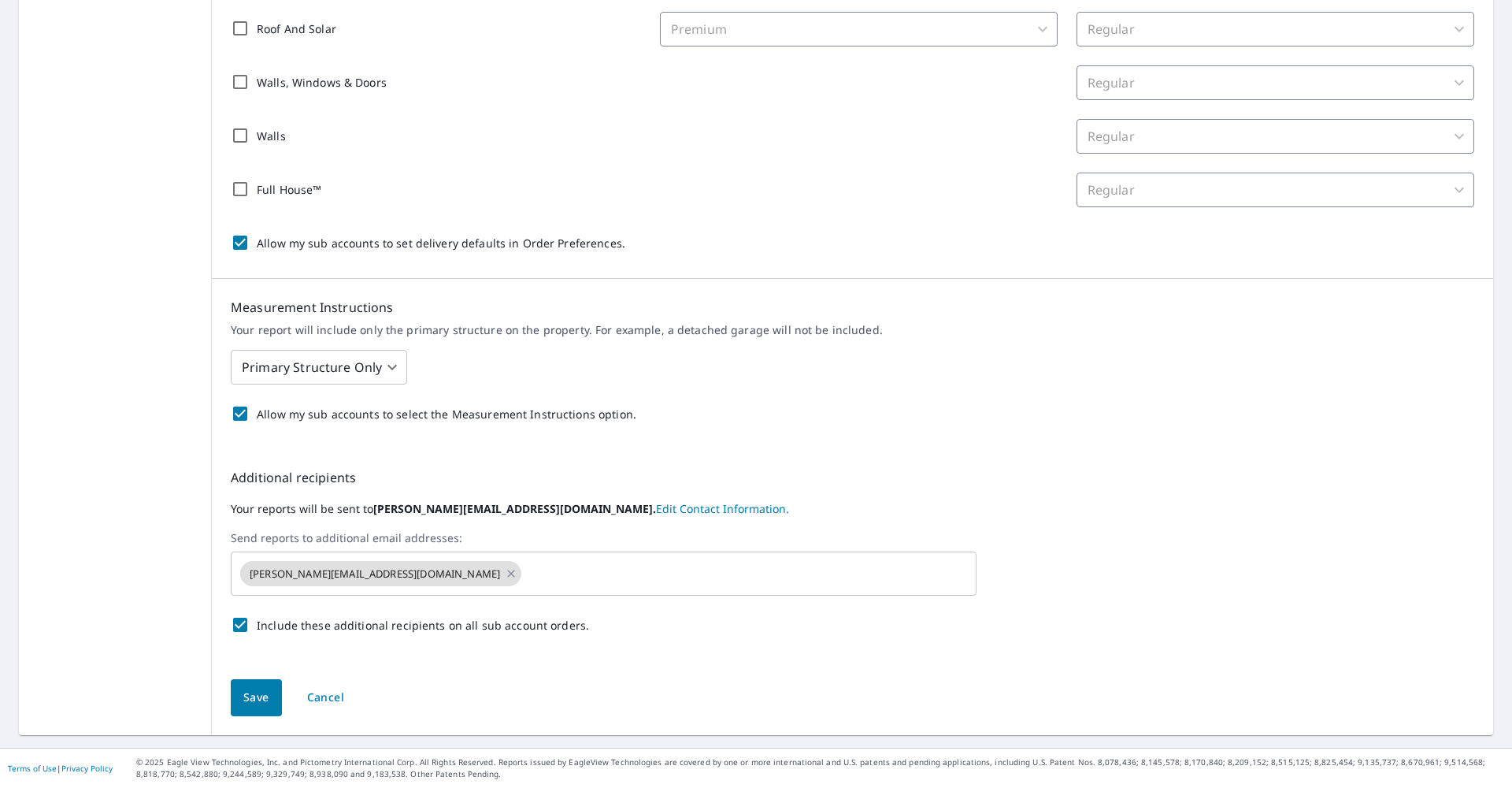scroll, scrollTop: 393, scrollLeft: 0, axis: vertical 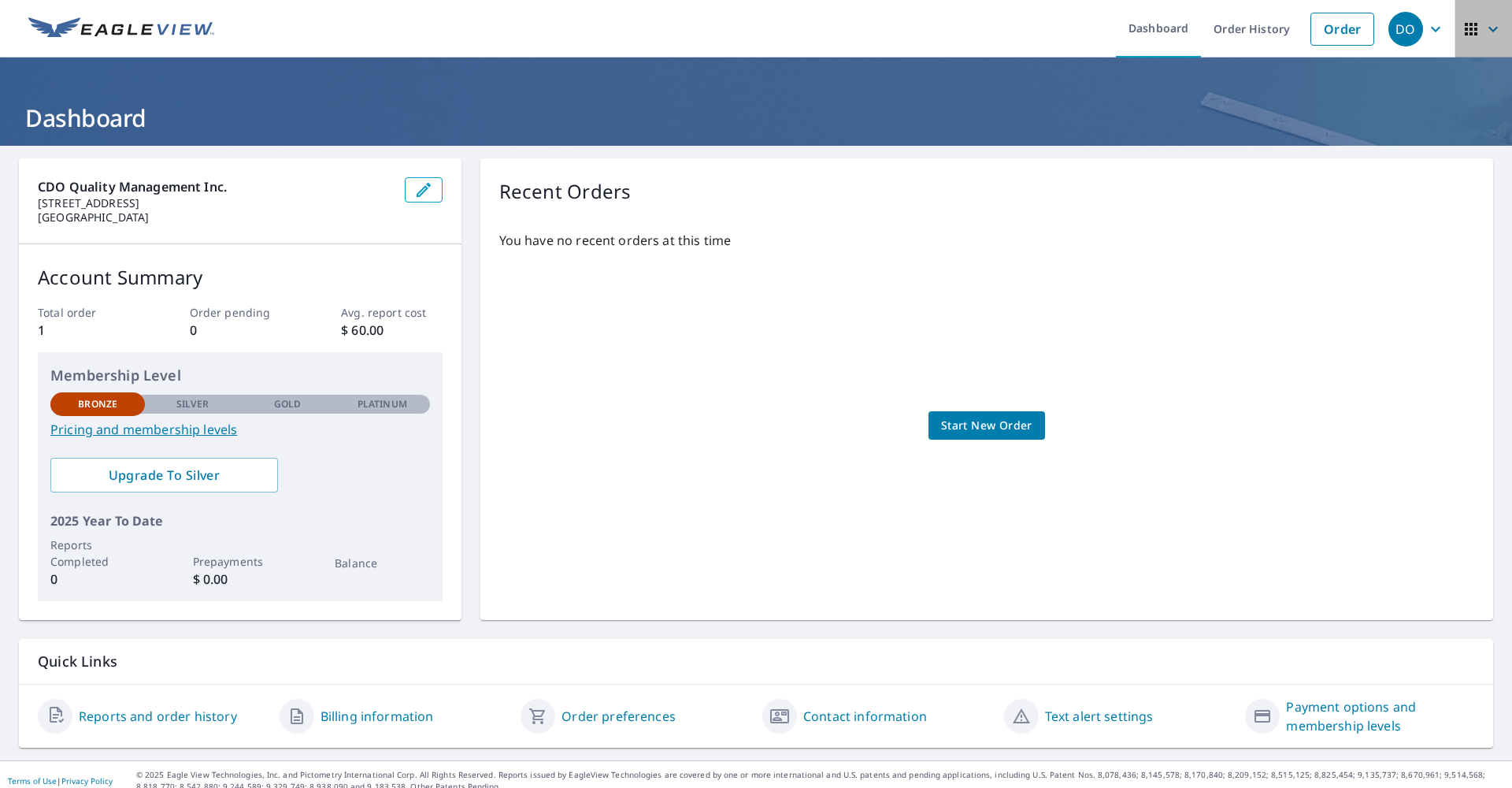 click 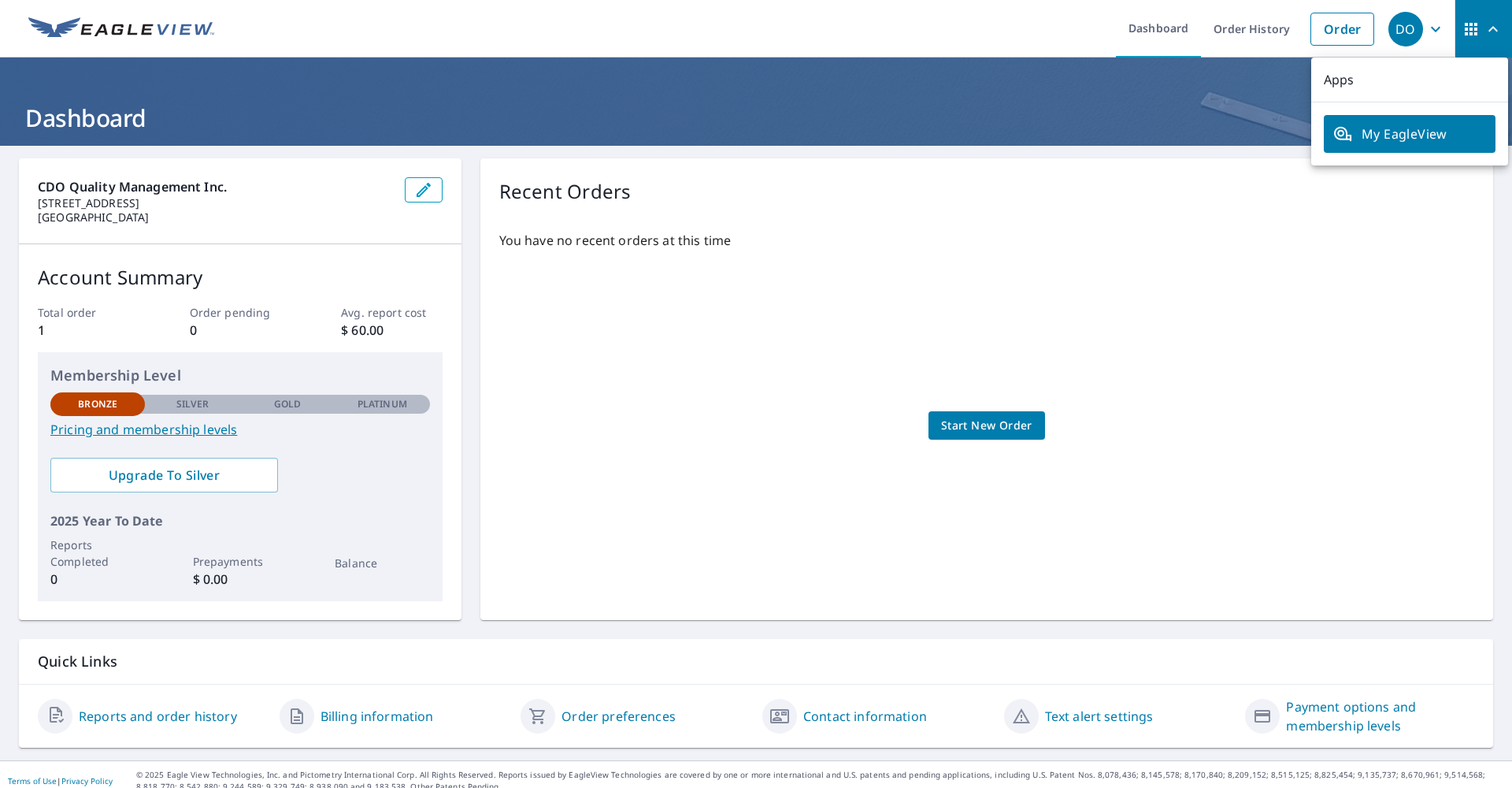 click on "My EagleView" at bounding box center (1410, 134) 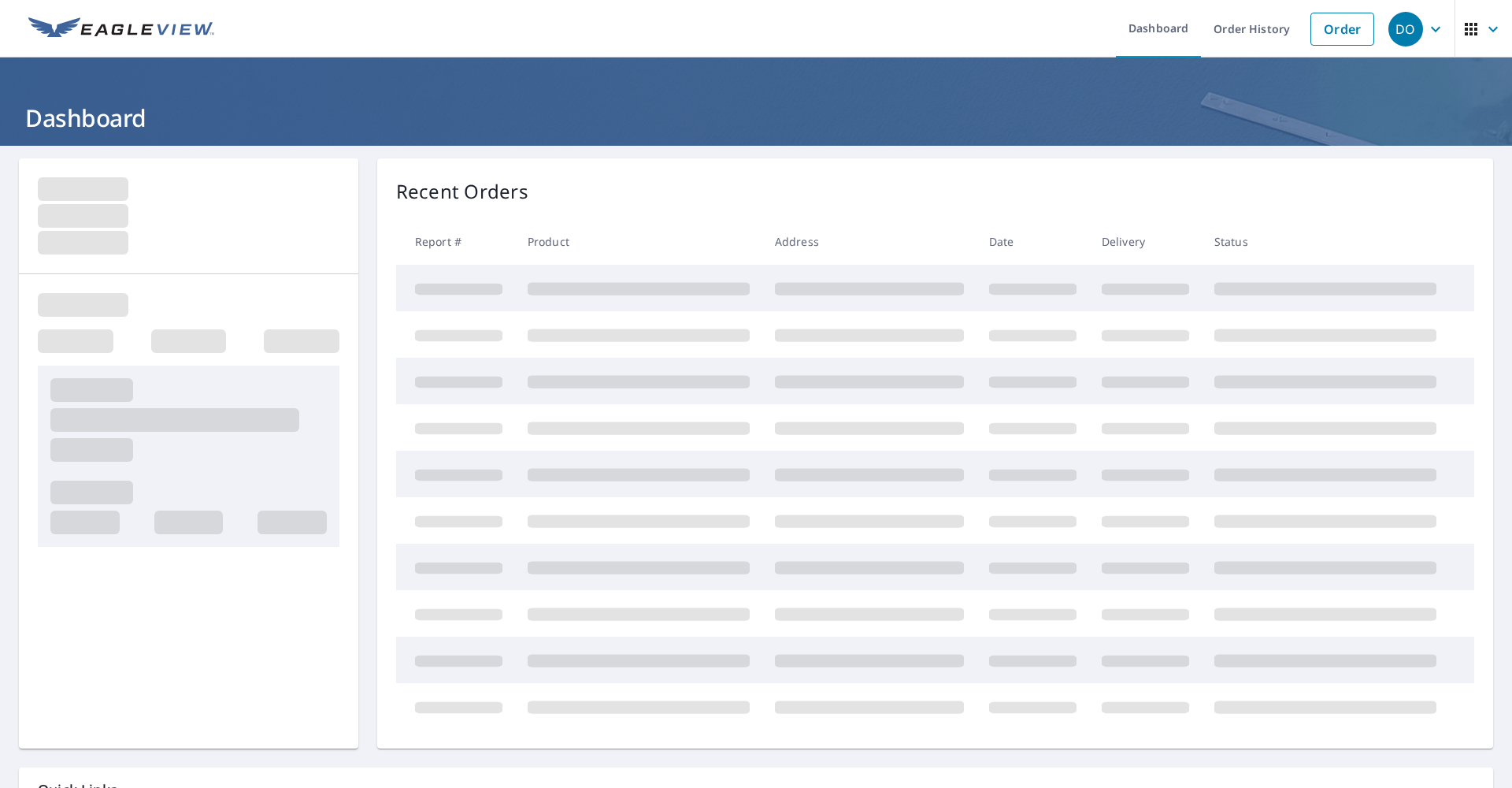 scroll, scrollTop: 0, scrollLeft: 0, axis: both 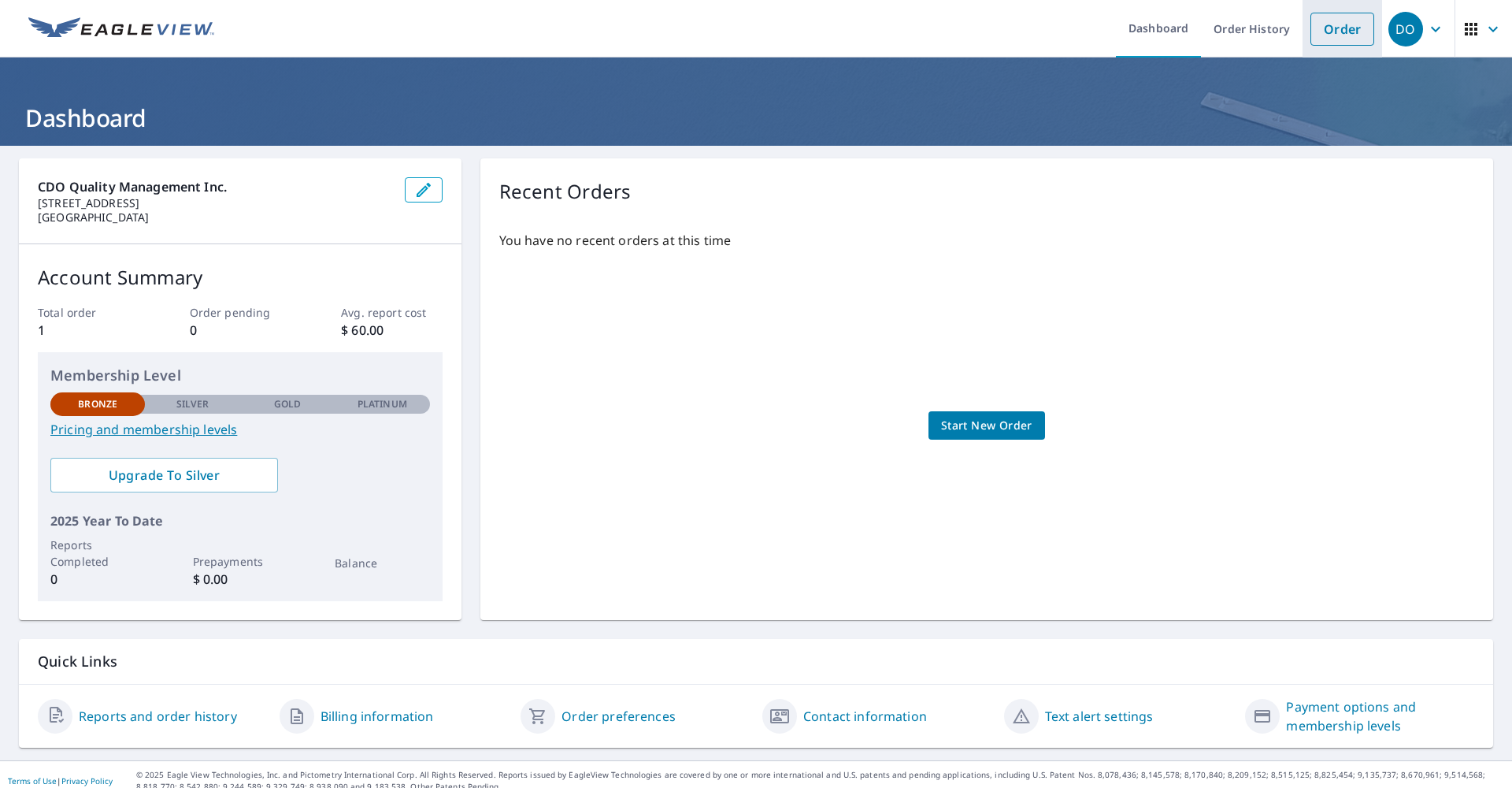 click on "Order" at bounding box center [1342, 29] 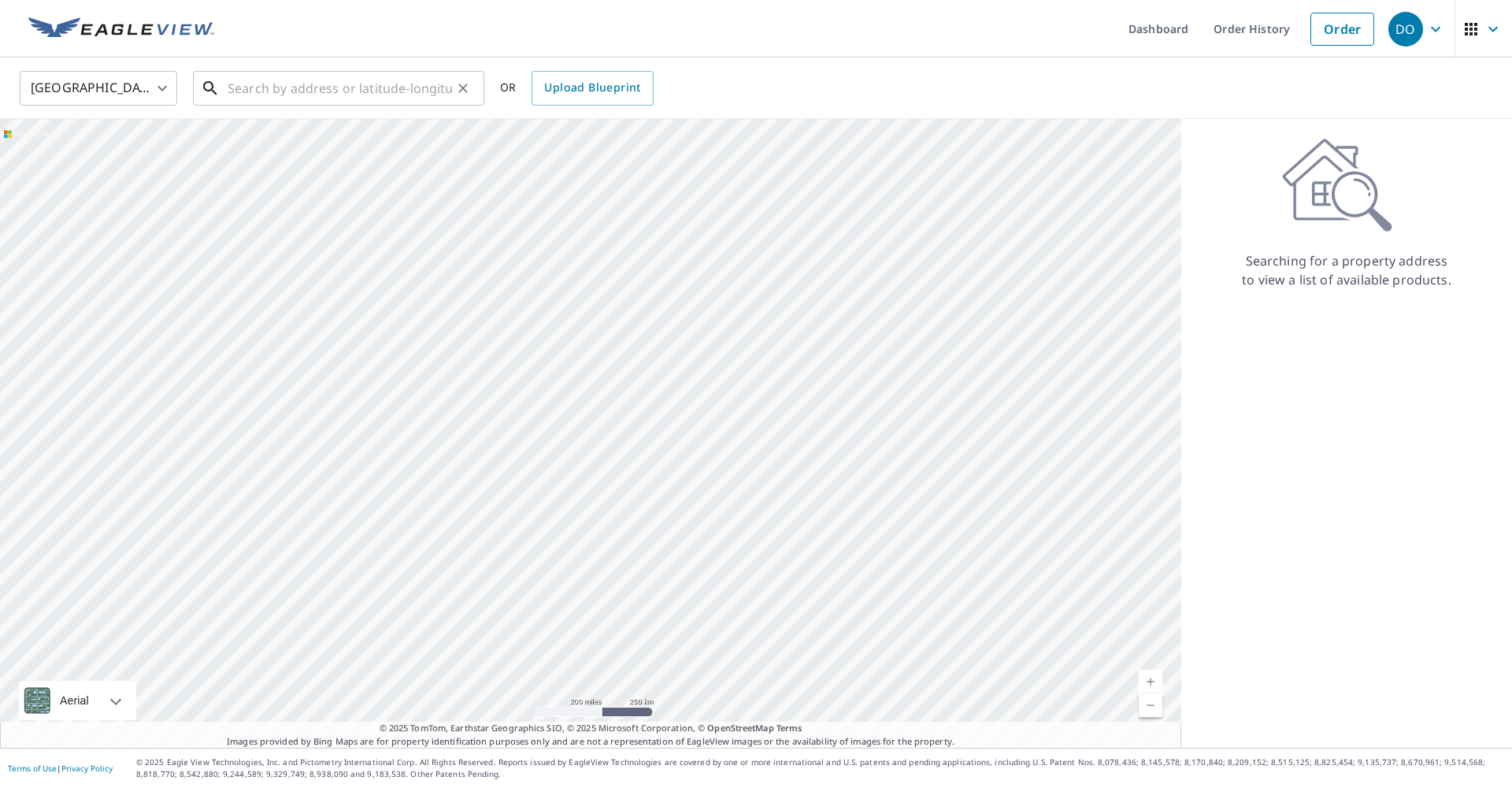 click at bounding box center (339, 88) 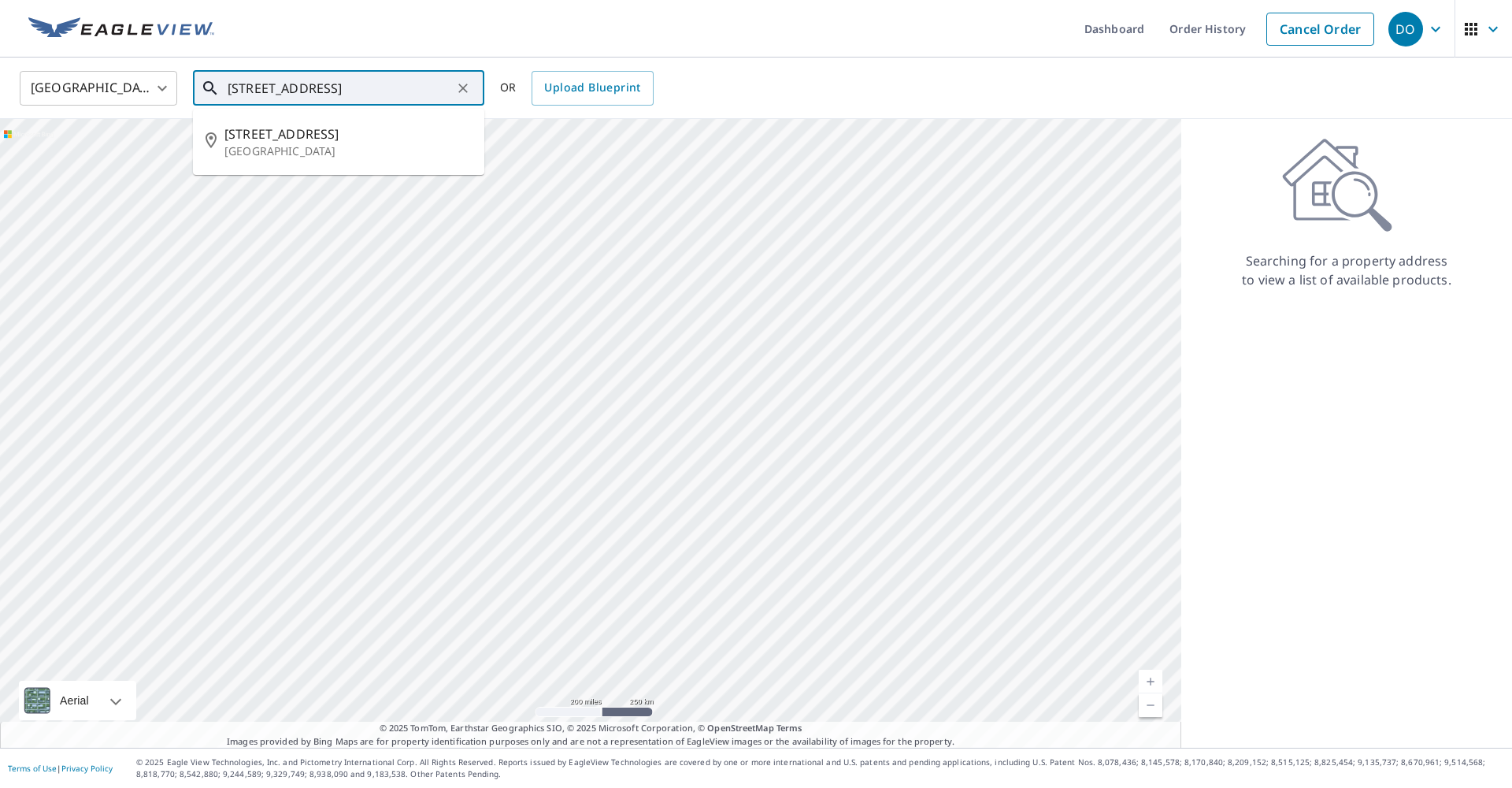 scroll, scrollTop: 2, scrollLeft: 0, axis: vertical 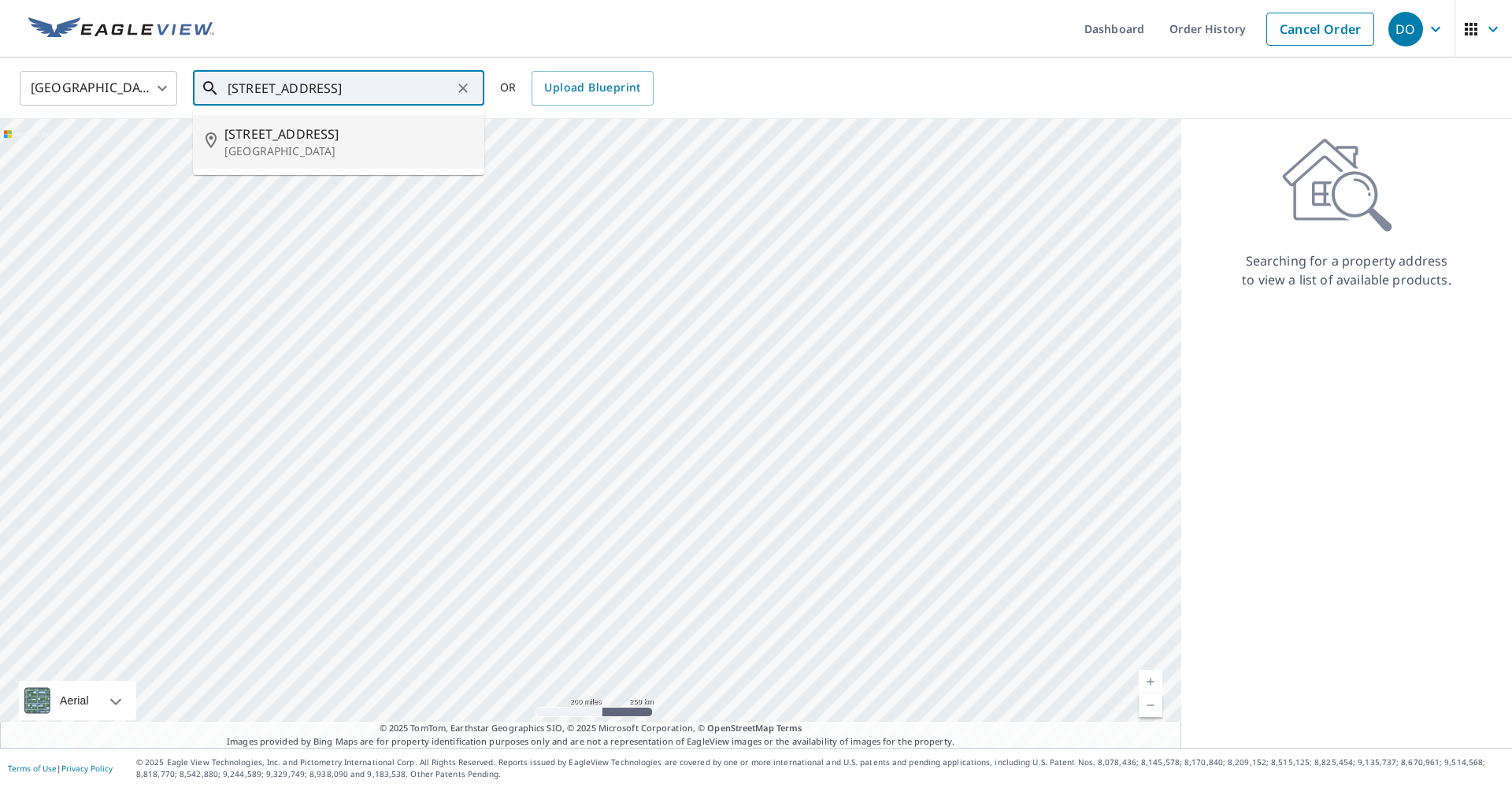 click on "[STREET_ADDRESS]" at bounding box center (348, 134) 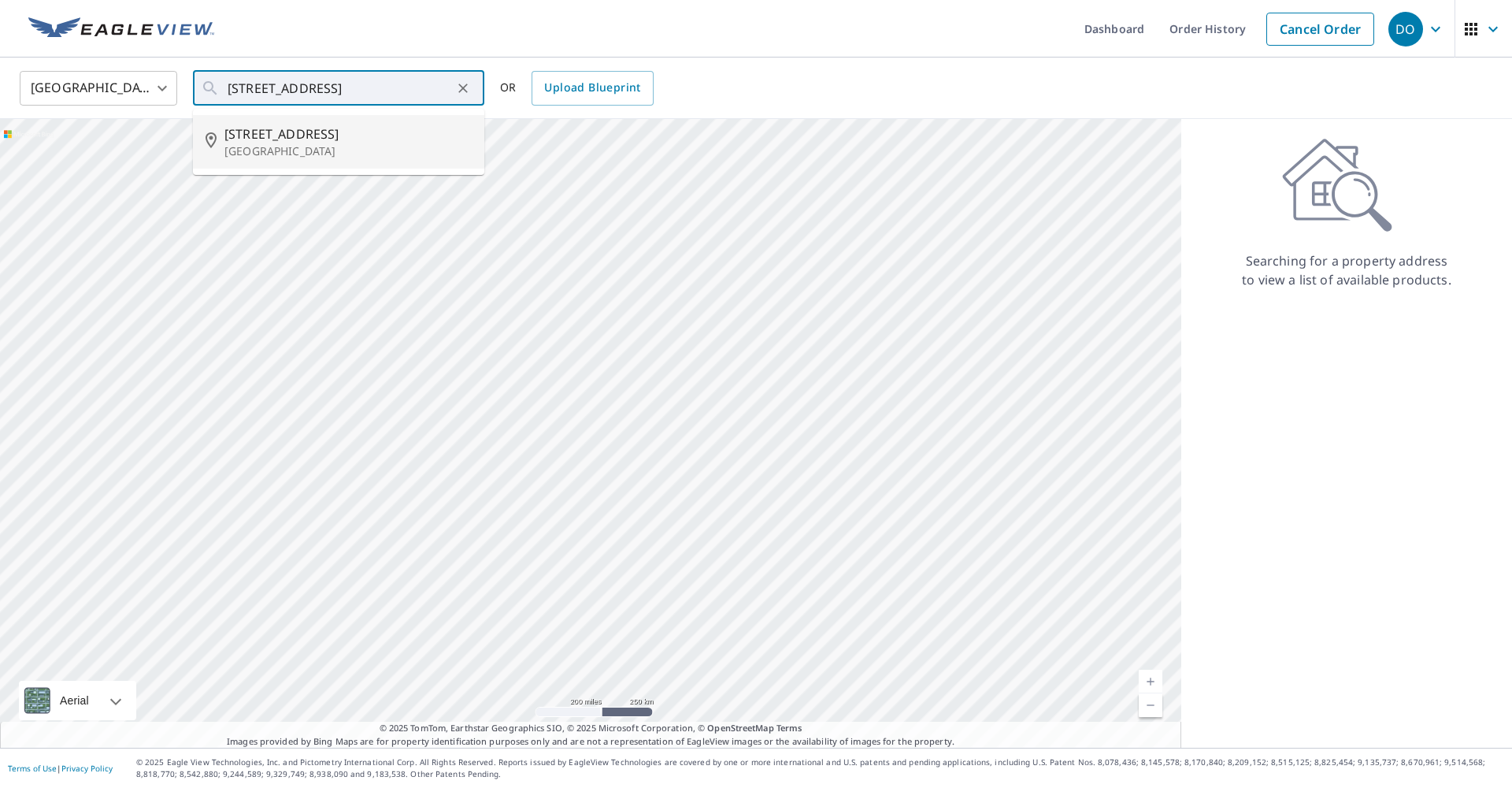 type on "[STREET_ADDRESS]" 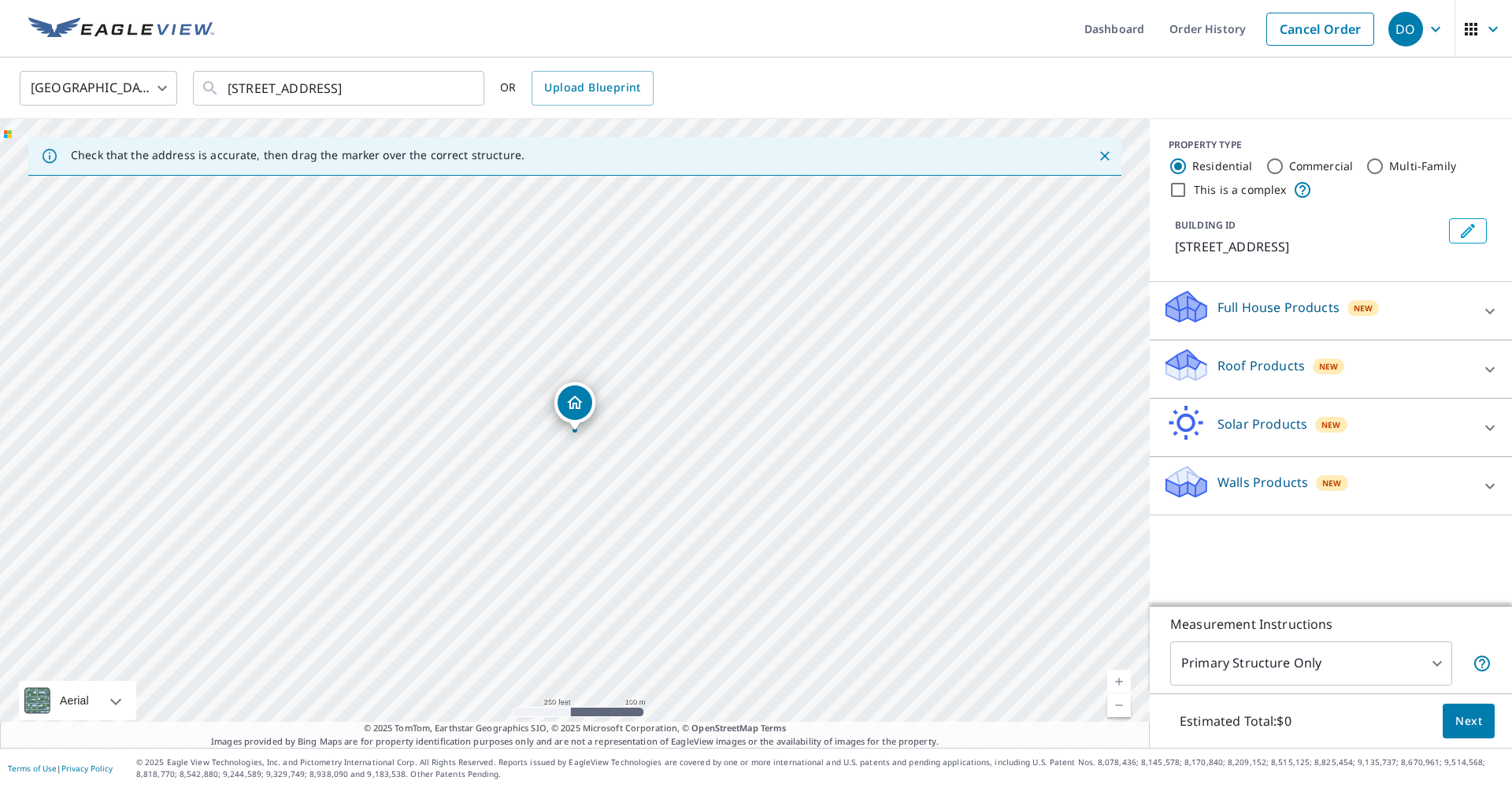 click on "[STREET_ADDRESS]" at bounding box center [575, 433] 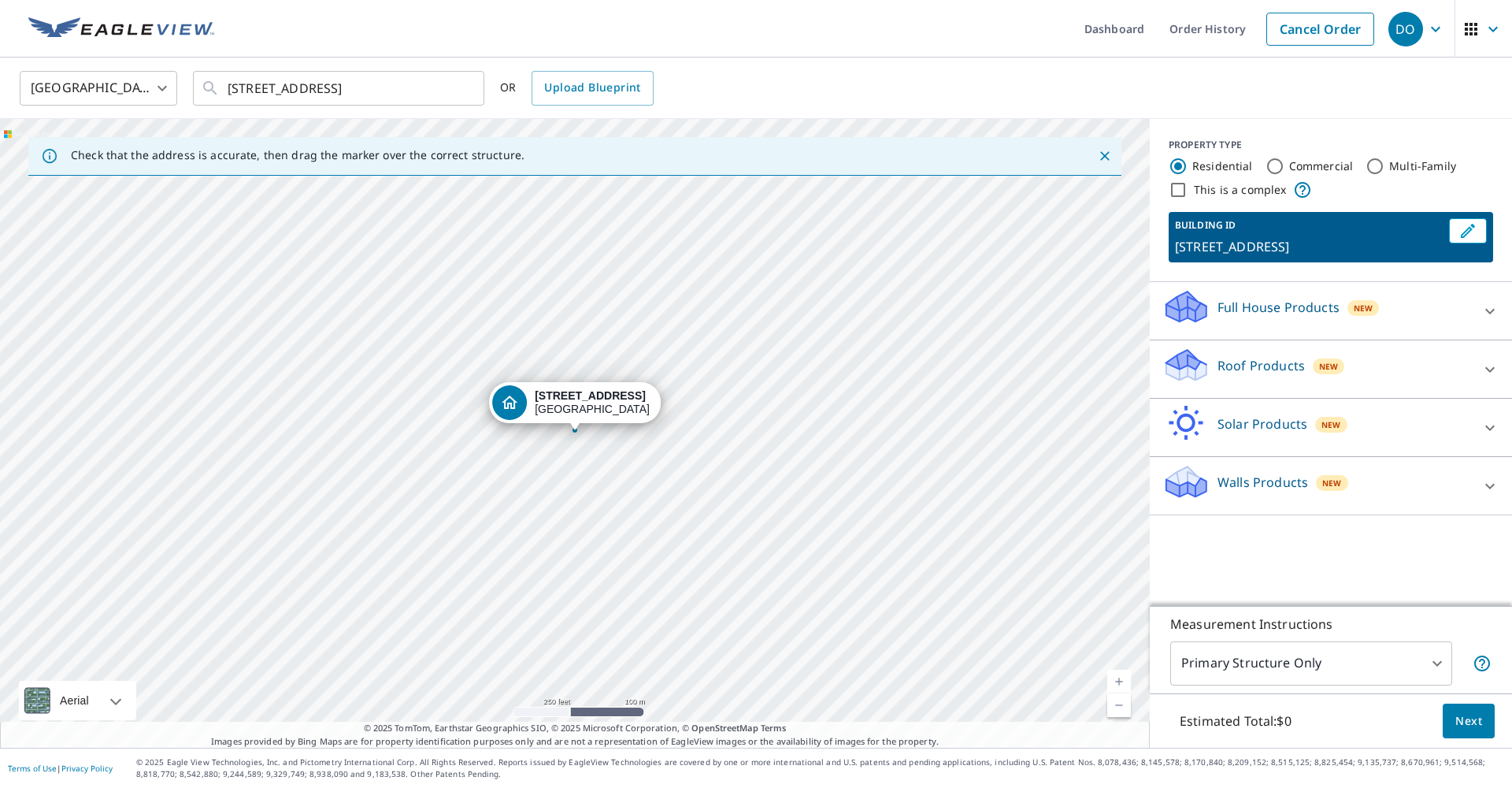 click on "[STREET_ADDRESS]" at bounding box center [575, 433] 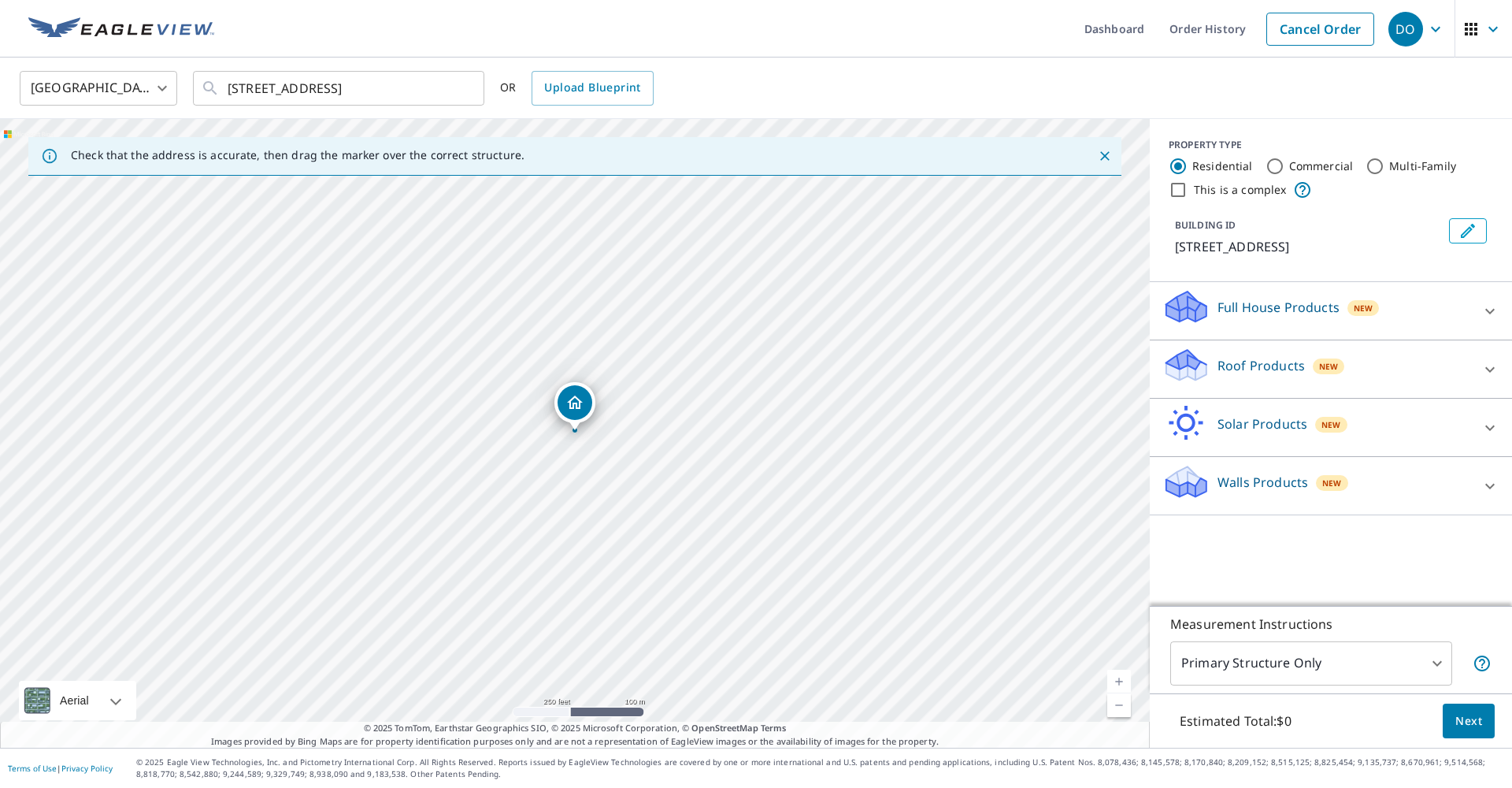 scroll, scrollTop: 0, scrollLeft: 0, axis: both 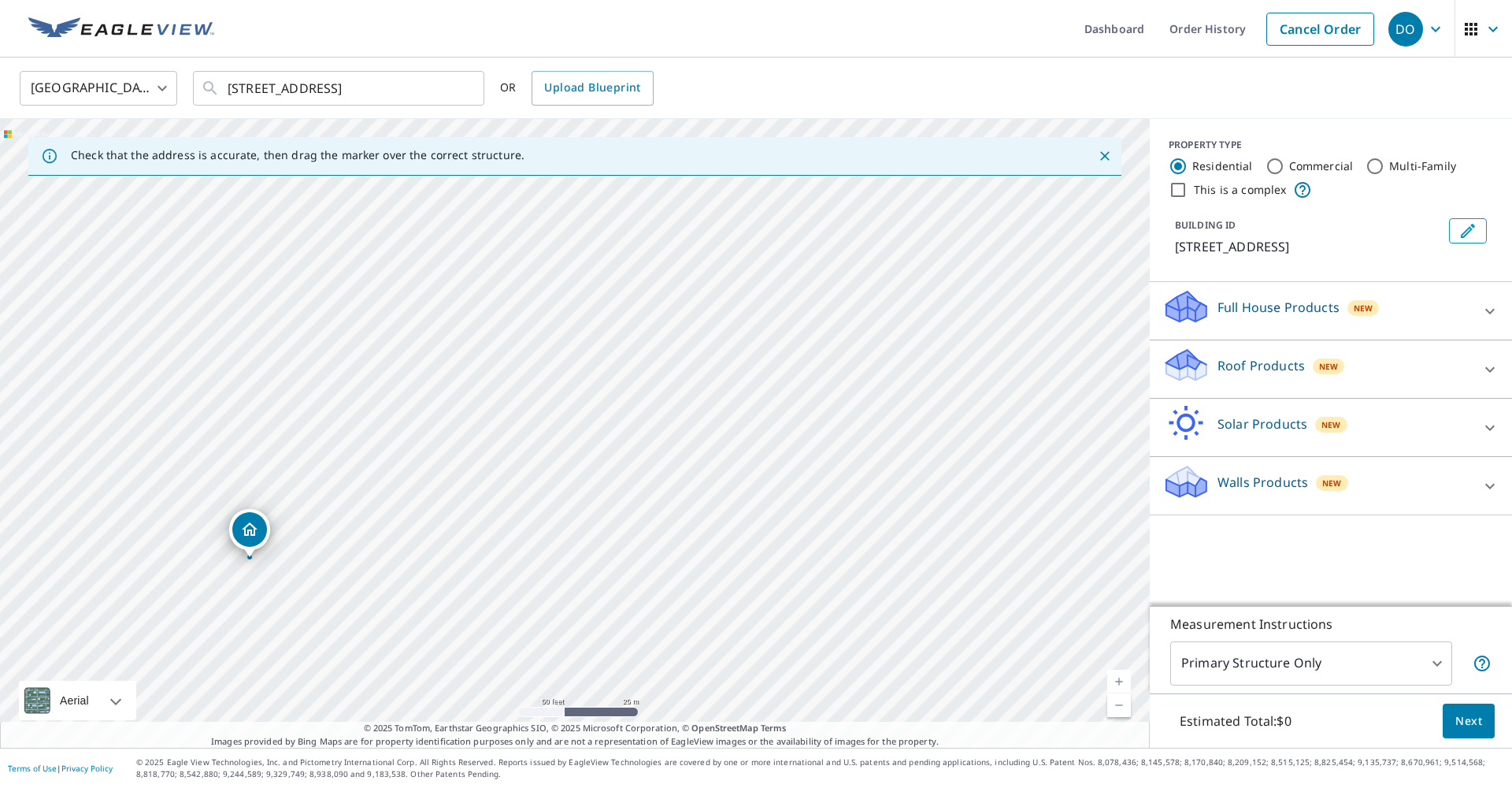 click on "[STREET_ADDRESS]" at bounding box center (575, 433) 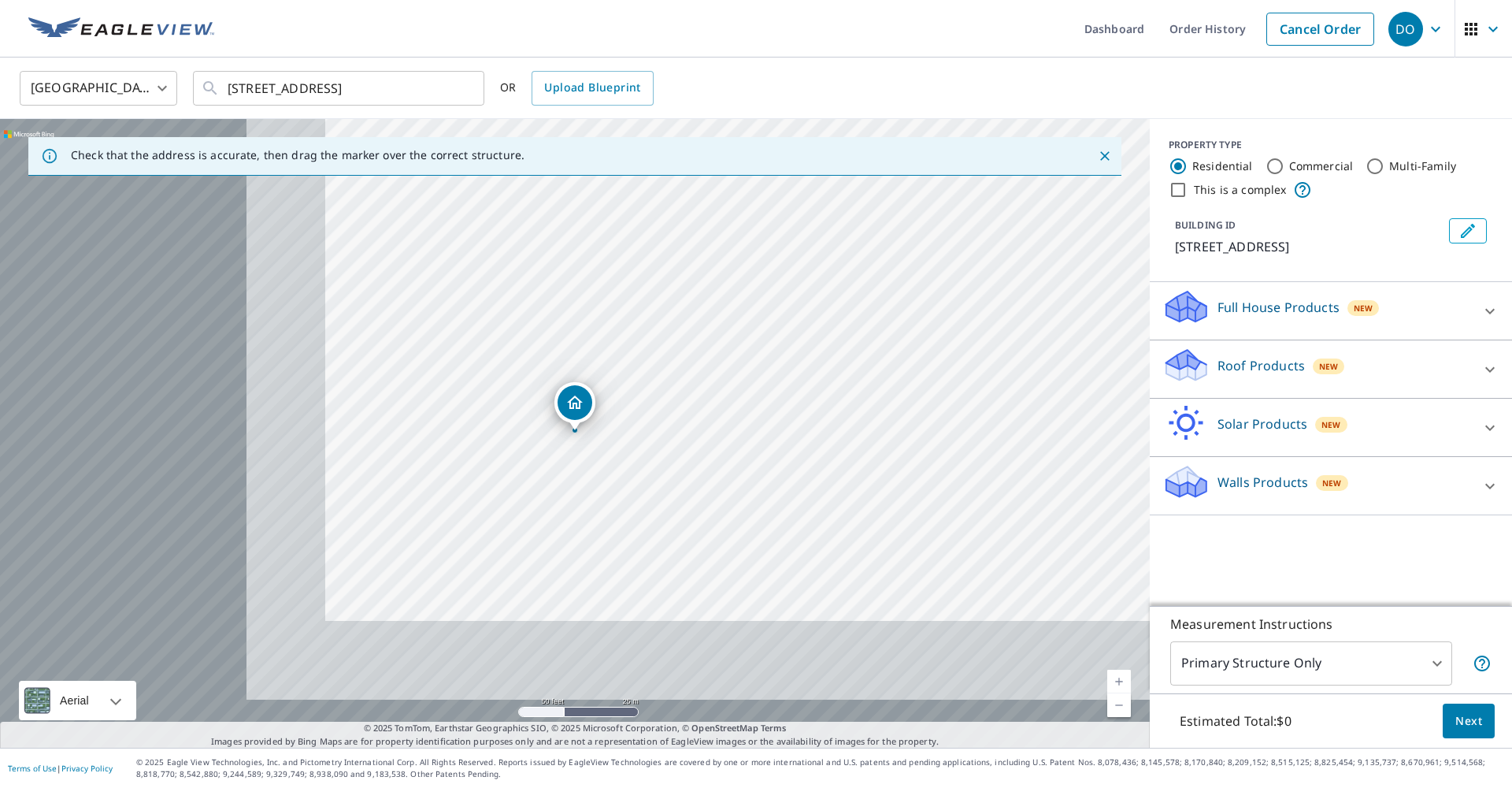 click on "[STREET_ADDRESS]" at bounding box center [575, 433] 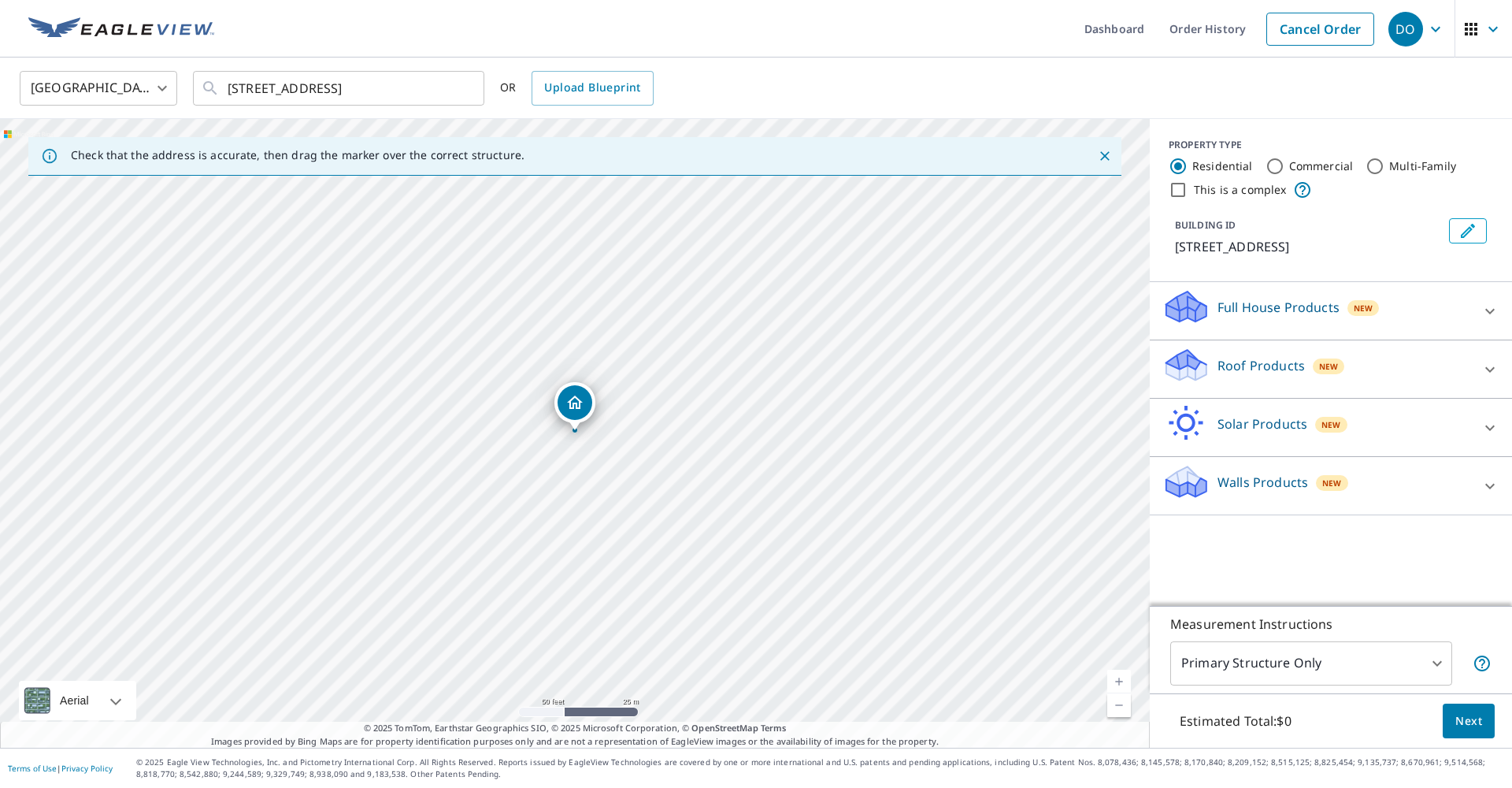 click on "[STREET_ADDRESS]" at bounding box center (575, 433) 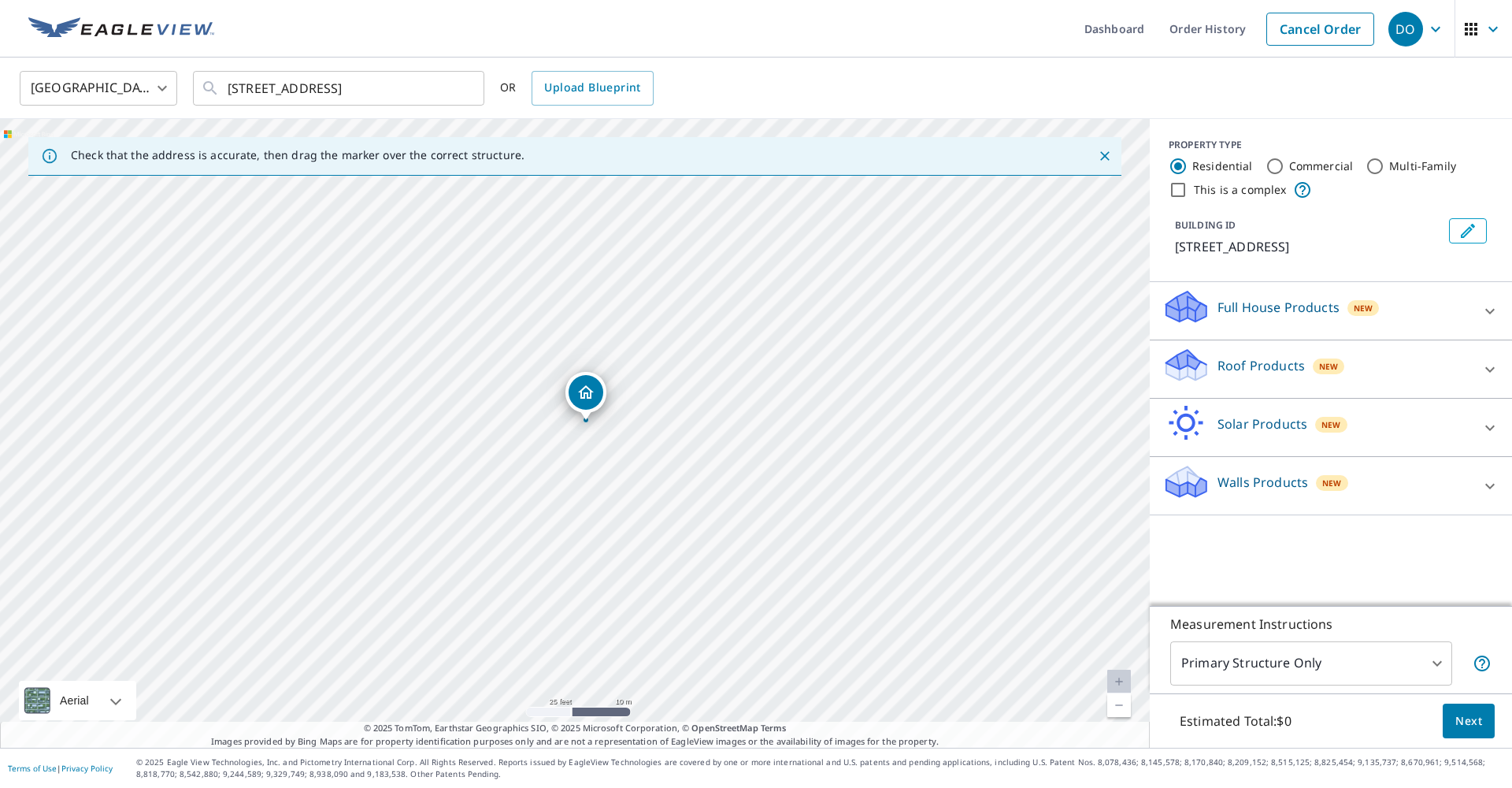 click on "[STREET_ADDRESS]" at bounding box center [575, 433] 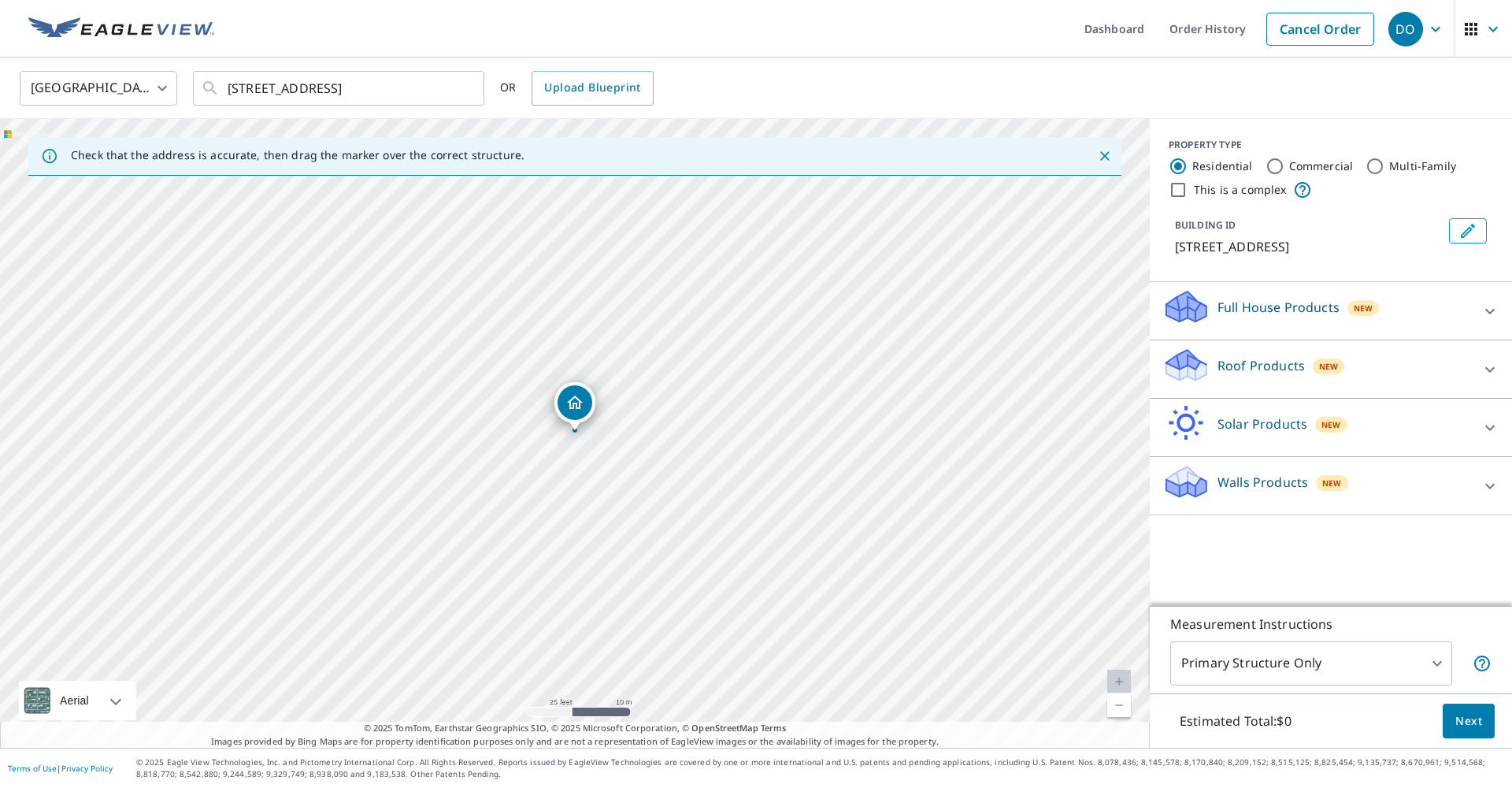 click on "[STREET_ADDRESS]" at bounding box center [575, 433] 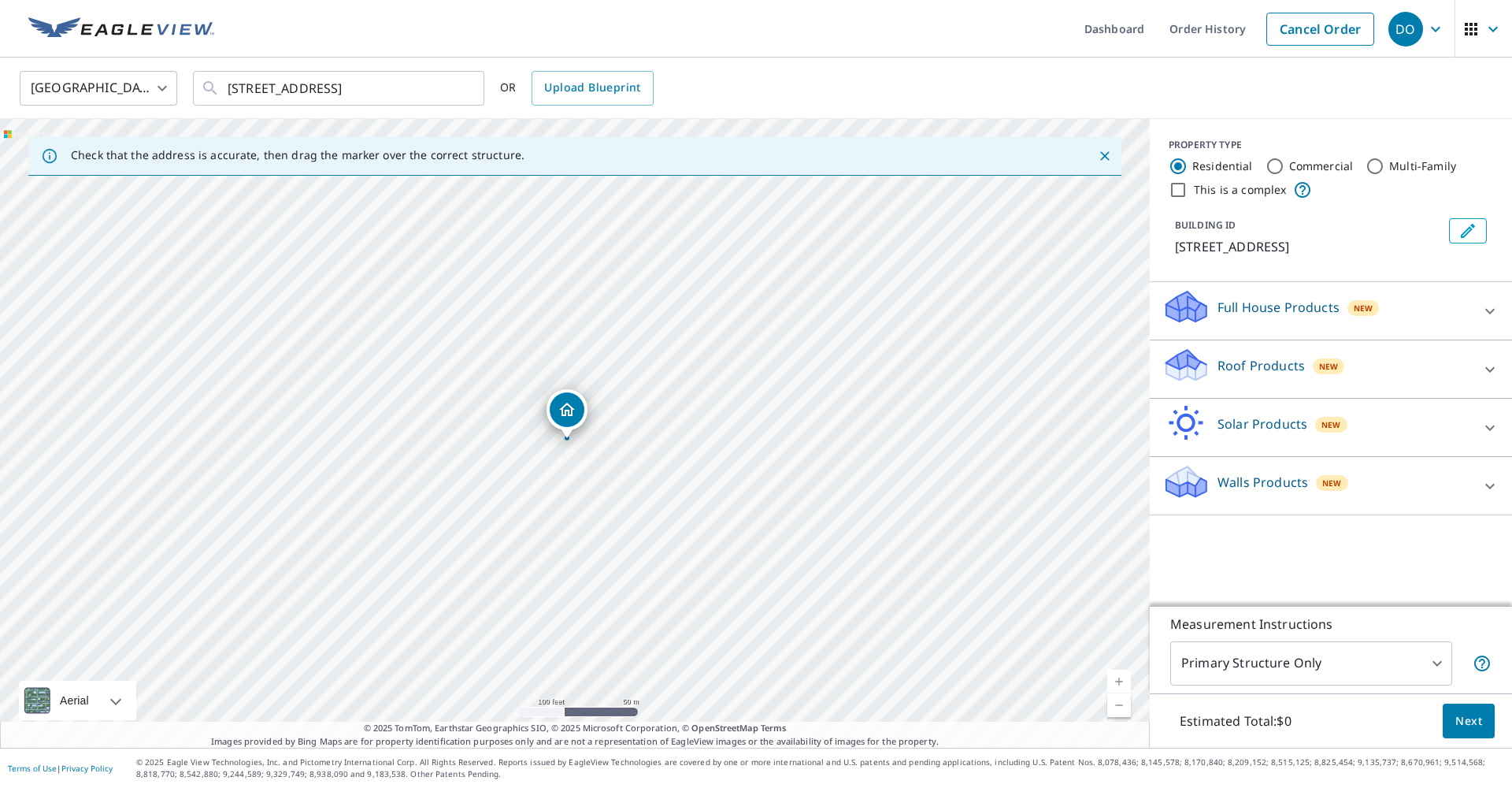 click on "[STREET_ADDRESS]" at bounding box center (575, 433) 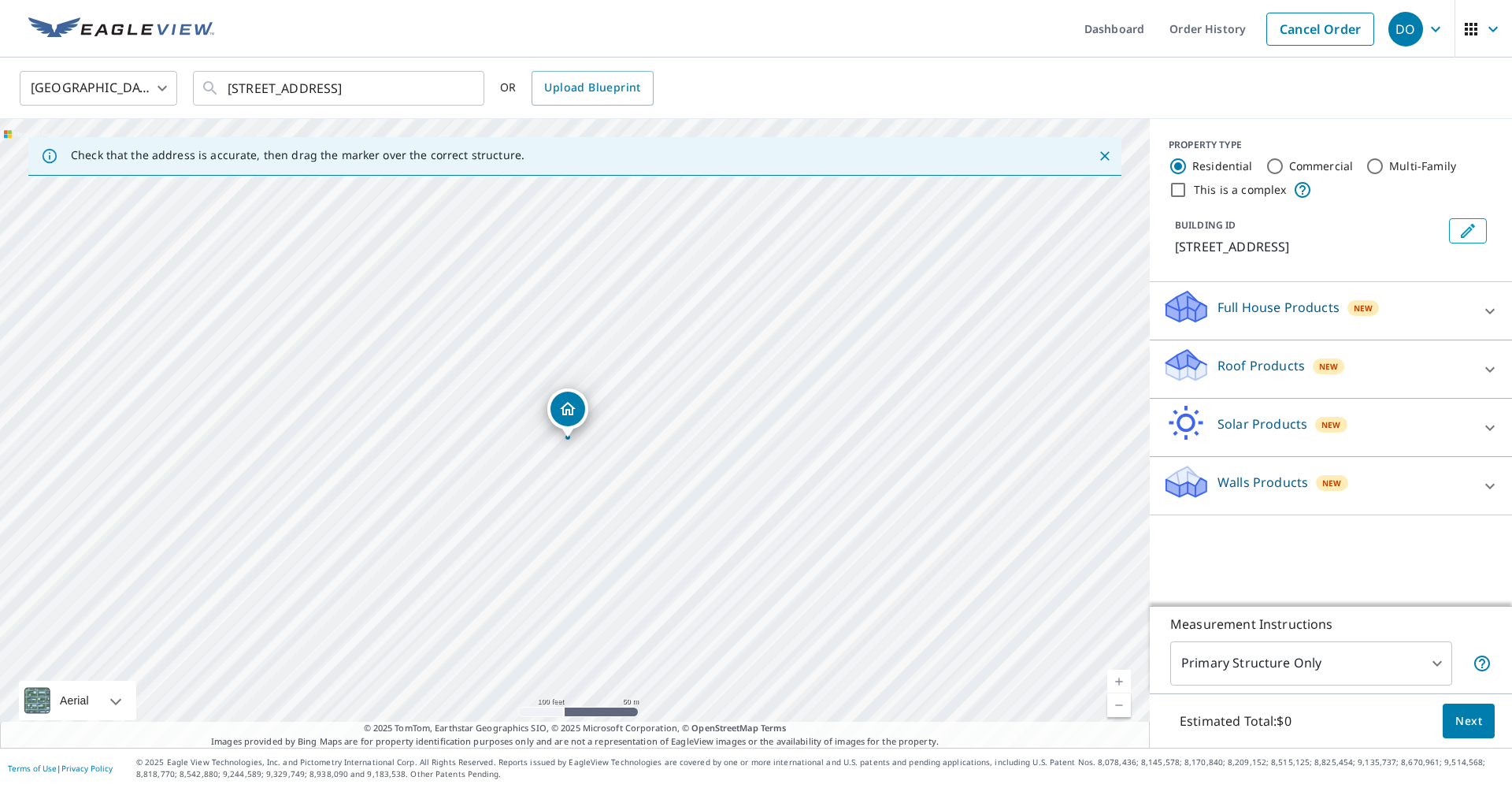 click on "[STREET_ADDRESS]" at bounding box center (575, 433) 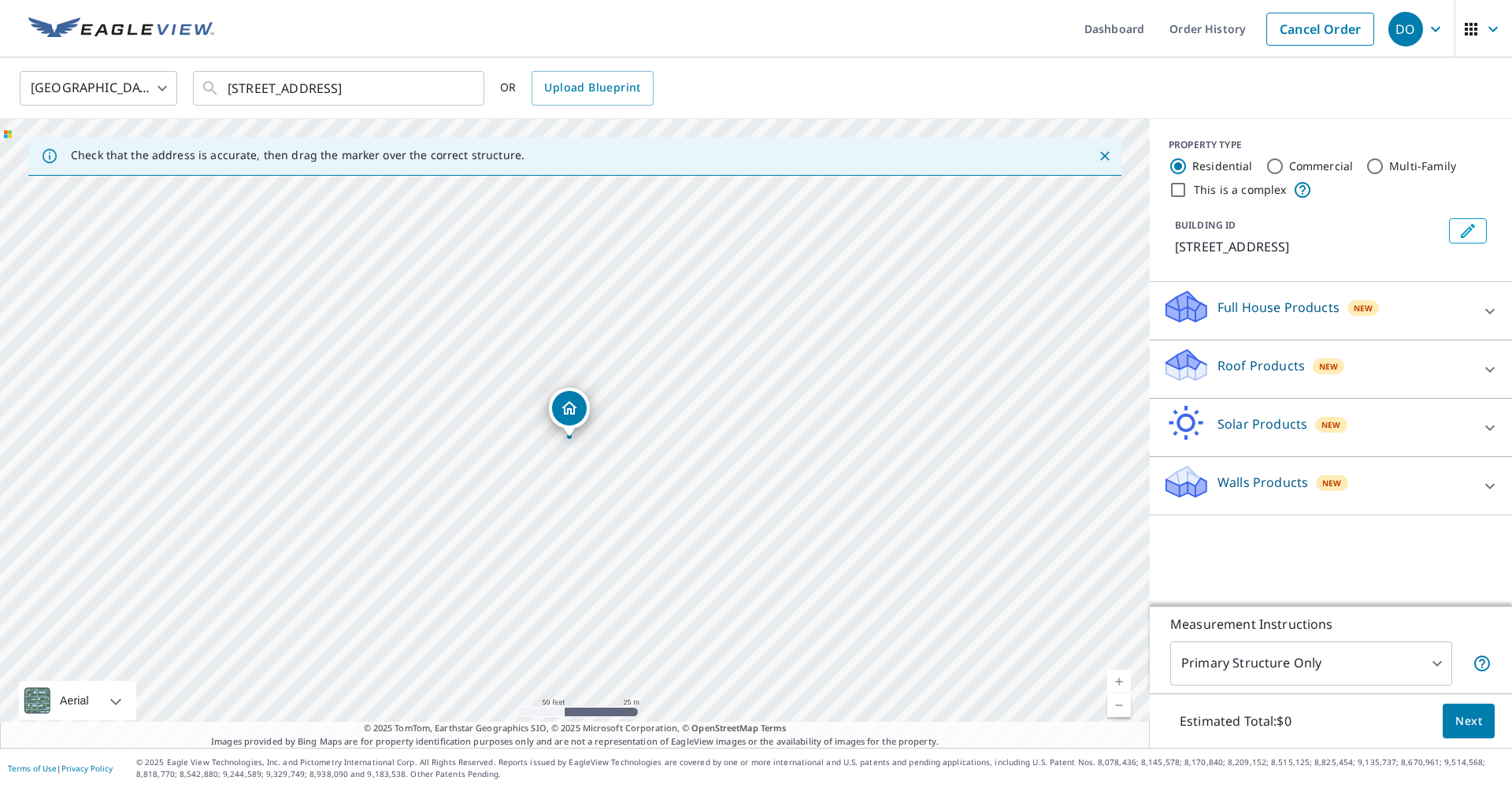 click on "[STREET_ADDRESS]" at bounding box center [575, 433] 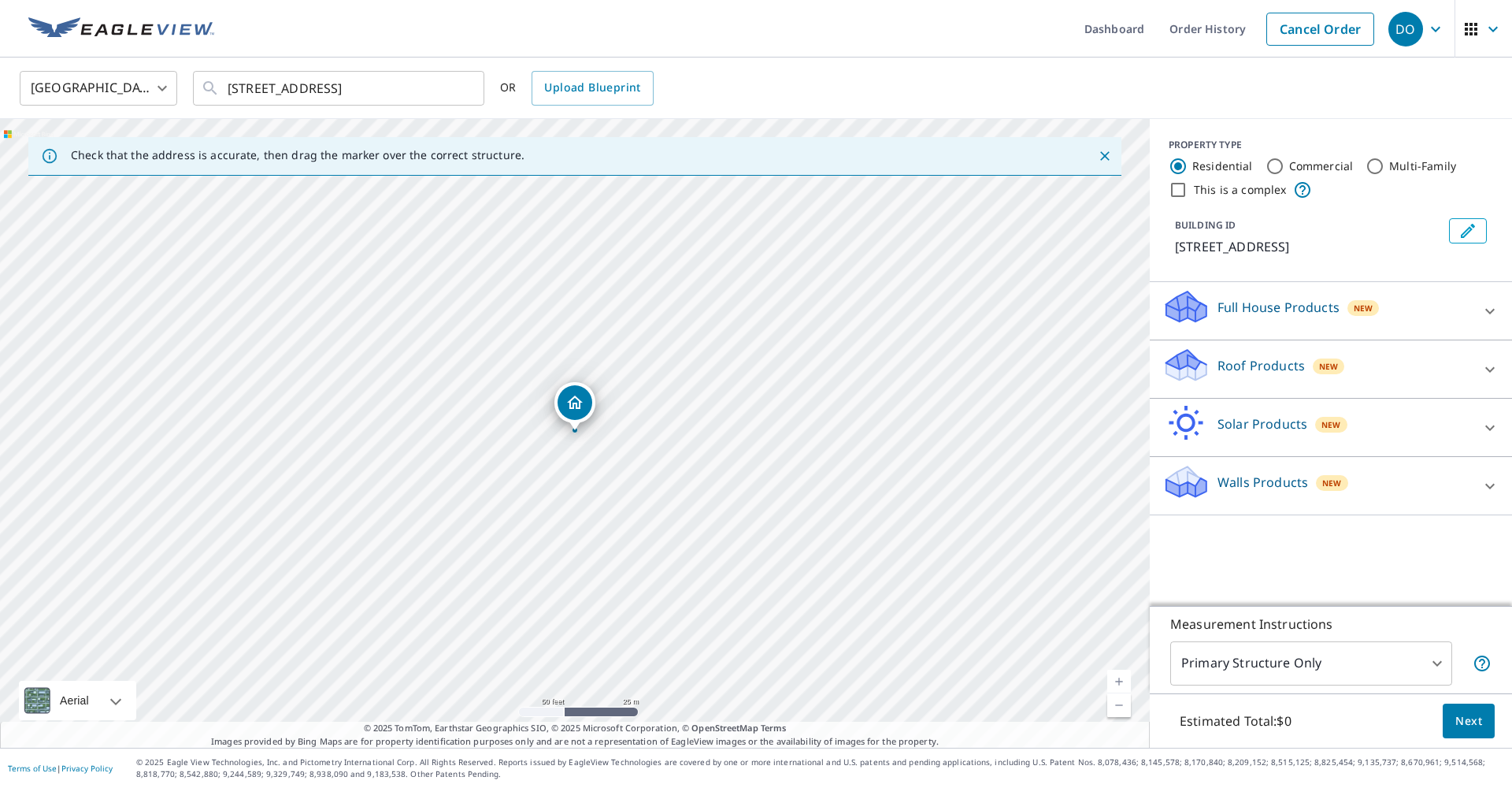 click on "[STREET_ADDRESS]" at bounding box center [575, 433] 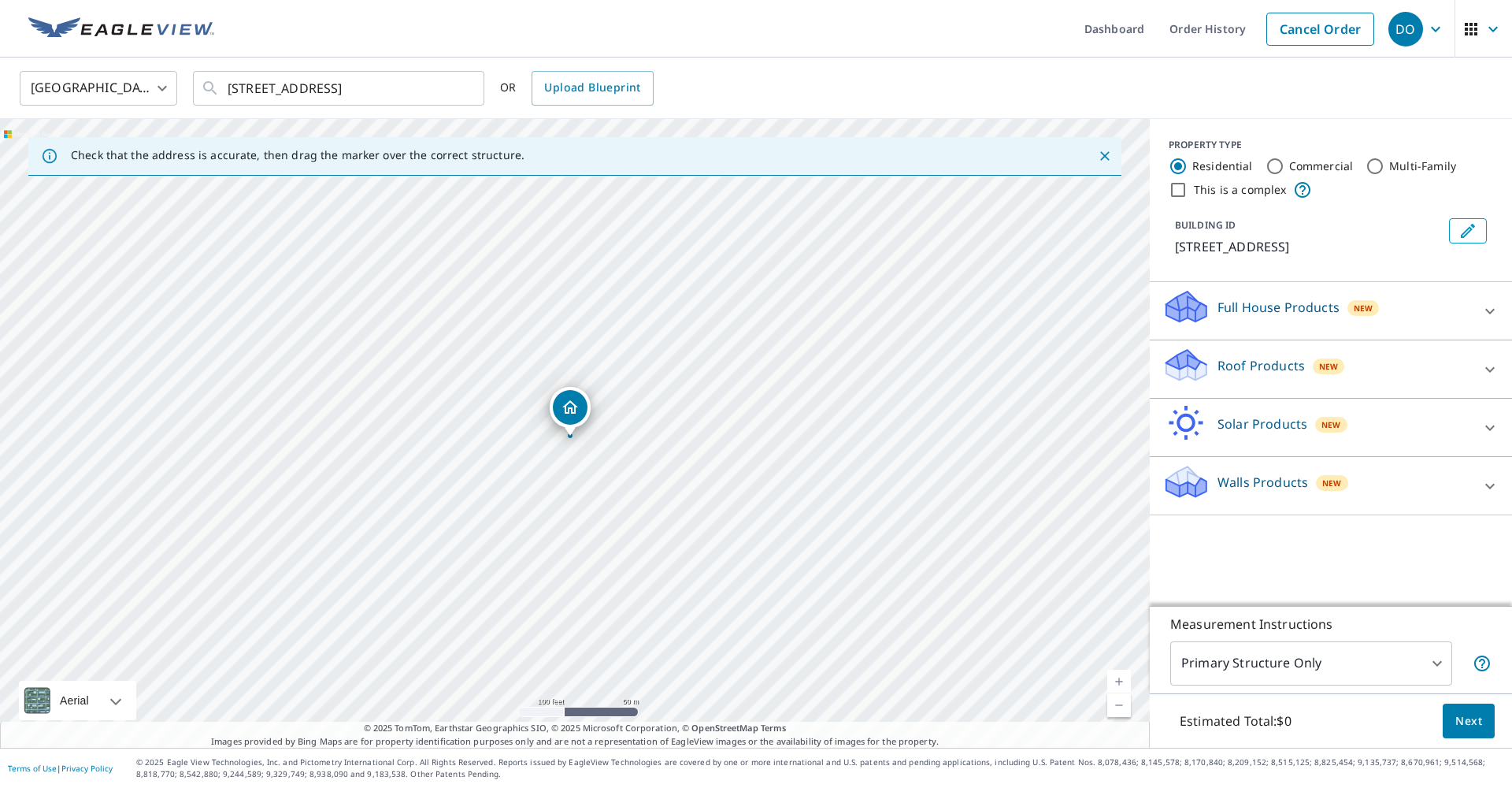 click on "[STREET_ADDRESS]" at bounding box center (575, 433) 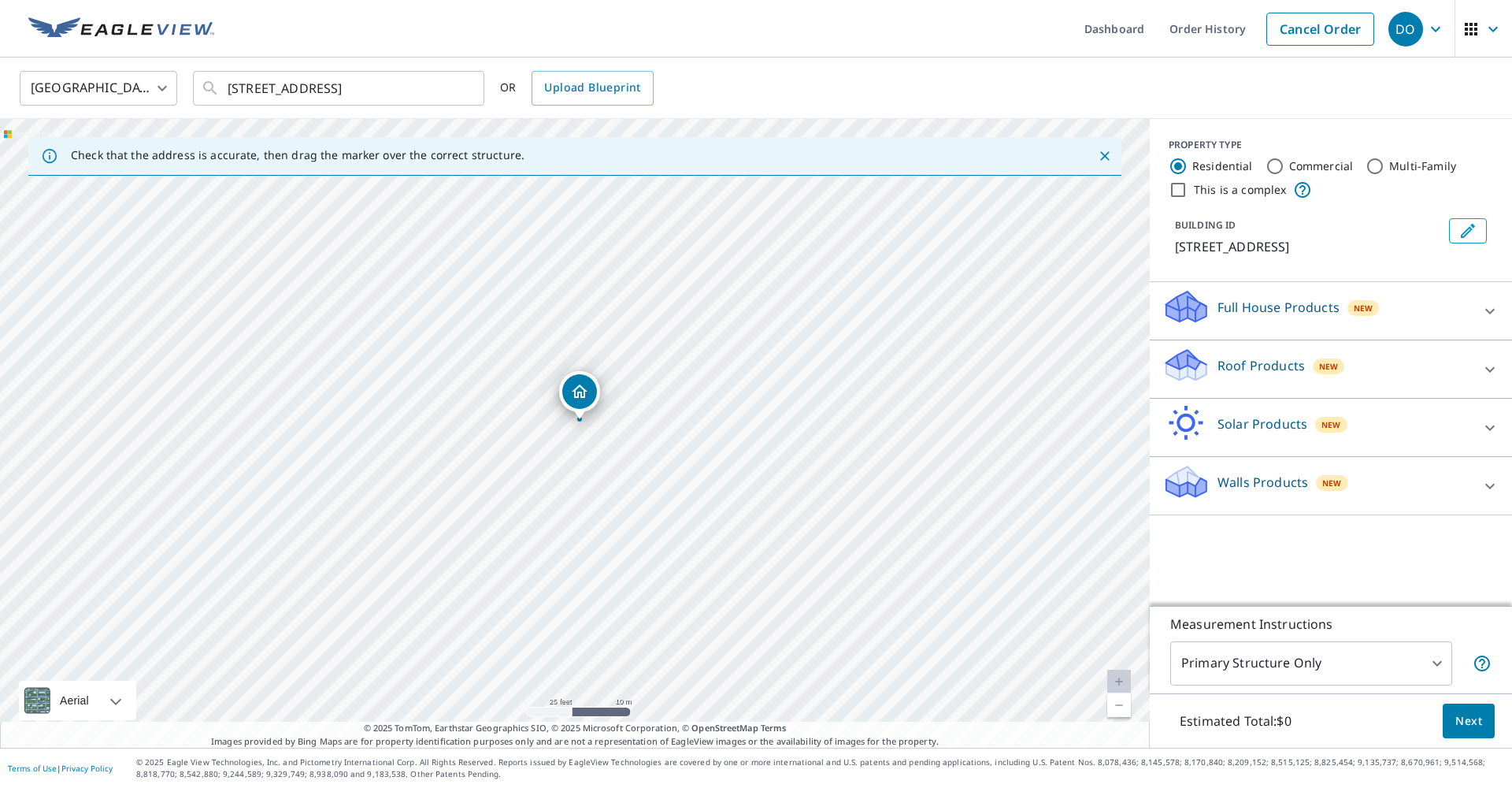 click 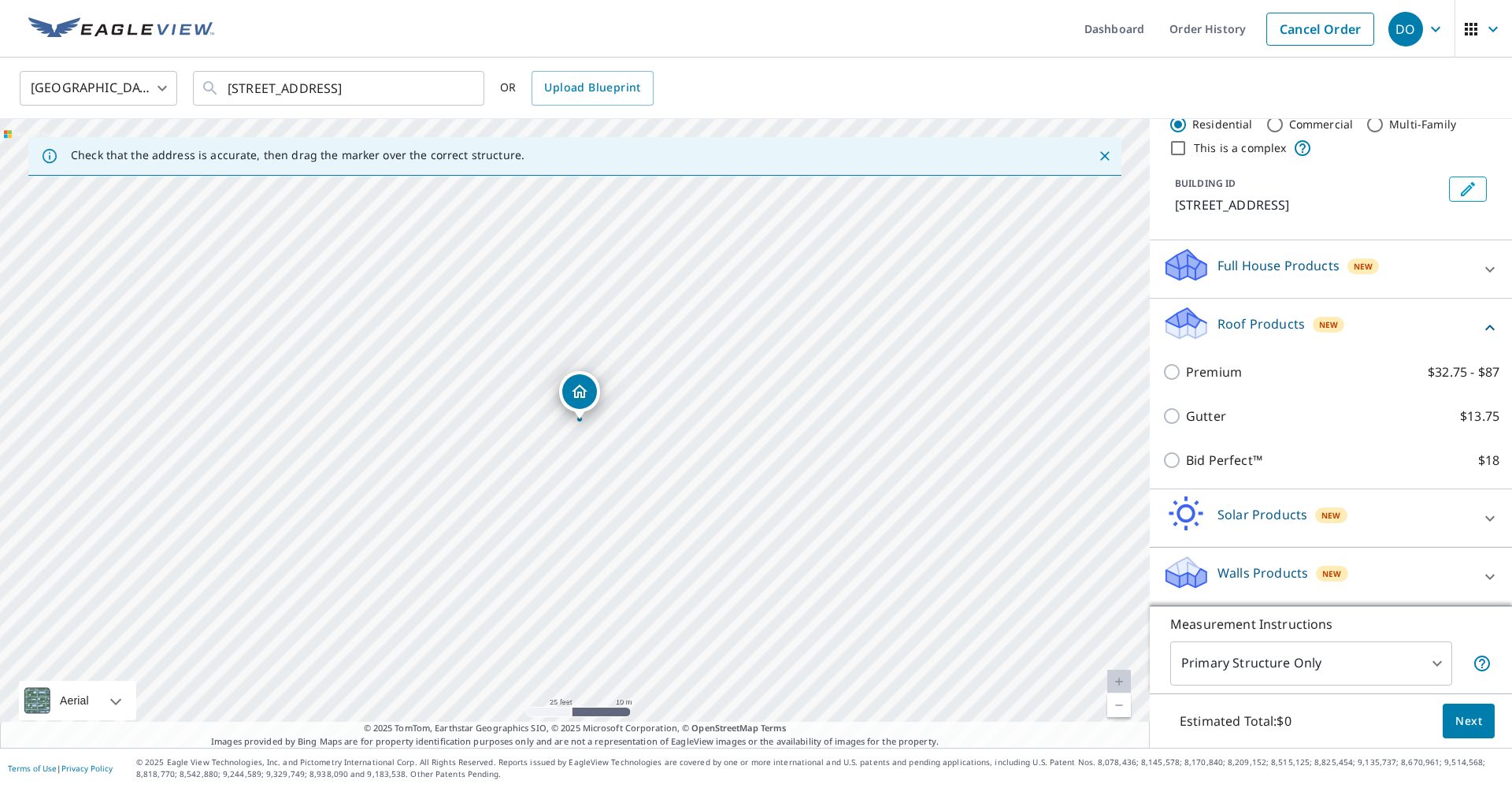 scroll, scrollTop: 42, scrollLeft: 0, axis: vertical 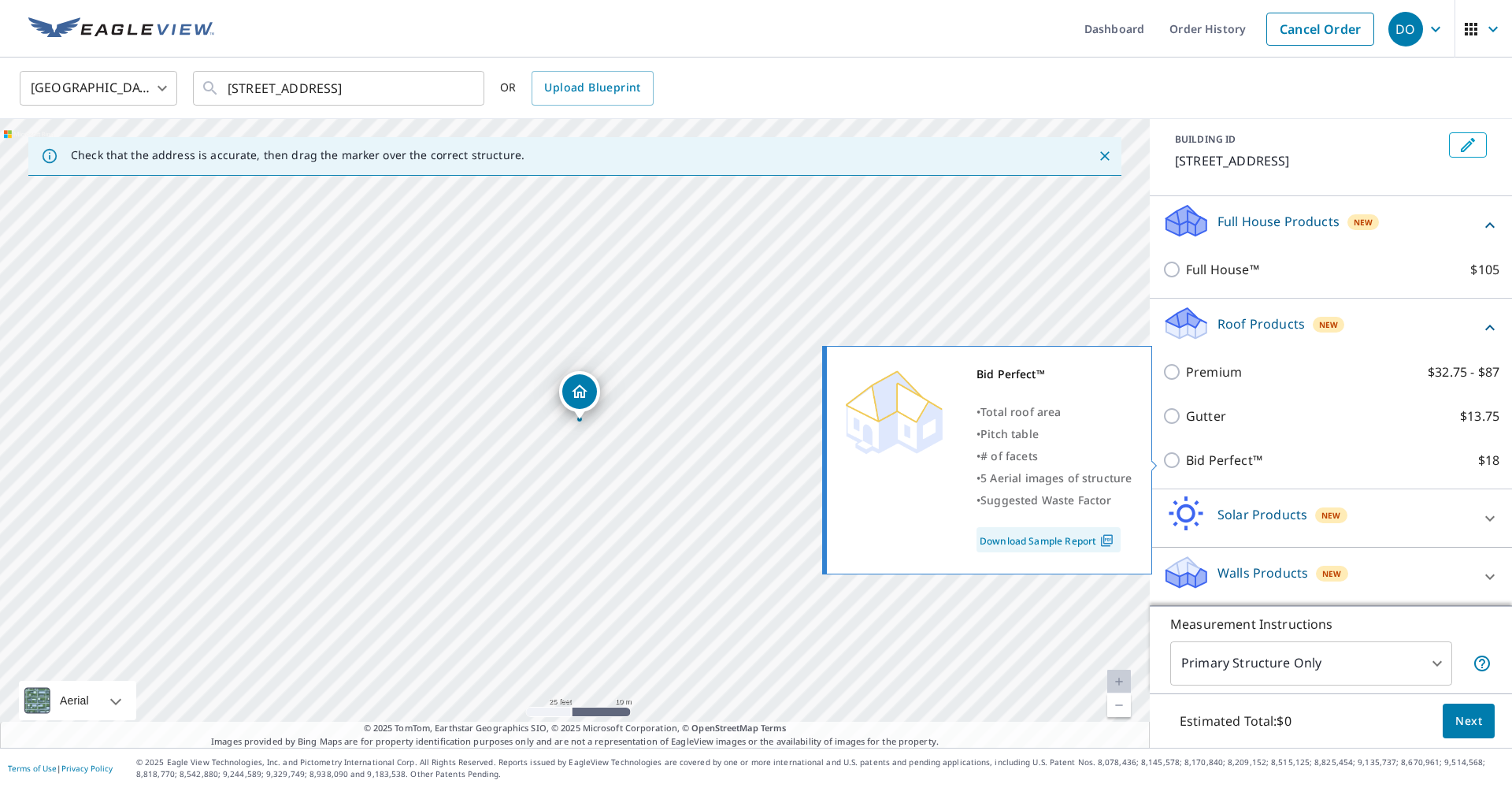 click on "Bid Perfect™ $18" at bounding box center [1174, 460] 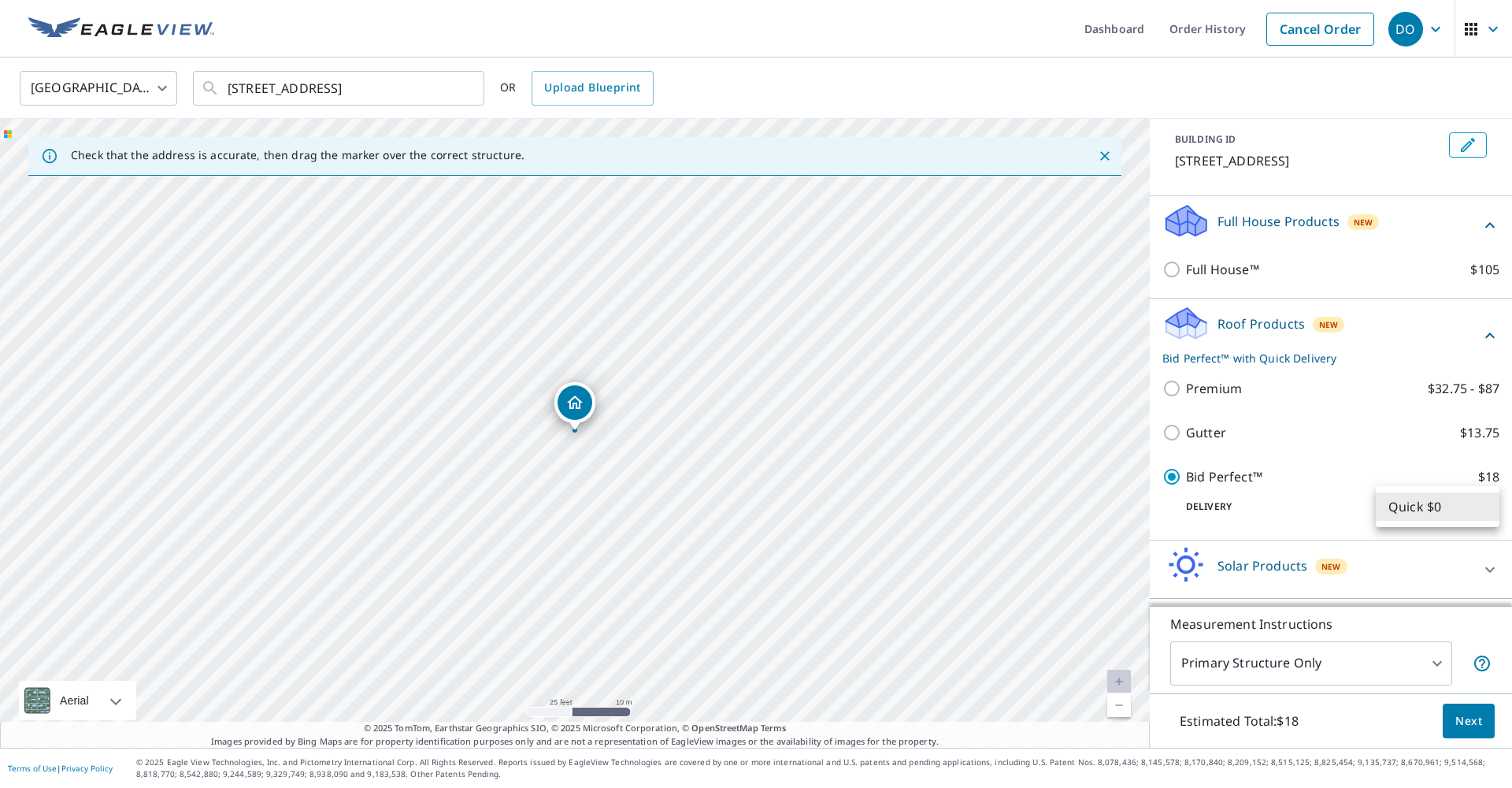 click on "DO DO
Dashboard Order History Cancel Order DO [GEOGRAPHIC_DATA] [GEOGRAPHIC_DATA] ​ [STREET_ADDRESS] ​ OR Upload Blueprint Check that the address is accurate, then drag the marker over the correct structure. [STREET_ADDRESS] Aerial Road A standard road map Aerial A detailed look from above Labels Labels 25 feet 10 m © 2025 TomTom, © Vexcel Imaging, © 2025 Microsoft Corporation,  © OpenStreetMap Terms © 2025 TomTom, Earthstar Geographics SIO, © 2025 Microsoft Corporation, ©   OpenStreetMap   Terms Images provided by Bing Maps are for property identification purposes only and are not a representation of EagleView images or the availability of images for the property. PROPERTY TYPE Residential Commercial Multi-Family This is a complex BUILDING ID [STREET_ADDRESS] Full House Products New Full House™ $105 Roof Products New Bid Perfect™ with Quick Delivery Premium $32.75 - $87 Gutter $13.75 Bid Perfect™ $18 Delivery Quick $0 45 ​ New" at bounding box center (756, 394) 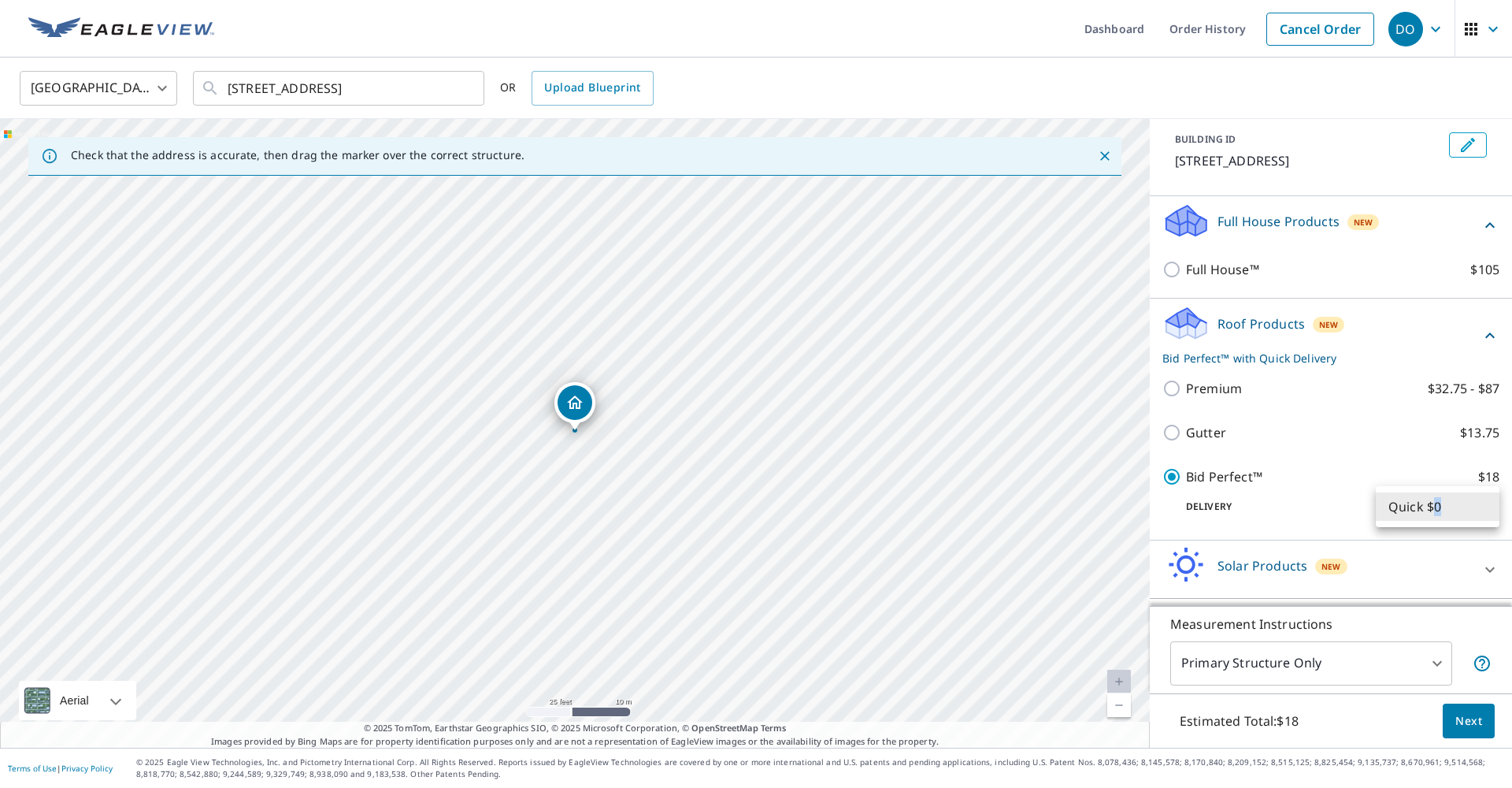 click on "Quick $0" at bounding box center [1437, 507] 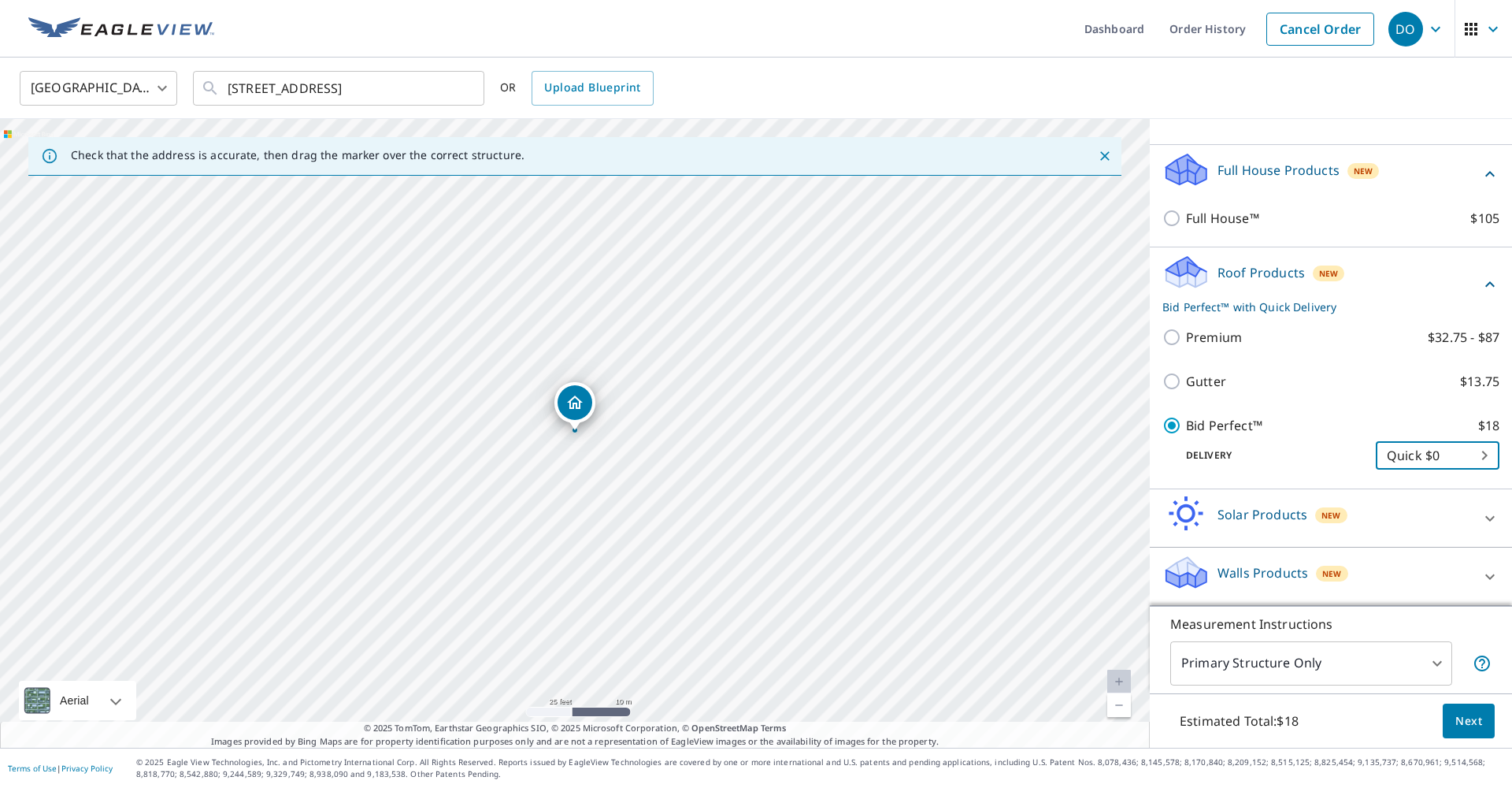 scroll, scrollTop: 137, scrollLeft: 0, axis: vertical 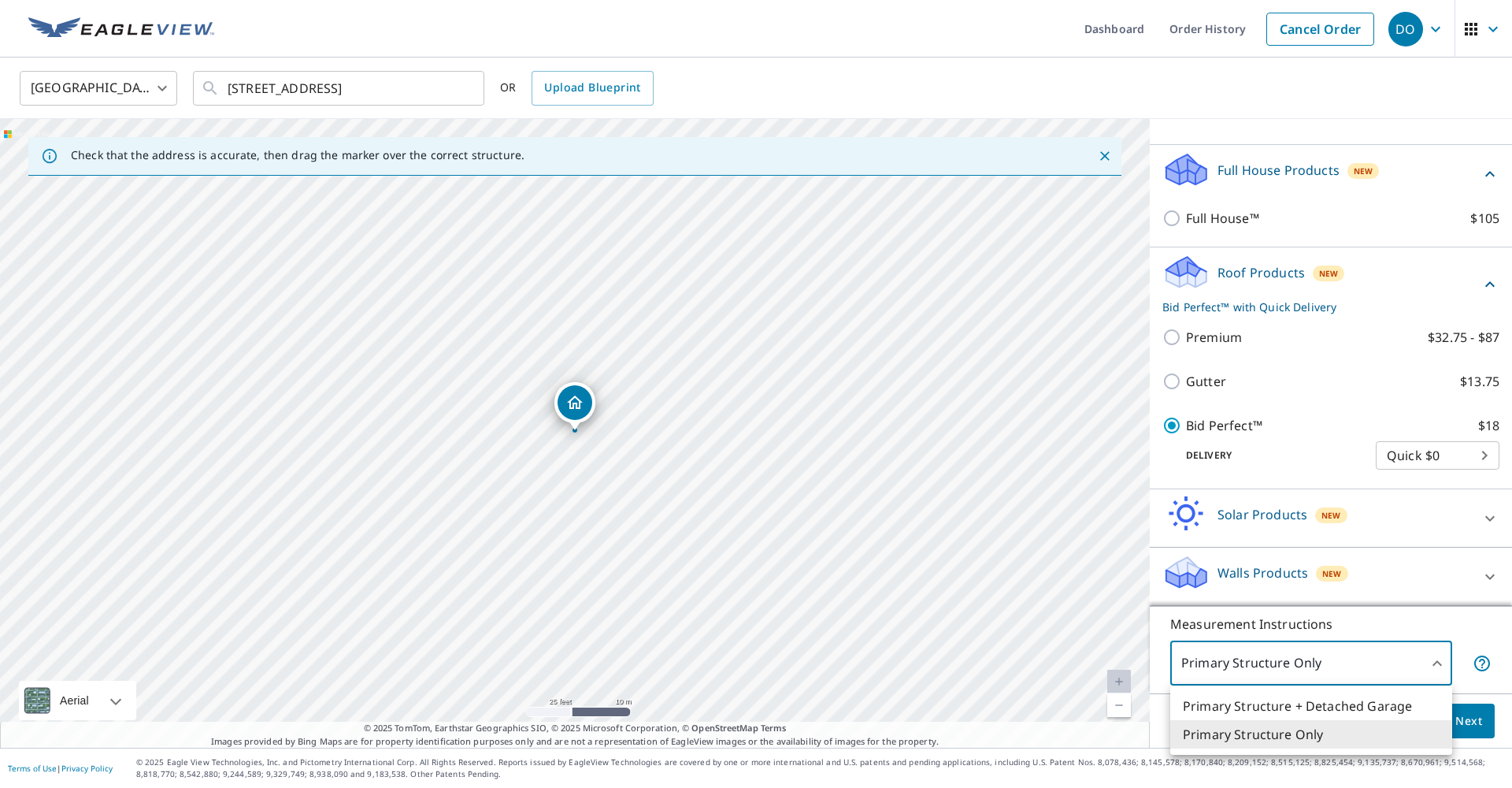 click at bounding box center [756, 394] 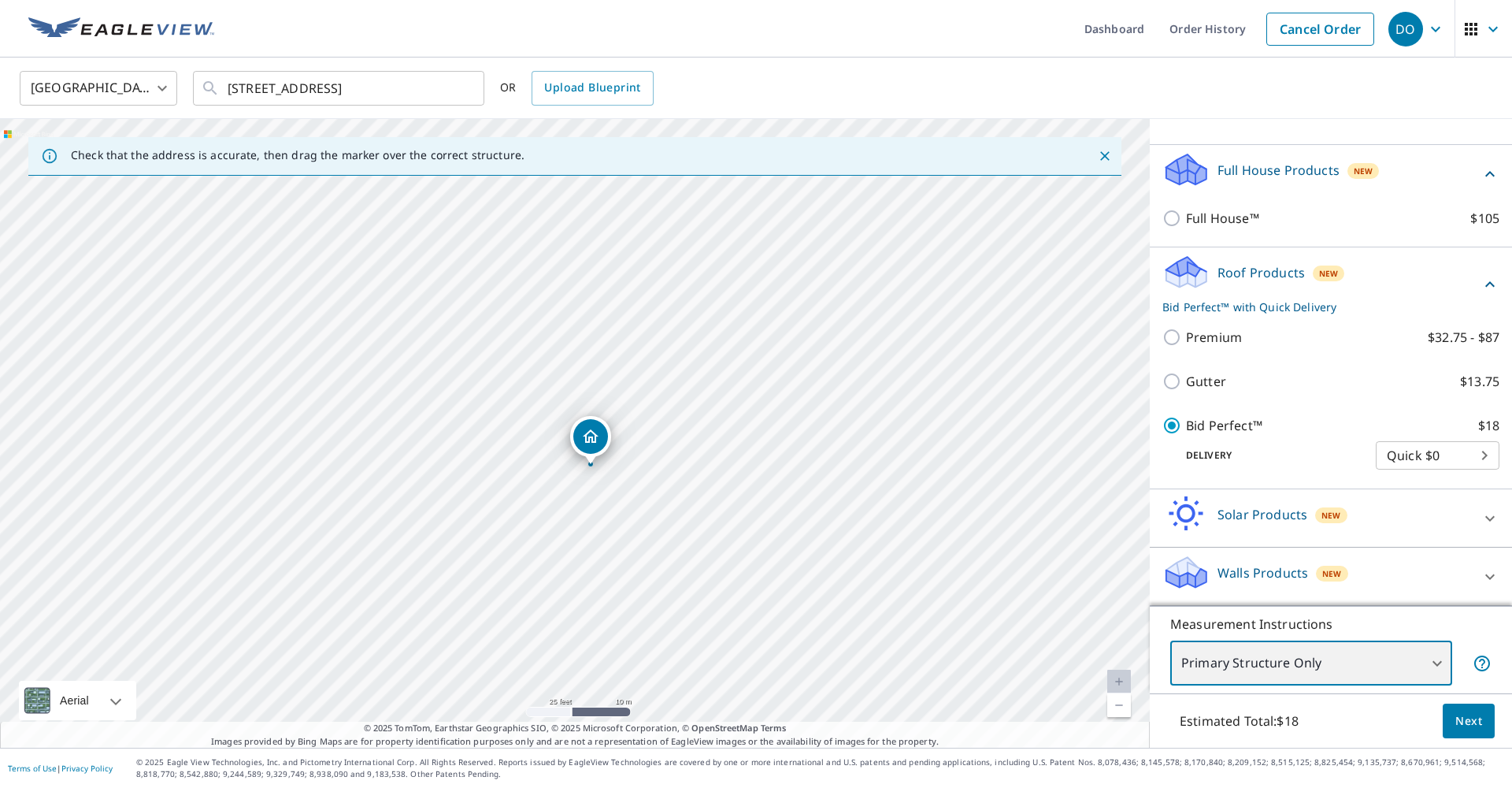 drag, startPoint x: 563, startPoint y: 447, endPoint x: 578, endPoint y: 481, distance: 37.161808 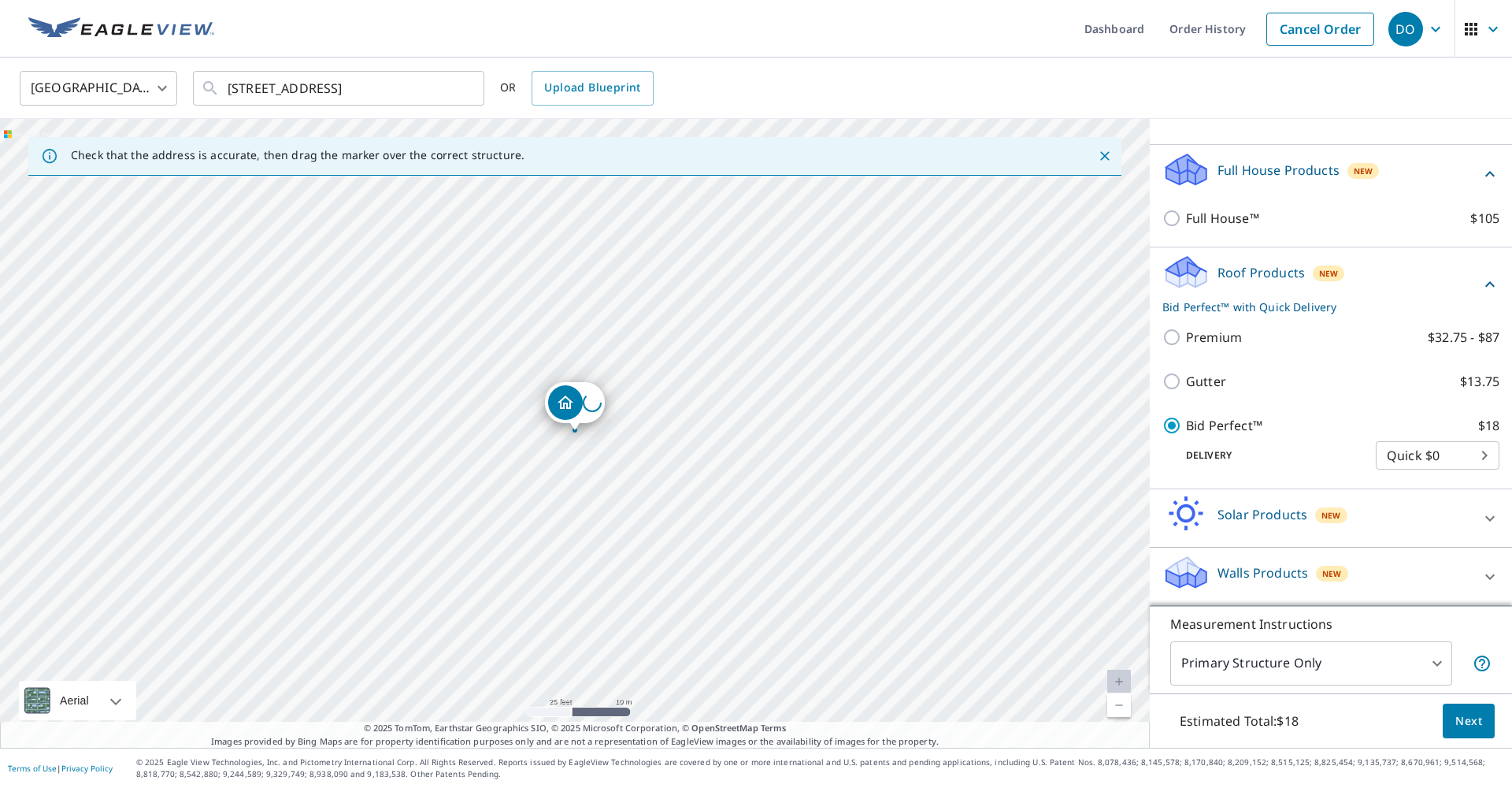 scroll, scrollTop: 132, scrollLeft: 0, axis: vertical 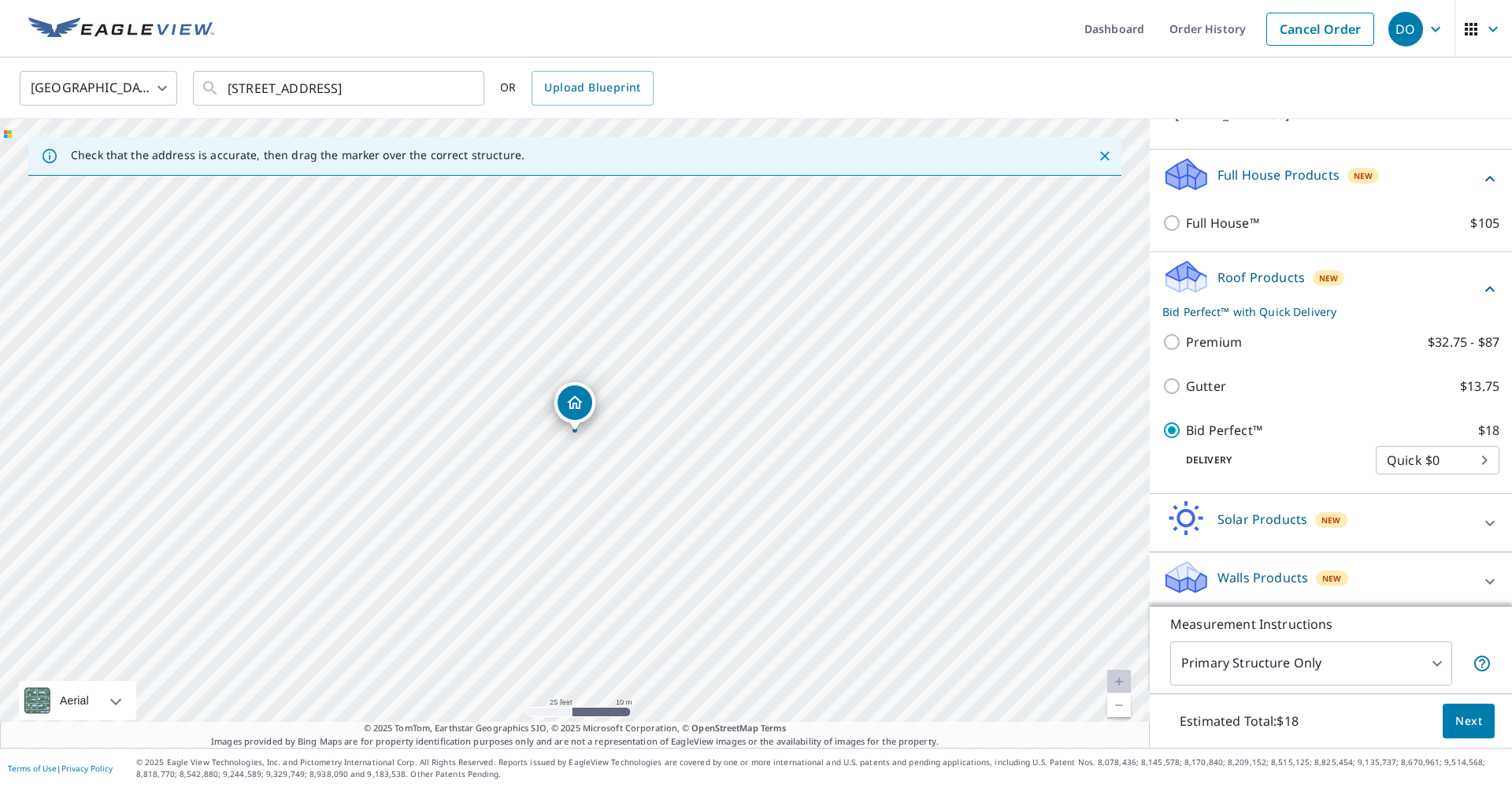 click on "[STREET_ADDRESS]" at bounding box center (575, 433) 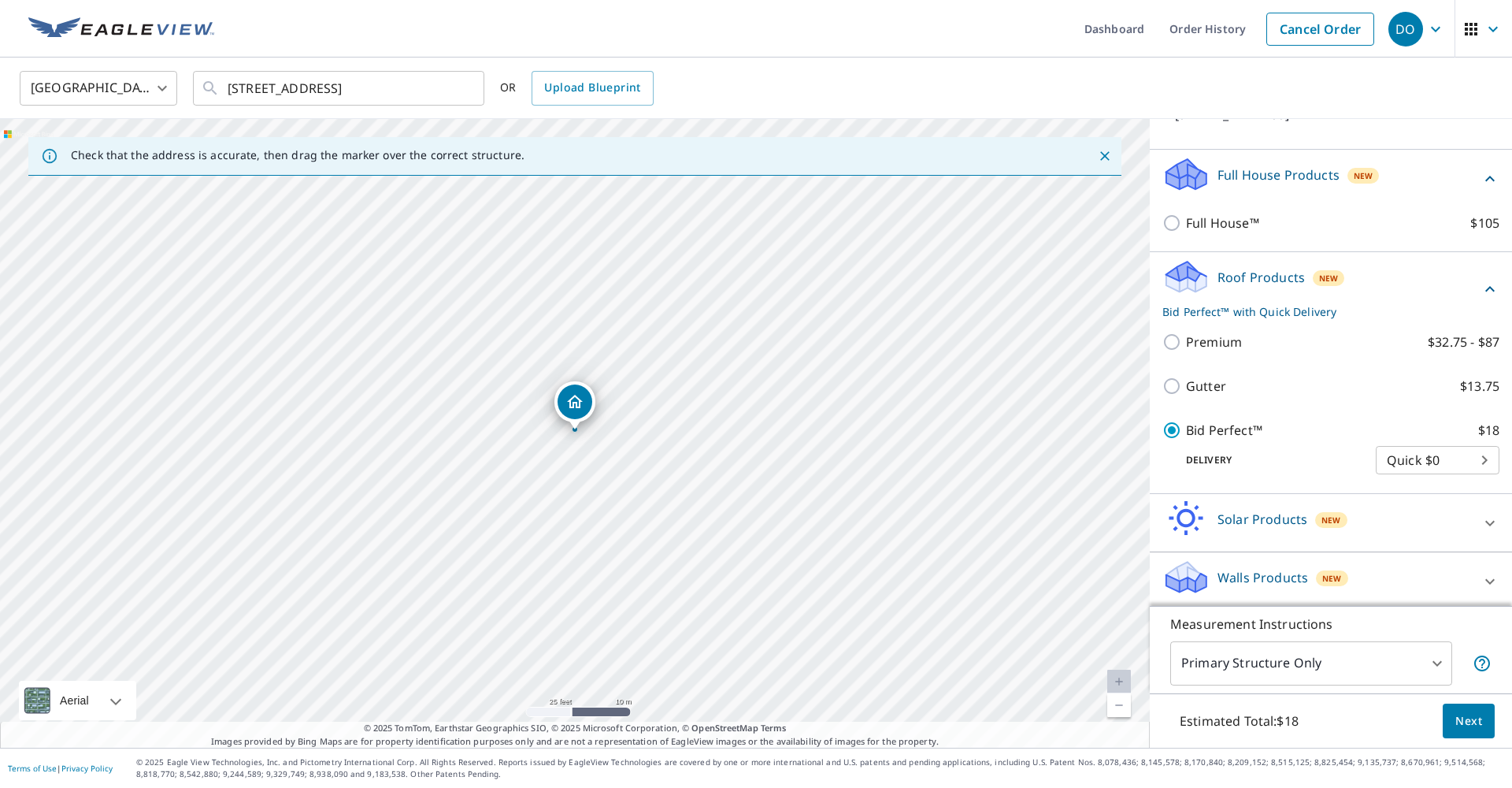 click on "[STREET_ADDRESS]" at bounding box center [575, 433] 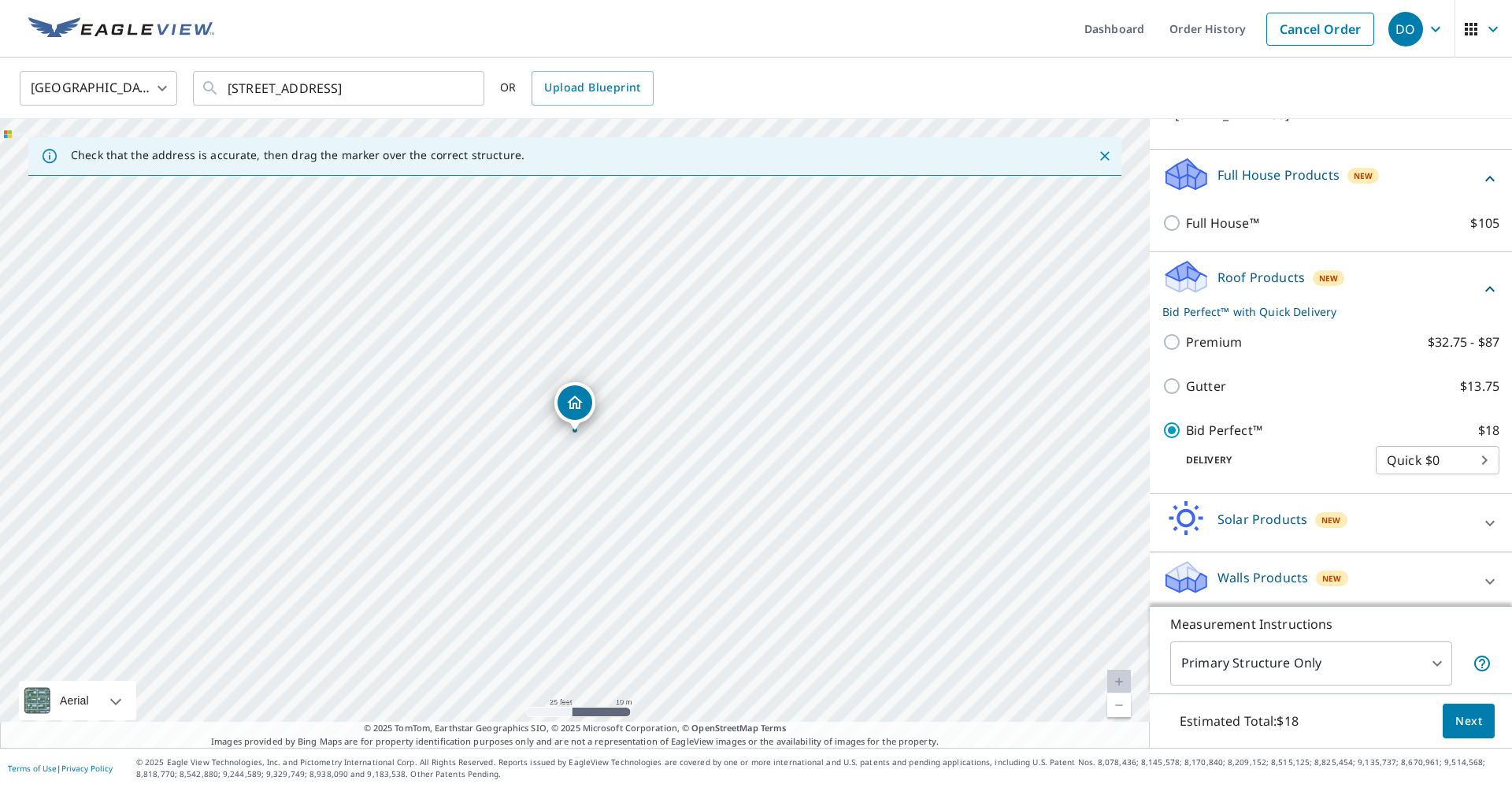 click on "[STREET_ADDRESS]" at bounding box center [575, 433] 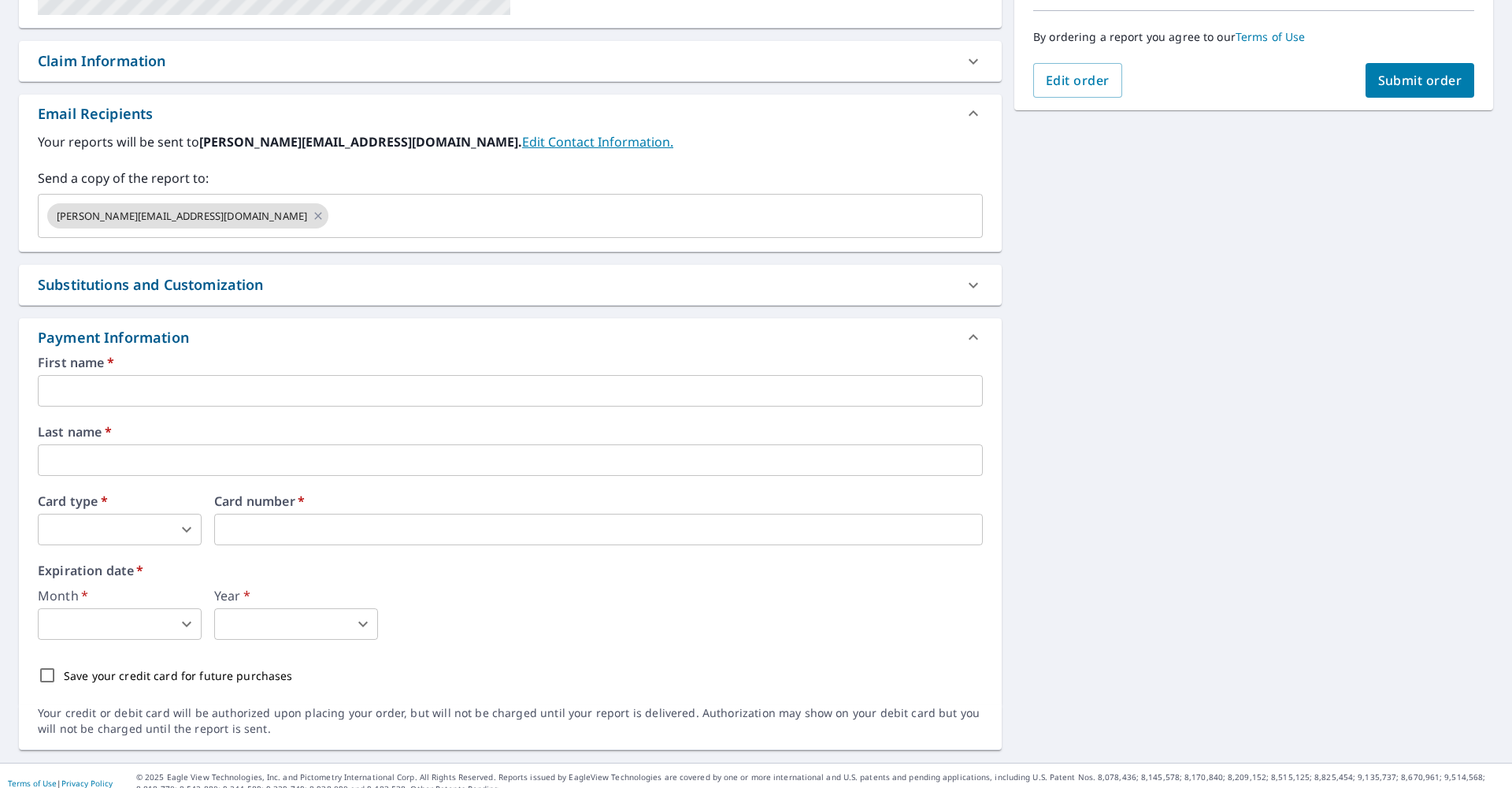 scroll, scrollTop: 395, scrollLeft: 0, axis: vertical 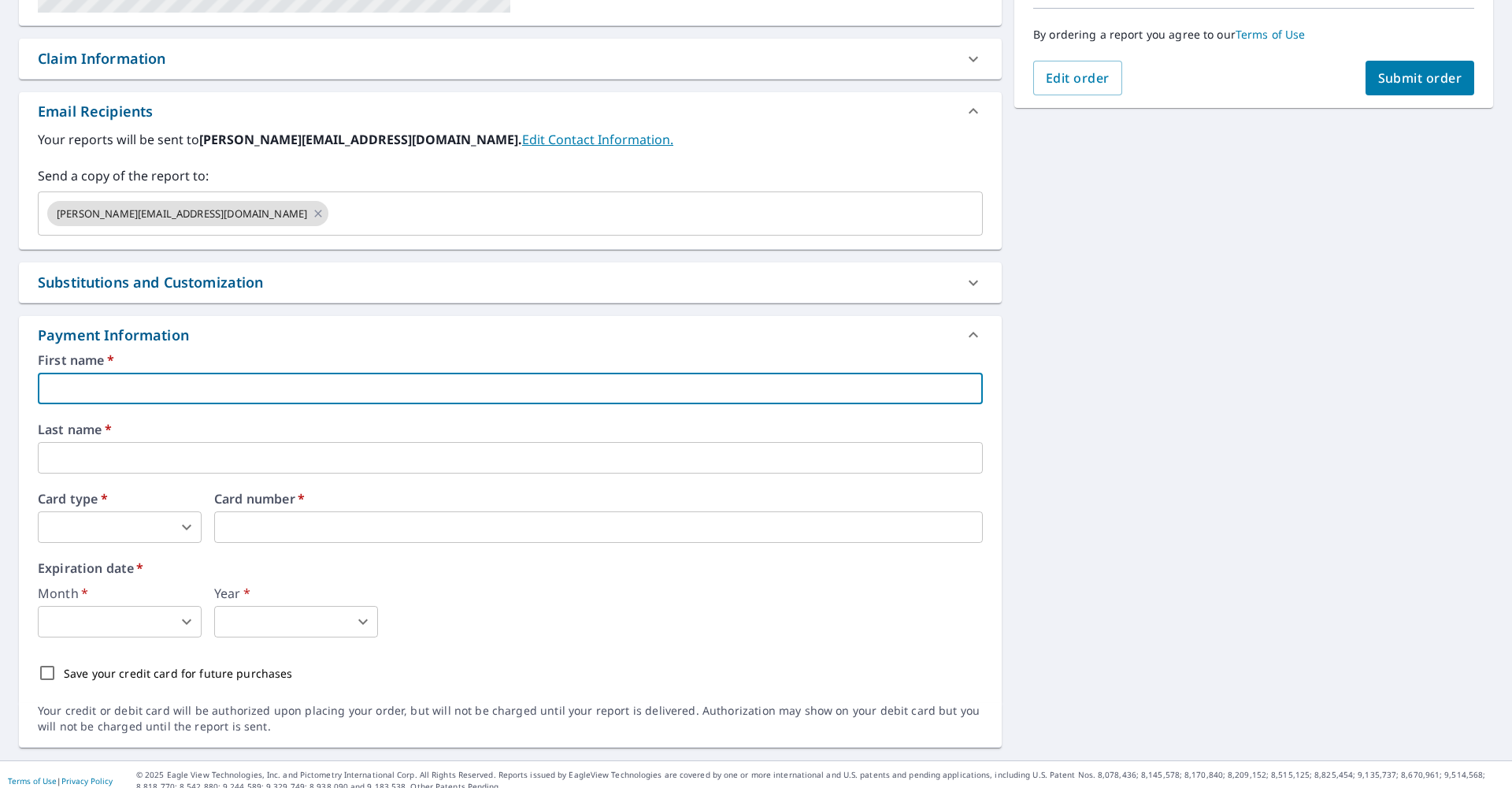 click at bounding box center (510, 388) 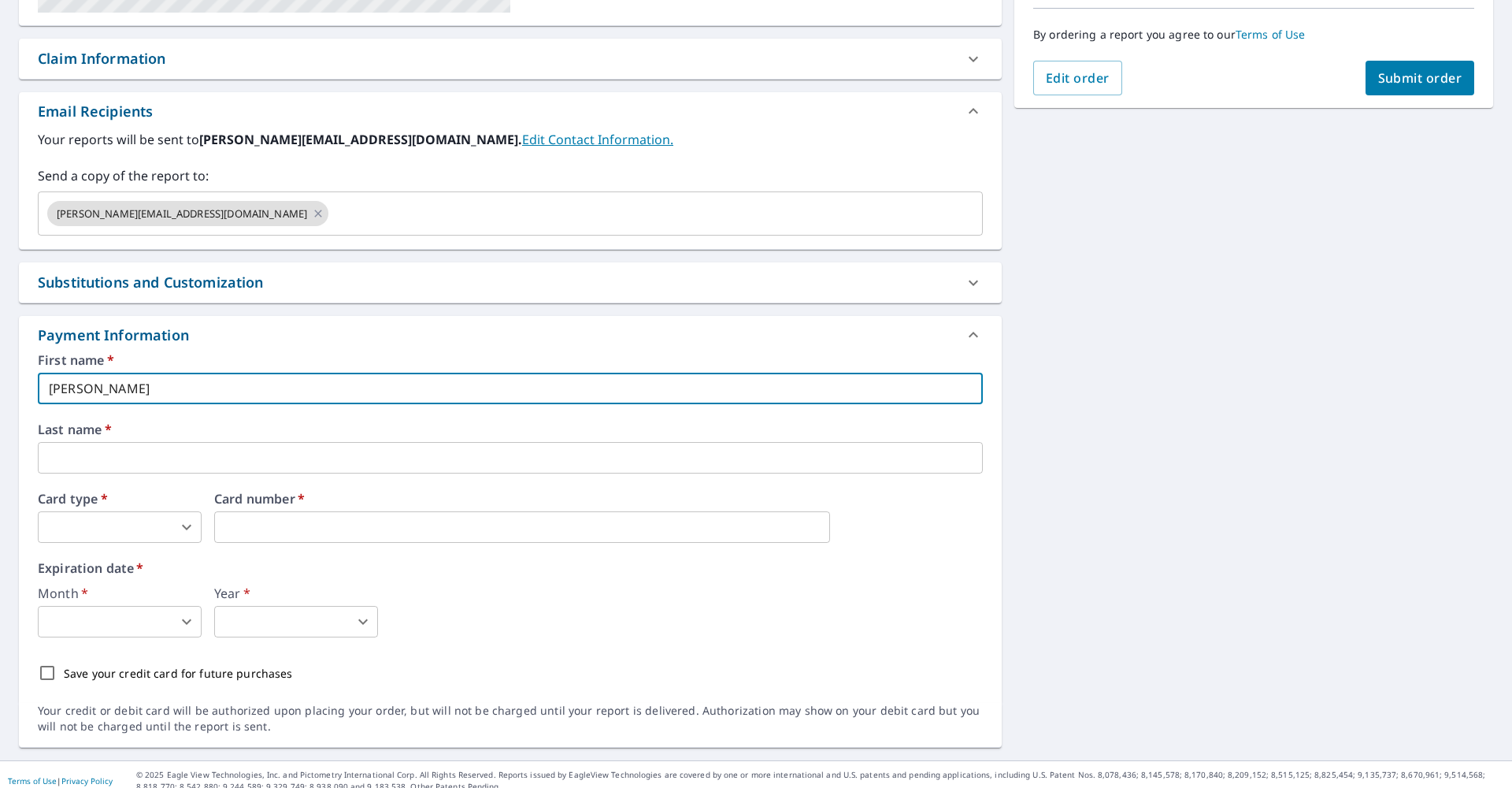 type on "[PERSON_NAME]" 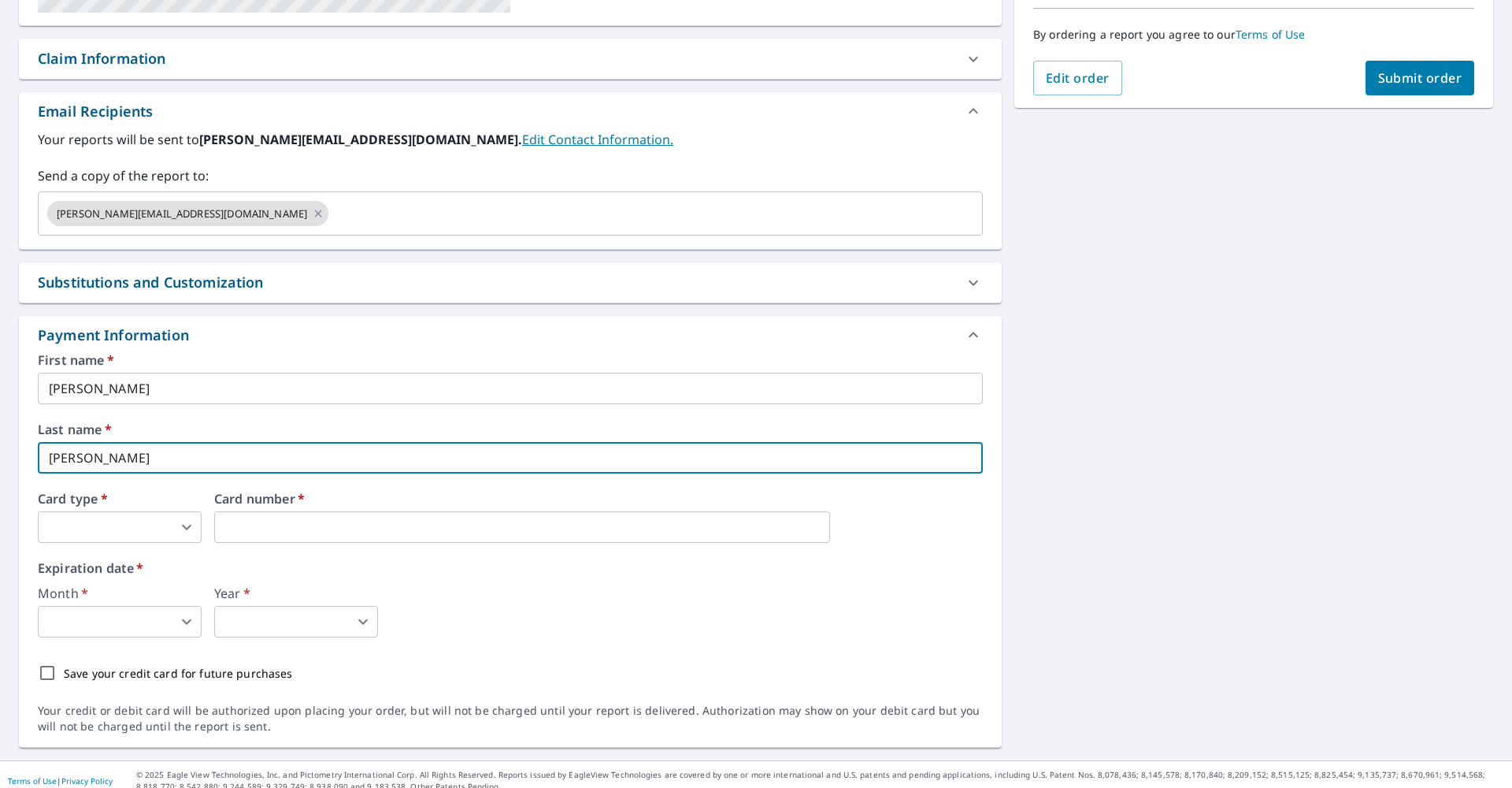 scroll, scrollTop: 396, scrollLeft: 0, axis: vertical 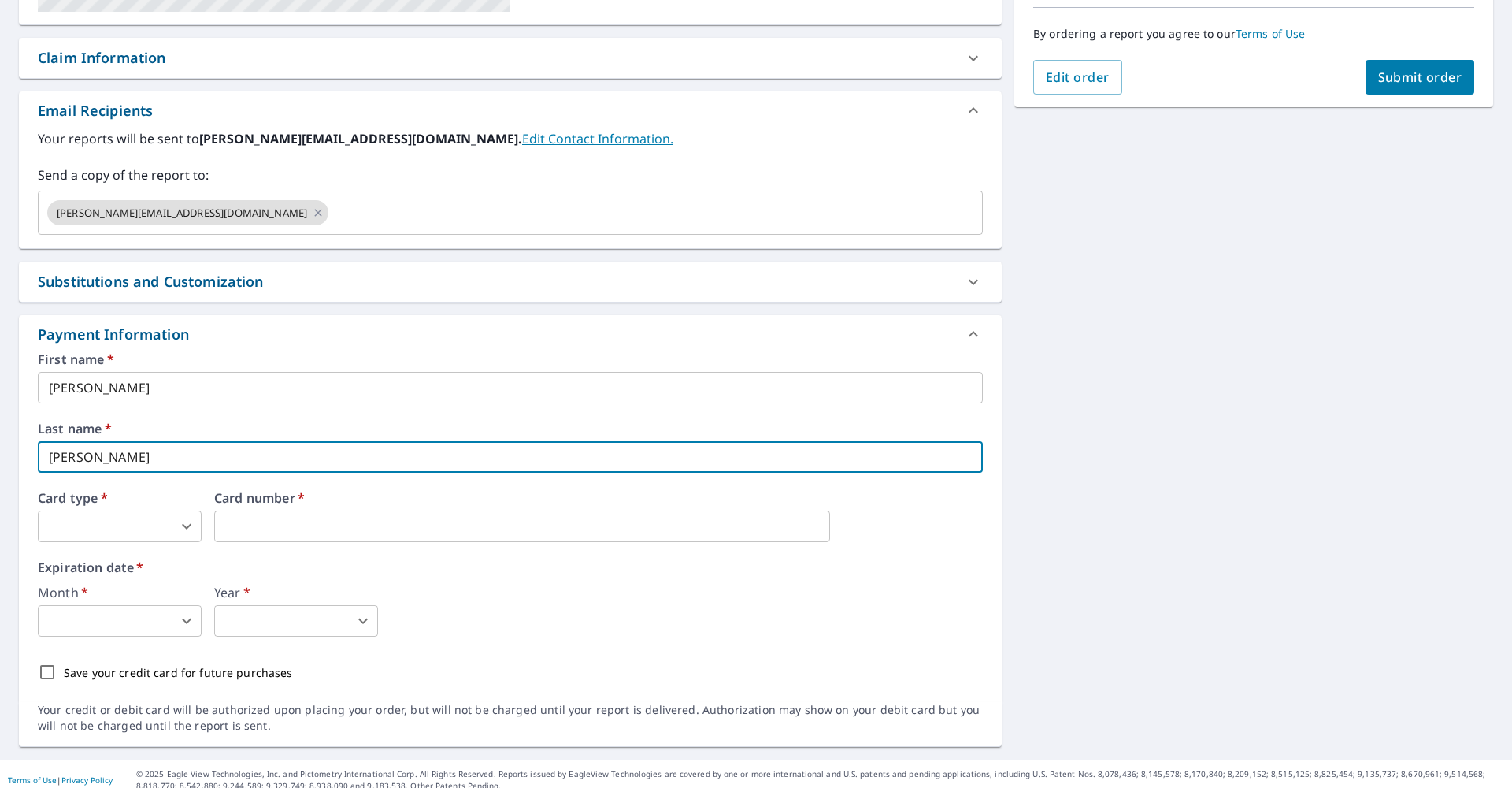 type on "[PERSON_NAME]" 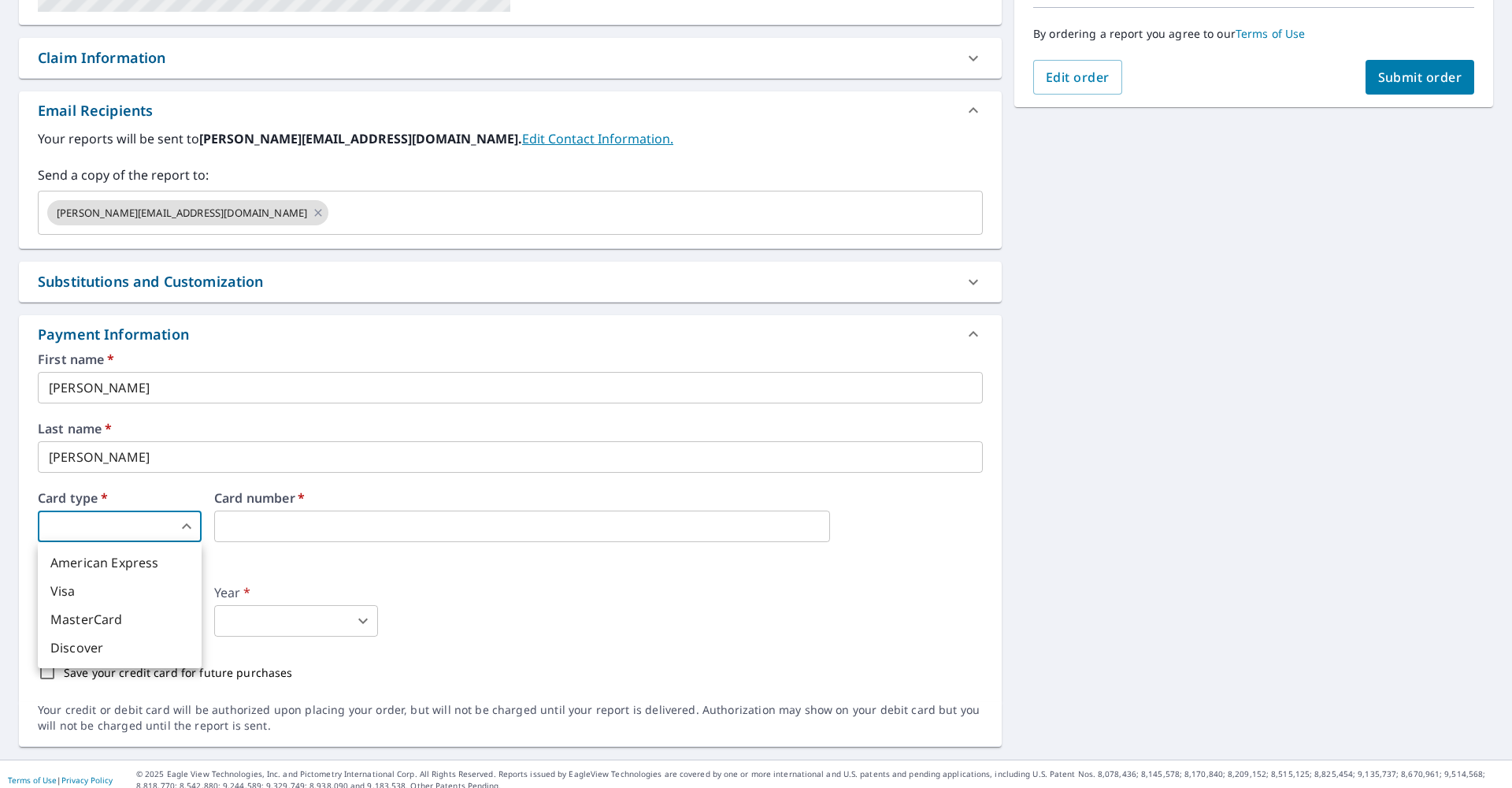 click on "DO DO
Dashboard Order History Cancel Order DO Dashboard / Finalize Order Finalize Order [STREET_ADDRESS] Aerial Road A standard road map Aerial A detailed look from above Labels Labels 250 feet 100 m © 2025 TomTom, © Vexcel Imaging, © 2025 Microsoft Corporation,  © OpenStreetMap Terms PROPERTY TYPE Residential BUILDING ID [STREET_ADDRESS] Changes to structures in last 4 years ( renovations, additions, etc. ) Claim Information Claim number ​ Claim information ​ PO number ​ Date of loss ​ Cat ID ​ Email Recipients Your reports will be sent to  [PERSON_NAME][EMAIL_ADDRESS][DOMAIN_NAME].  Edit Contact Information. Send a copy of the report to: [PERSON_NAME][EMAIL_ADDRESS][DOMAIN_NAME] ​ Substitutions and Customization Roof measurement report substitutions If a Bid Perfect - Residential Report is unavailable send me a QuickSquares Report: Yes No Ask If a Residential/Multi-Family Report is unavailable send me a Commercial Report: Yes No Ask Yes No Ask Yes No Ask DXF RXF XML   * *" at bounding box center (756, 394) 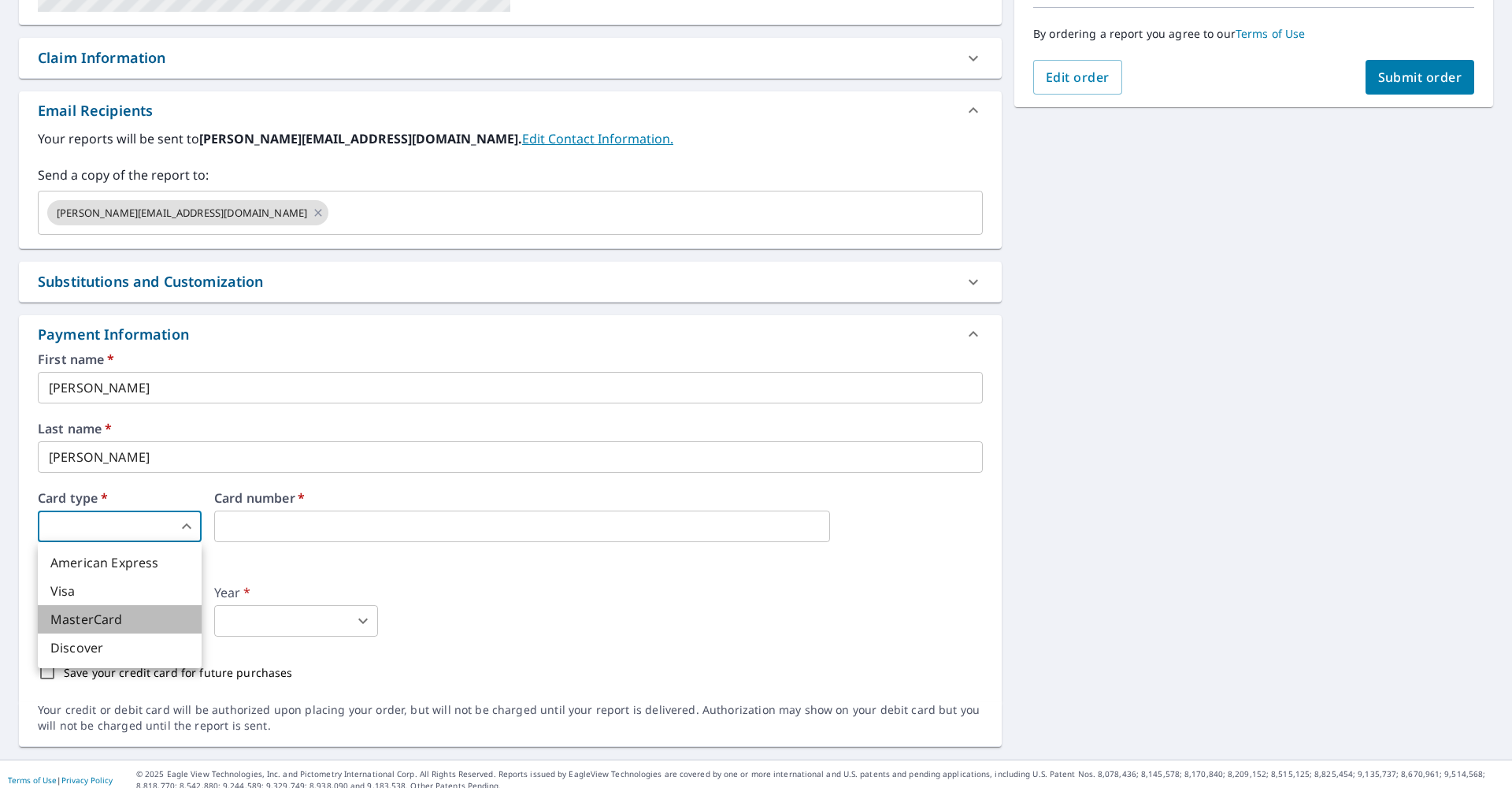 click on "MasterCard" at bounding box center [120, 619] 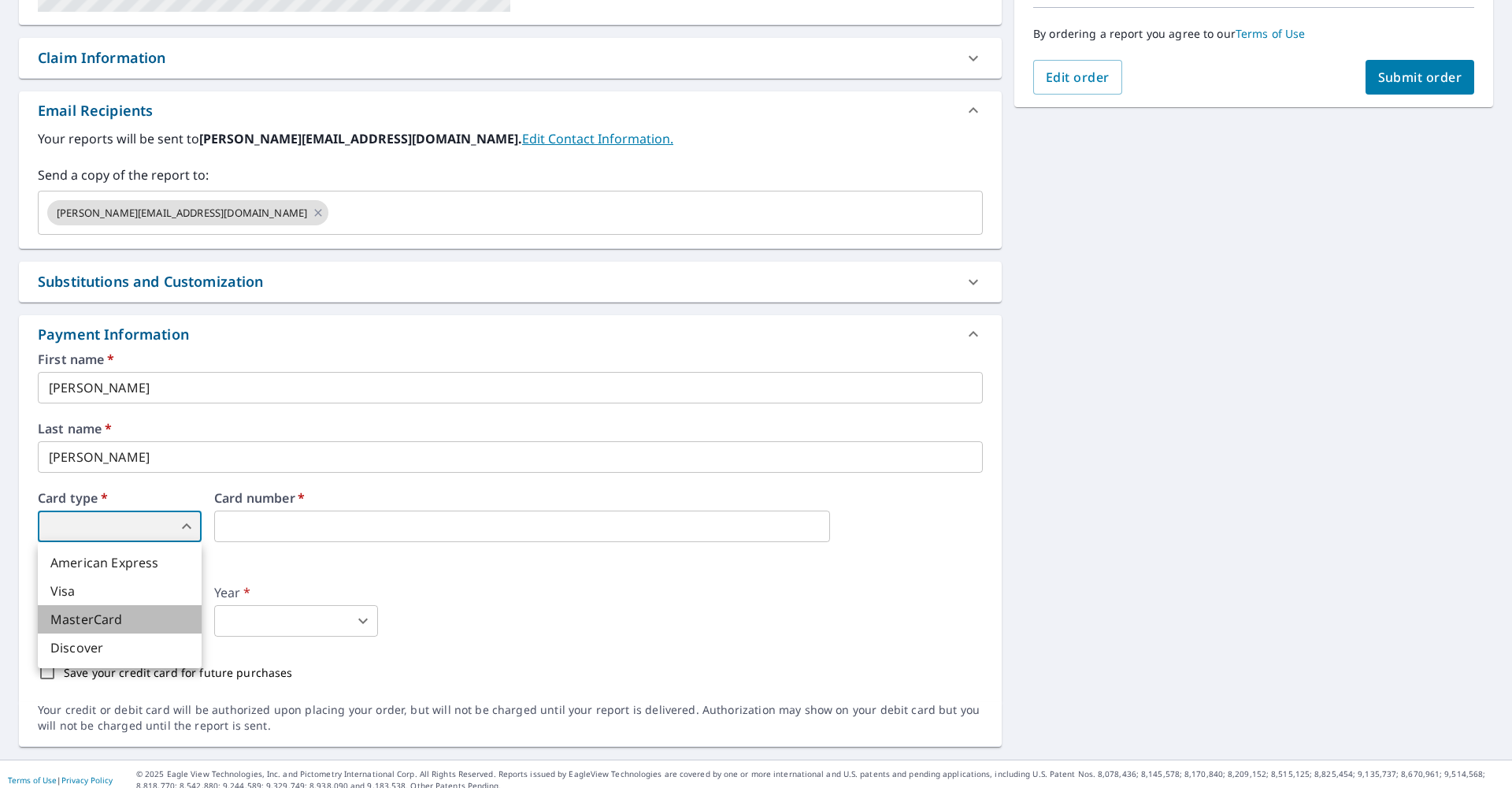 type on "3" 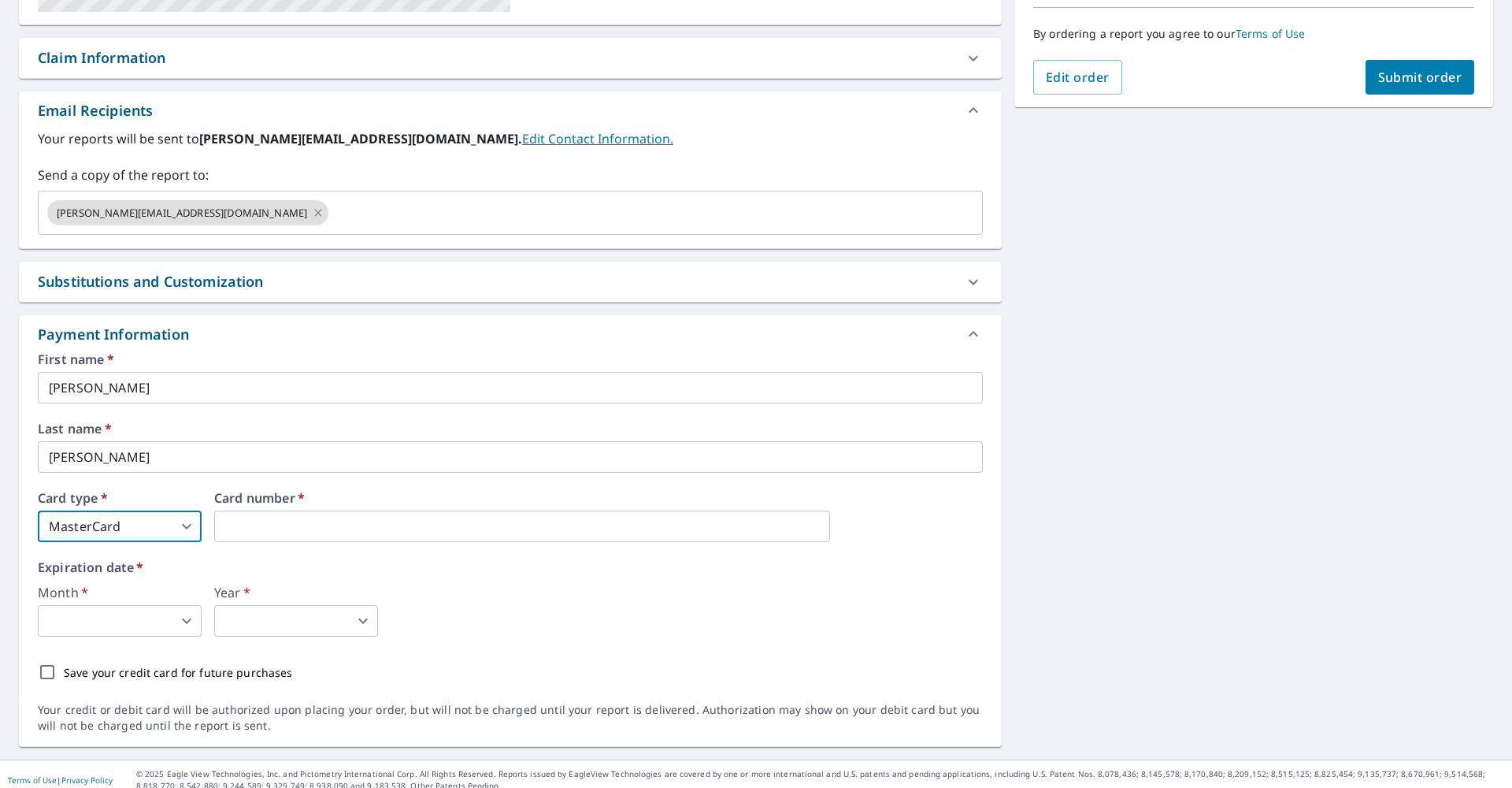 click on "Card number   *" at bounding box center [598, 517] 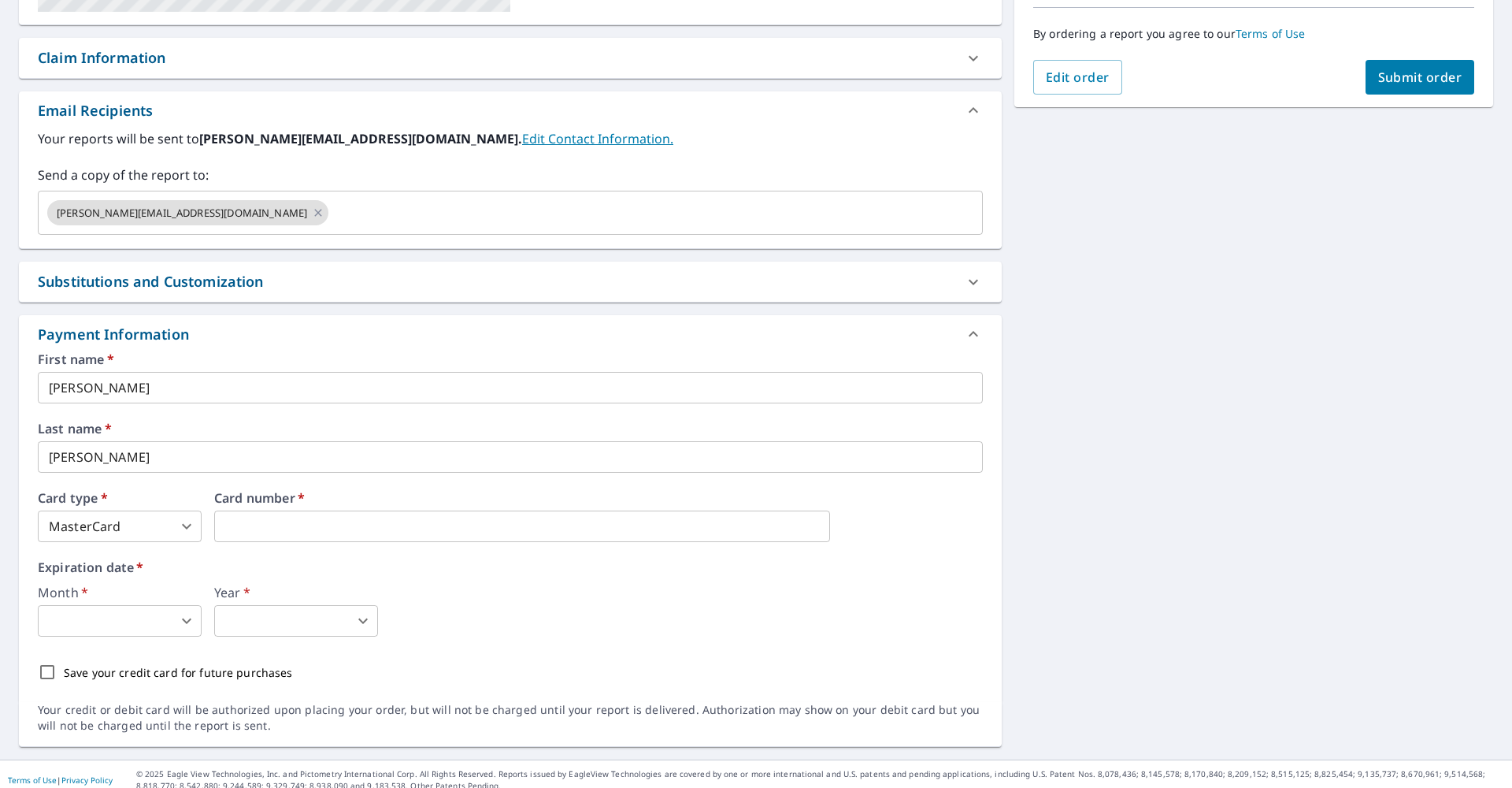 click on "DO DO
Dashboard Order History Cancel Order DO Dashboard / Finalize Order Finalize Order [STREET_ADDRESS] Aerial Road A standard road map Aerial A detailed look from above Labels Labels 250 feet 100 m © 2025 TomTom, © Vexcel Imaging, © 2025 Microsoft Corporation,  © OpenStreetMap Terms PROPERTY TYPE Residential BUILDING ID [STREET_ADDRESS] Changes to structures in last 4 years ( renovations, additions, etc. ) Claim Information Claim number ​ Claim information ​ PO number ​ Date of loss ​ Cat ID ​ Email Recipients Your reports will be sent to  [PERSON_NAME][EMAIL_ADDRESS][DOMAIN_NAME].  Edit Contact Information. Send a copy of the report to: [PERSON_NAME][EMAIL_ADDRESS][DOMAIN_NAME] ​ Substitutions and Customization Roof measurement report substitutions If a Bid Perfect - Residential Report is unavailable send me a QuickSquares Report: Yes No Ask If a Residential/Multi-Family Report is unavailable send me a Commercial Report: Yes No Ask Yes No Ask Yes No Ask DXF RXF XML   * *" at bounding box center (756, 394) 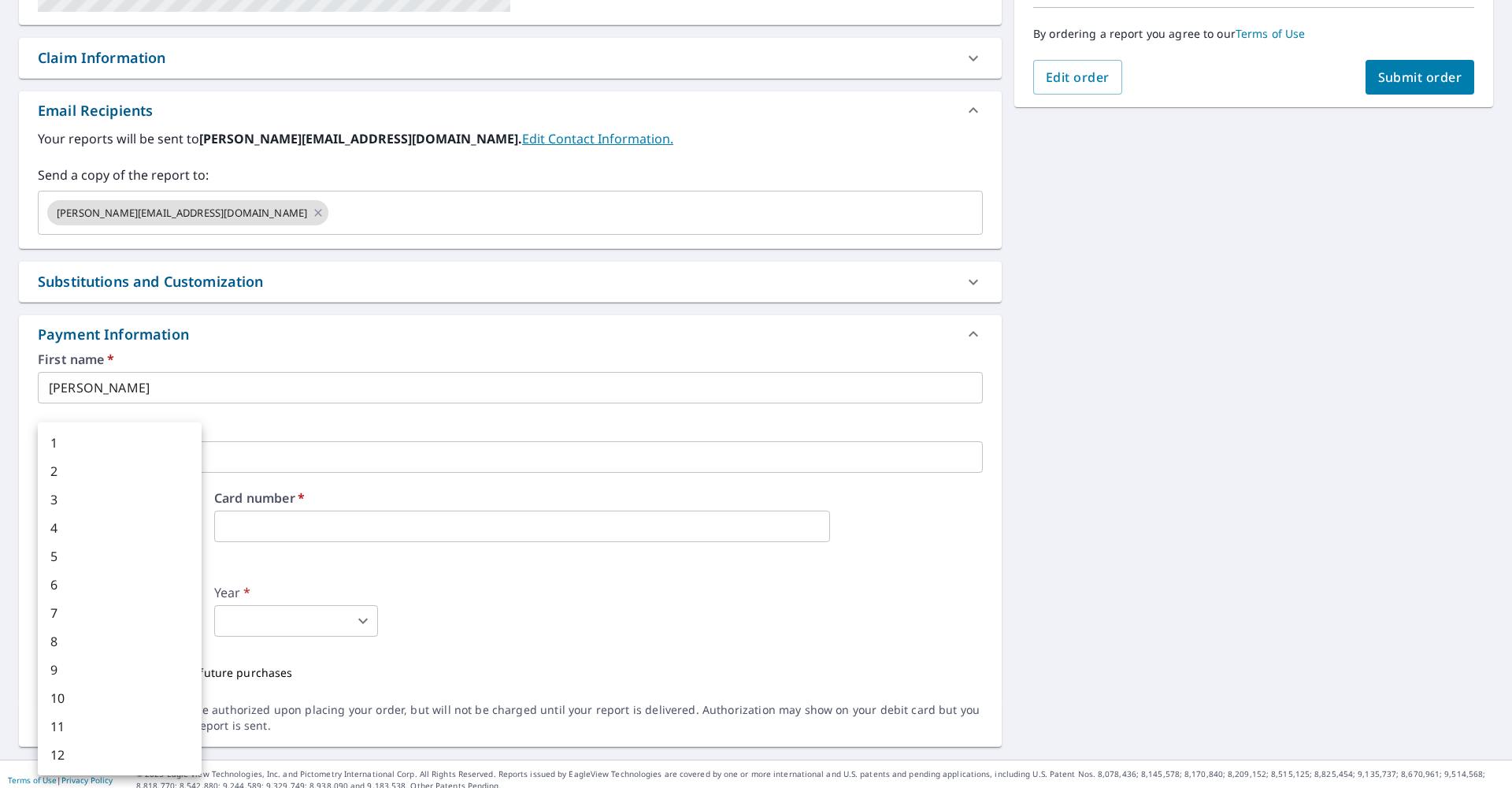 click on "3" at bounding box center (120, 500) 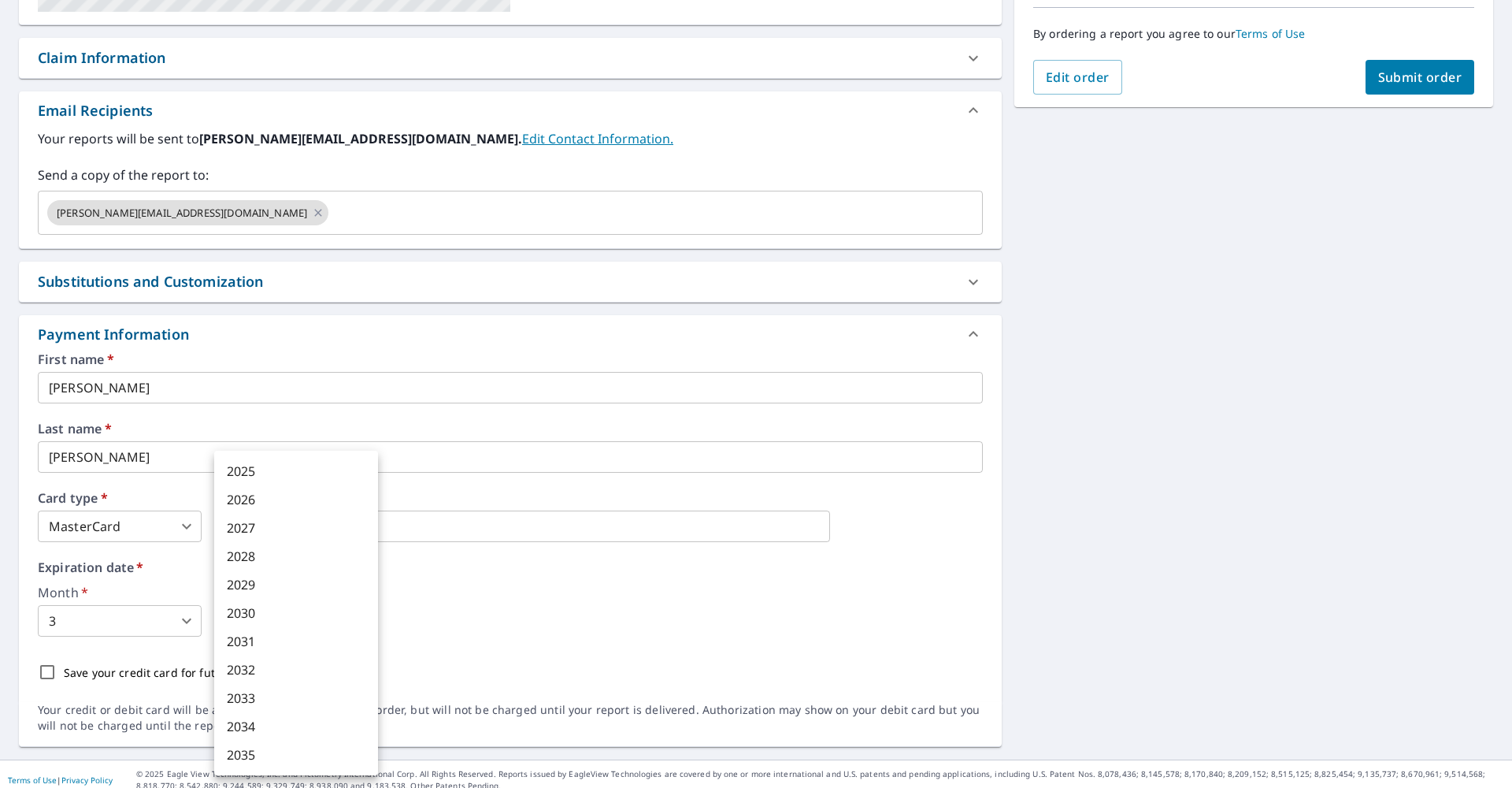 click on "DO DO
Dashboard Order History Cancel Order DO Dashboard / Finalize Order Finalize Order [STREET_ADDRESS] Aerial Road A standard road map Aerial A detailed look from above Labels Labels 250 feet 100 m © 2025 TomTom, © Vexcel Imaging, © 2025 Microsoft Corporation,  © OpenStreetMap Terms PROPERTY TYPE Residential BUILDING ID [STREET_ADDRESS] Changes to structures in last 4 years ( renovations, additions, etc. ) Claim Information Claim number ​ Claim information ​ PO number ​ Date of loss ​ Cat ID ​ Email Recipients Your reports will be sent to  [PERSON_NAME][EMAIL_ADDRESS][DOMAIN_NAME].  Edit Contact Information. Send a copy of the report to: [PERSON_NAME][EMAIL_ADDRESS][DOMAIN_NAME] ​ Substitutions and Customization Roof measurement report substitutions If a Bid Perfect - Residential Report is unavailable send me a QuickSquares Report: Yes No Ask If a Residential/Multi-Family Report is unavailable send me a Commercial Report: Yes No Ask Yes No Ask Yes No Ask DXF RXF XML   * *" at bounding box center (756, 394) 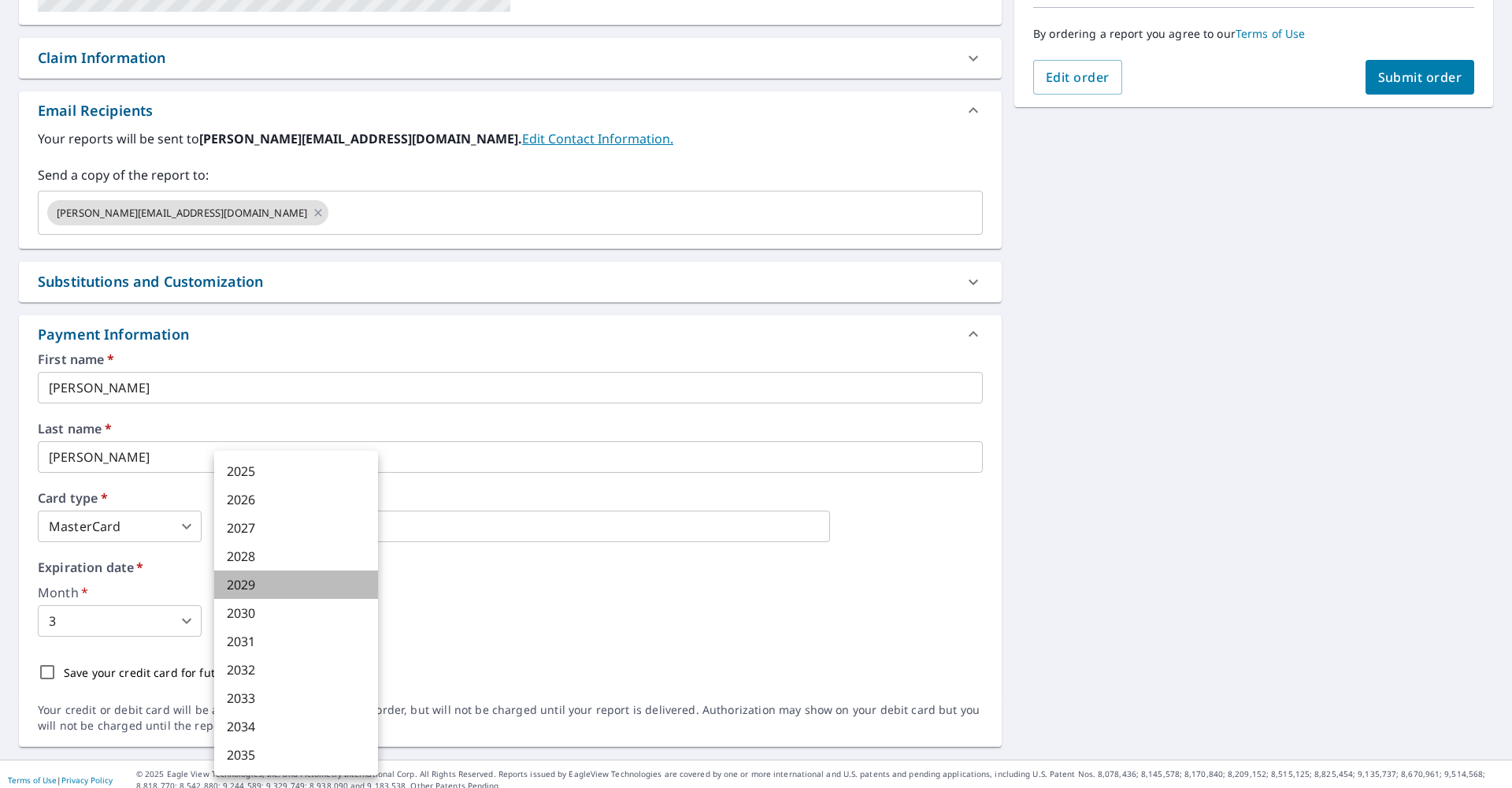 click on "2029" at bounding box center [296, 585] 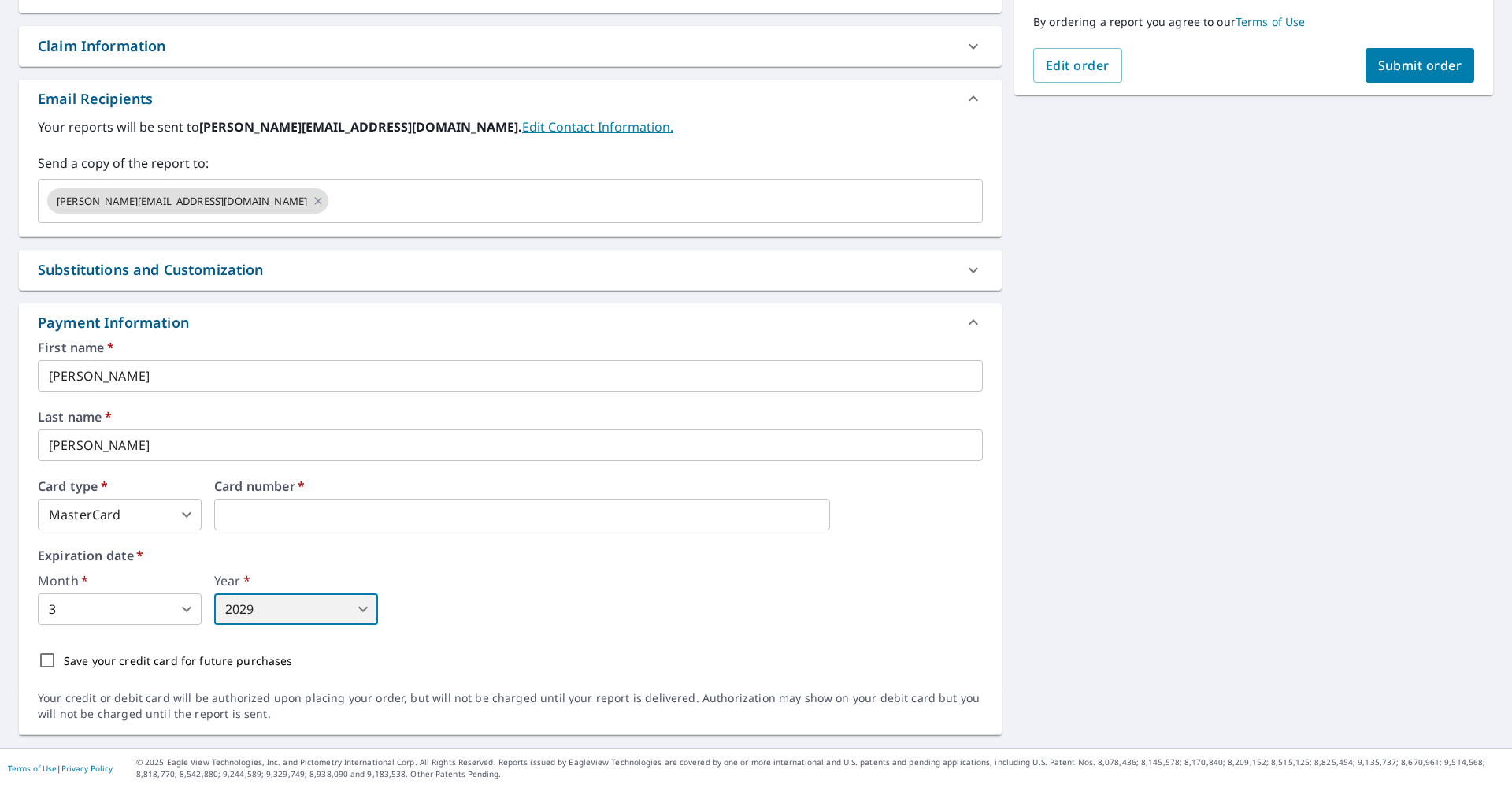 scroll, scrollTop: 407, scrollLeft: 0, axis: vertical 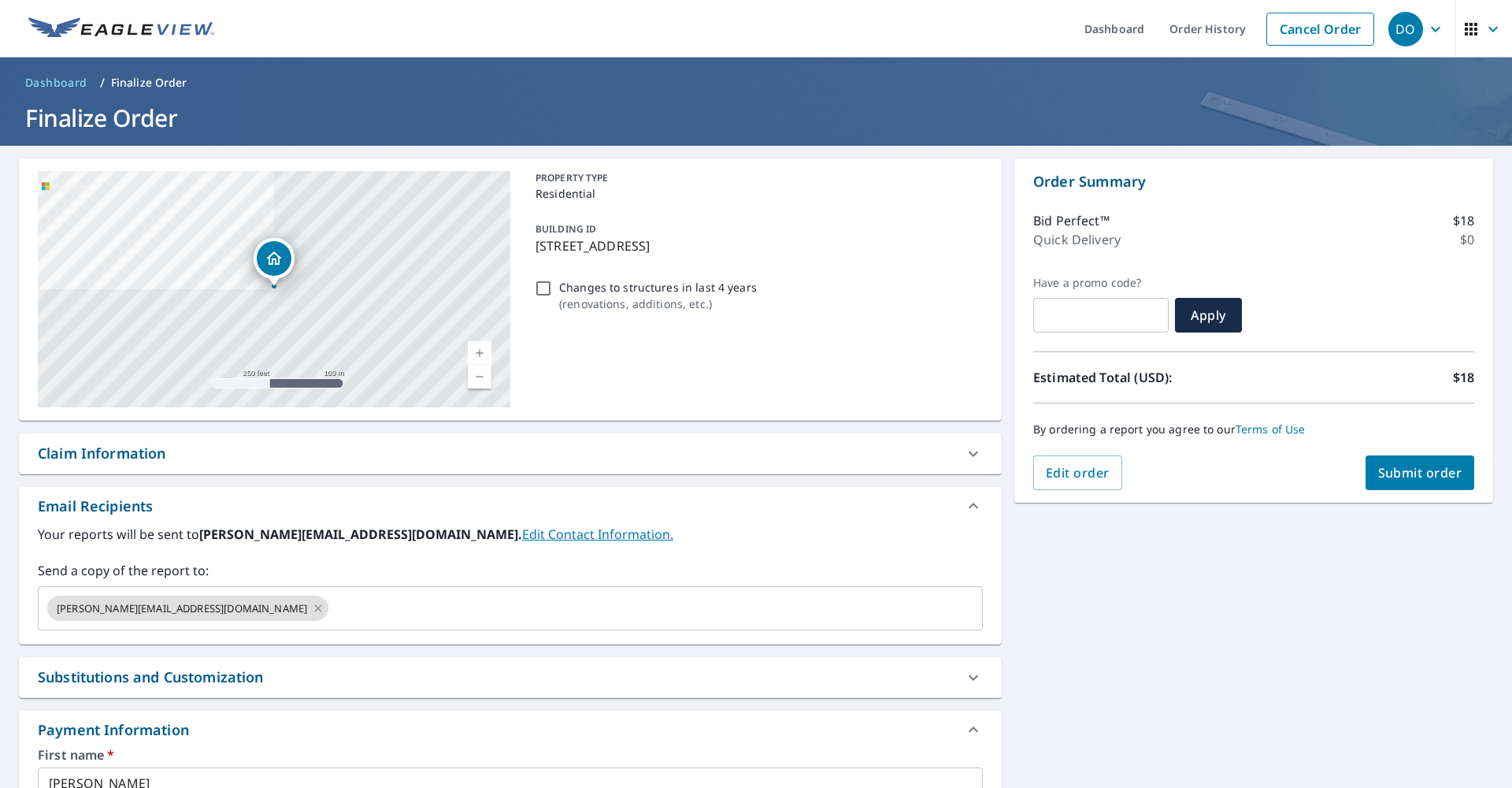 click on "Submit order" at bounding box center [1420, 473] 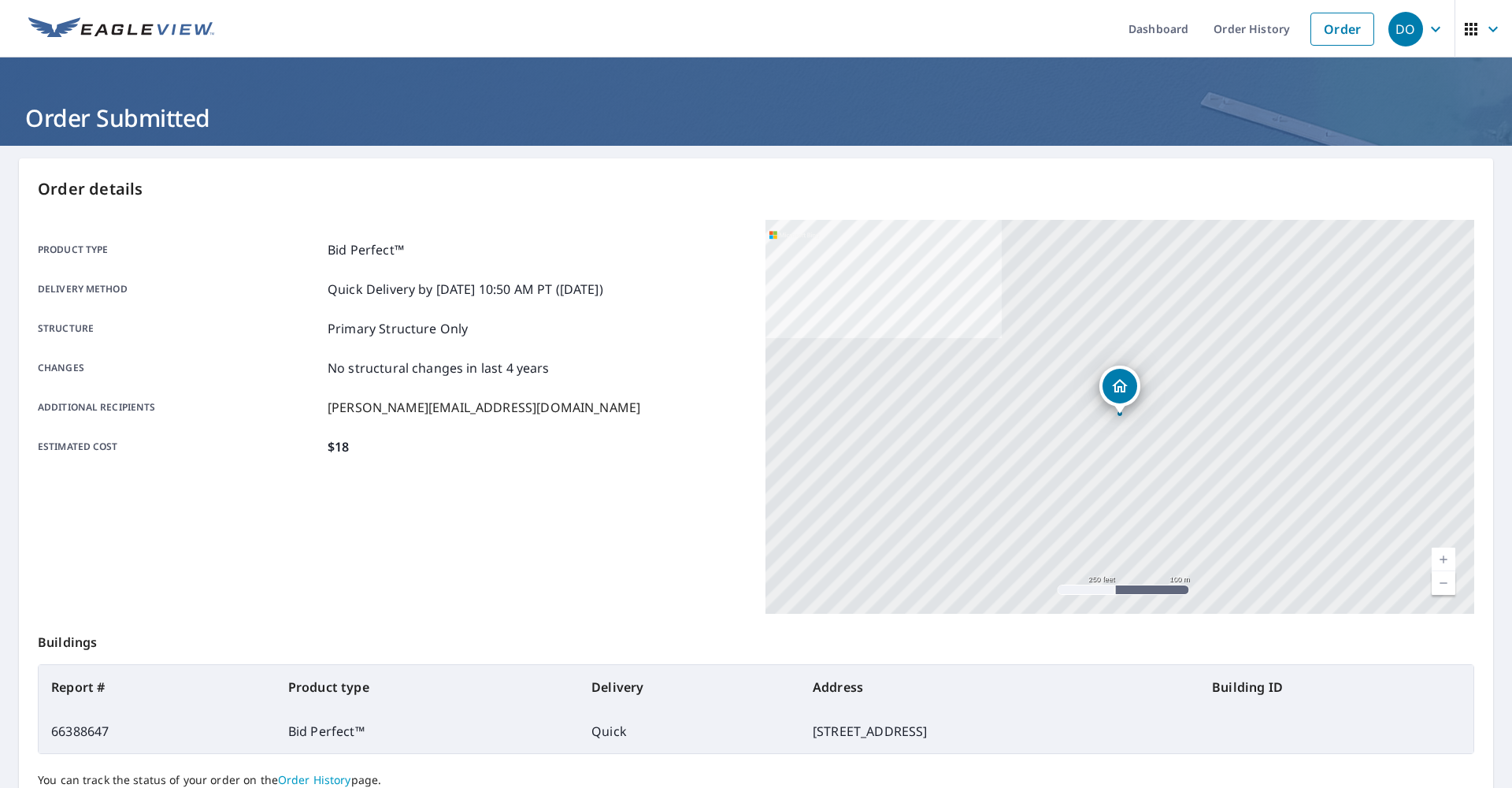 click on "[STREET_ADDRESS]" at bounding box center [1120, 417] 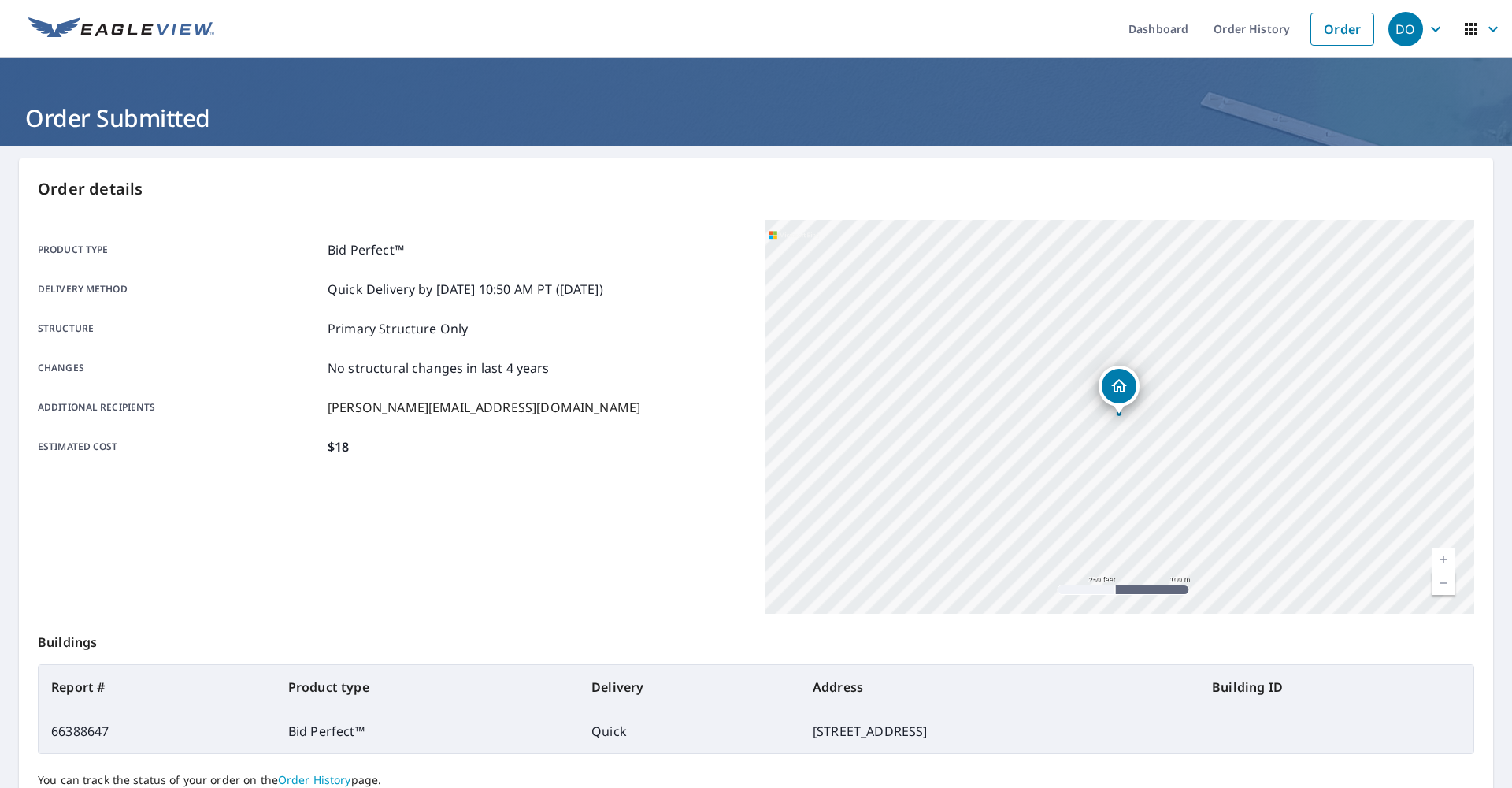 click on "[STREET_ADDRESS]" at bounding box center [1120, 417] 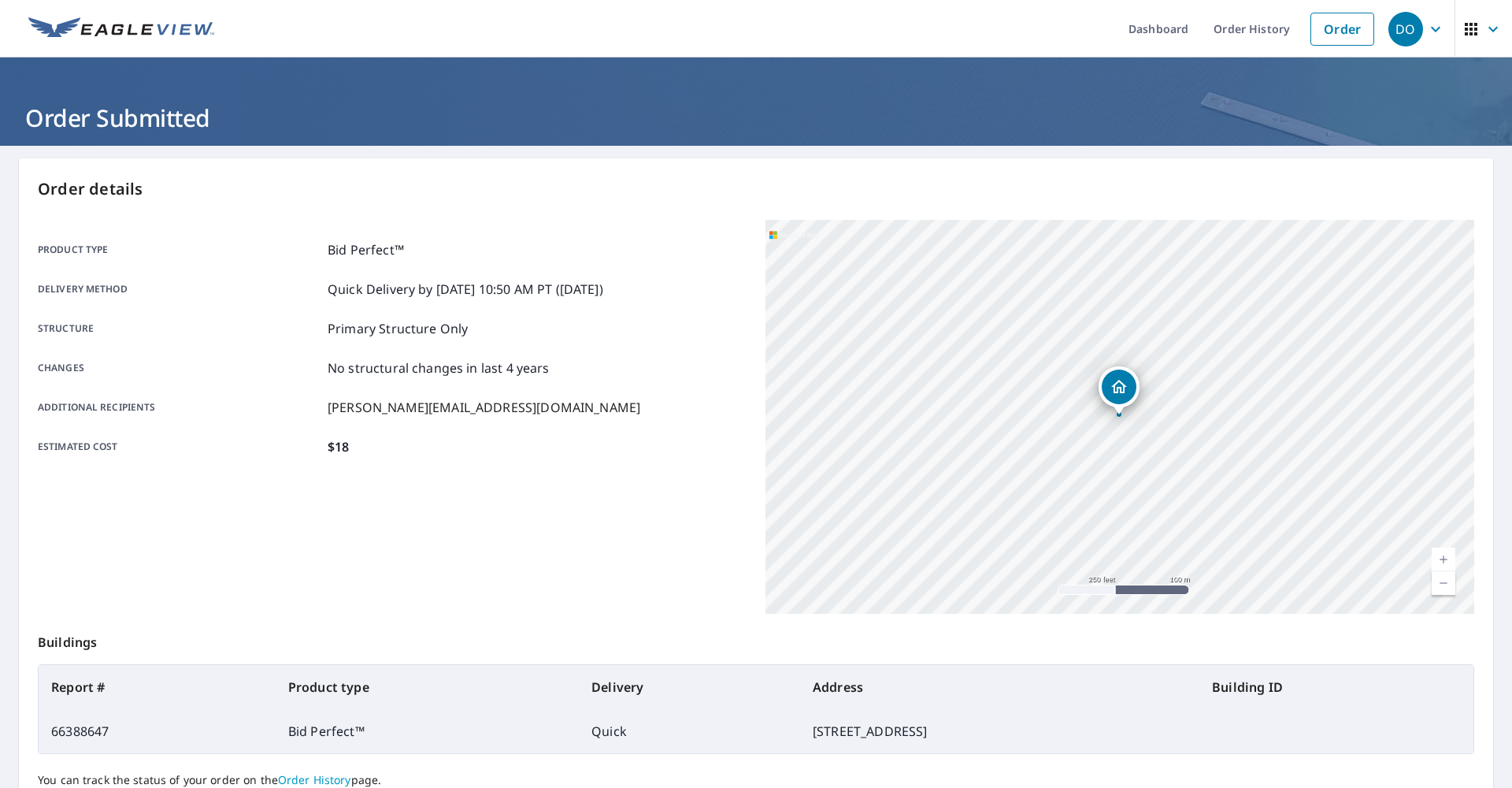 click 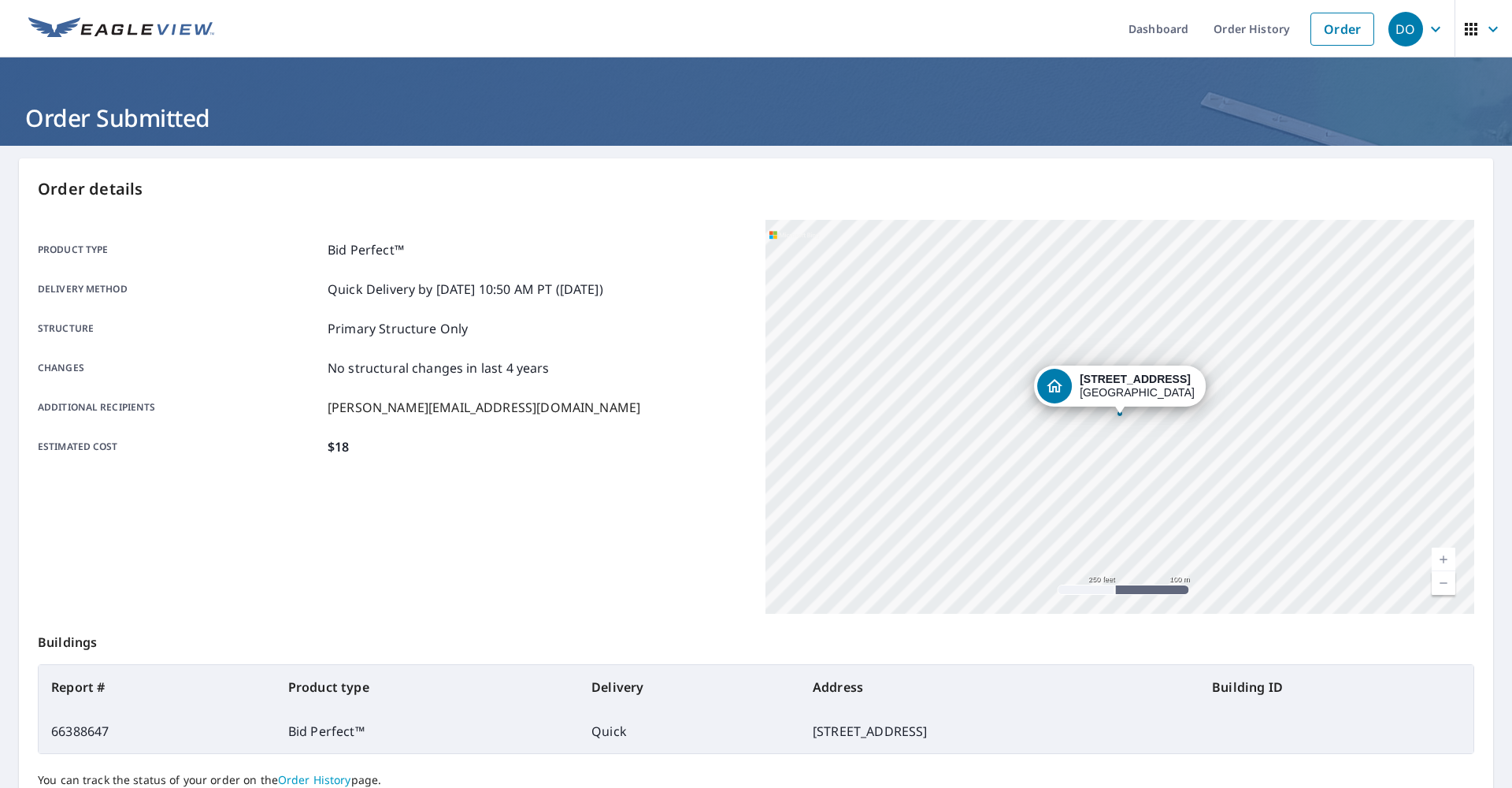 click on "Buildings" at bounding box center (756, 639) 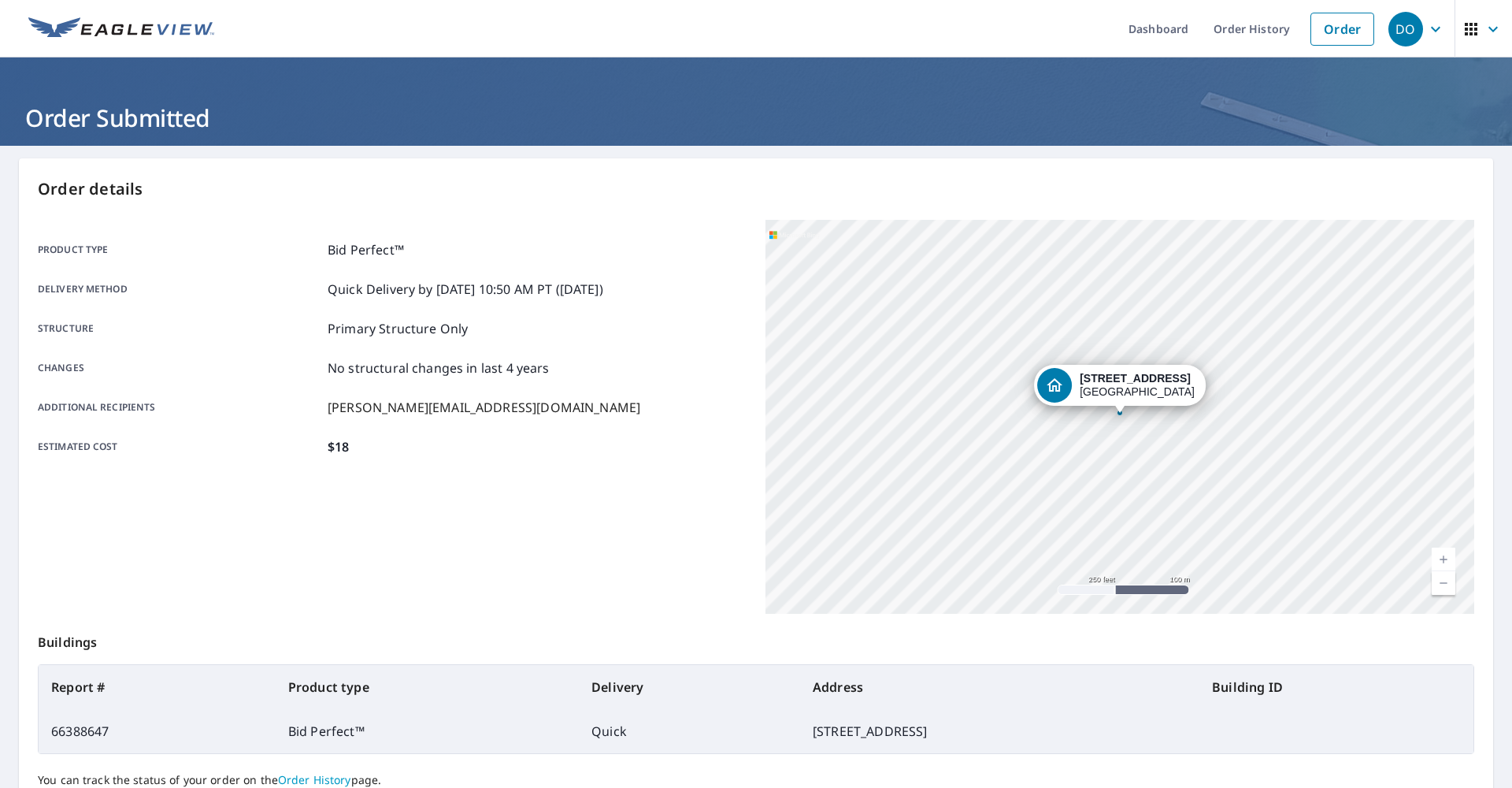 click on "[STREET_ADDRESS]" at bounding box center (1120, 417) 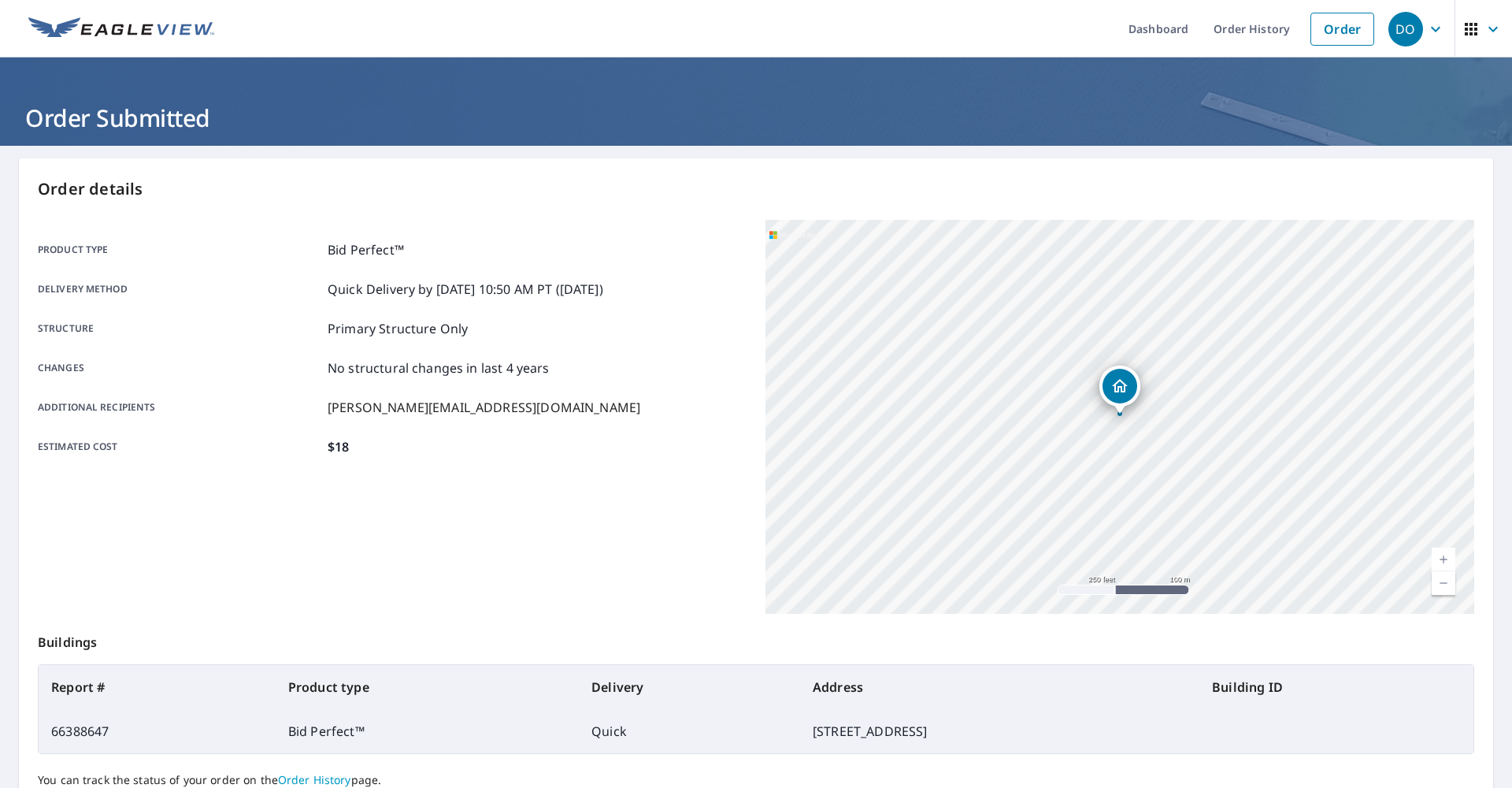 click at bounding box center (1443, 559) 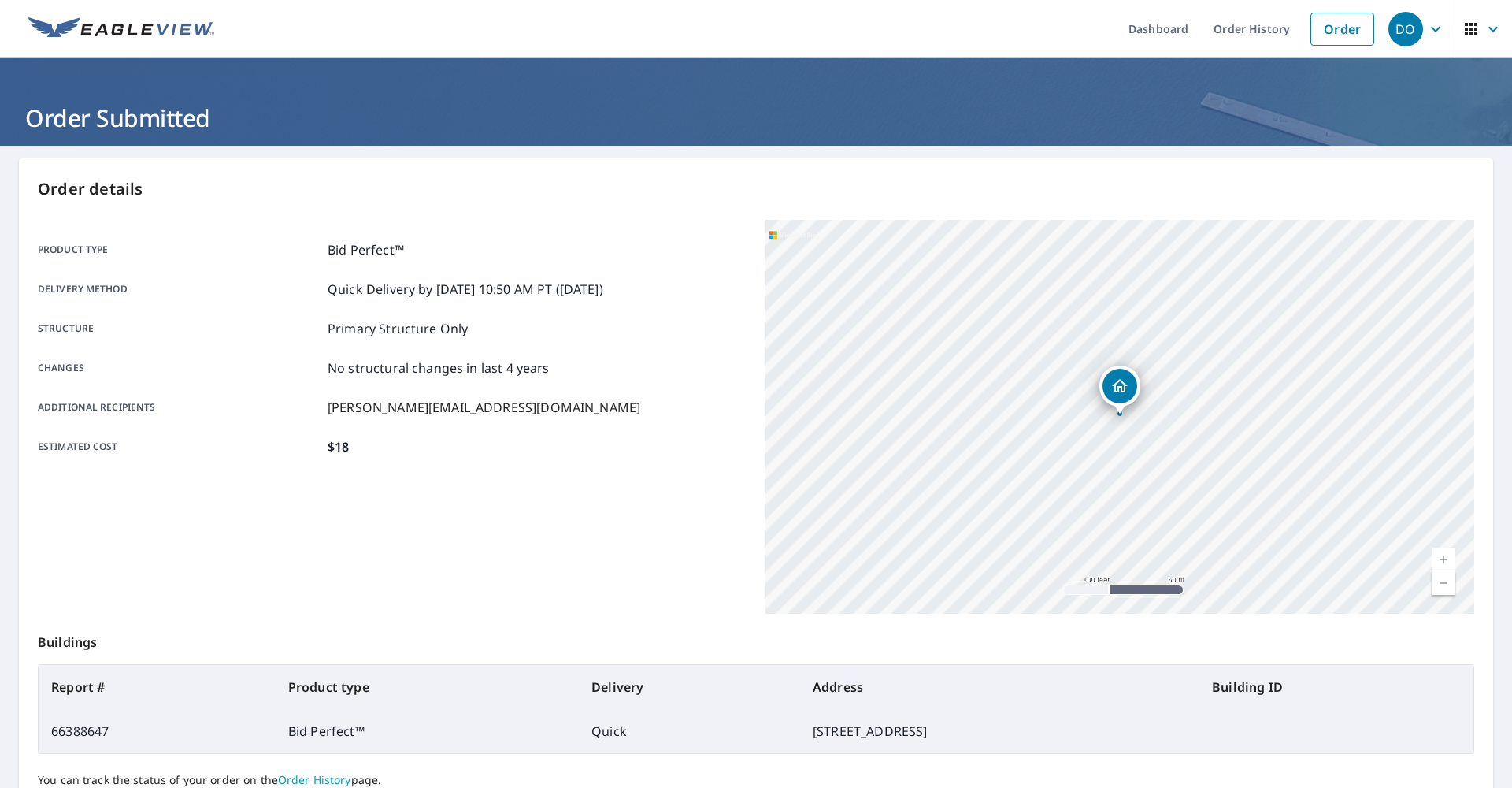 click at bounding box center (1443, 559) 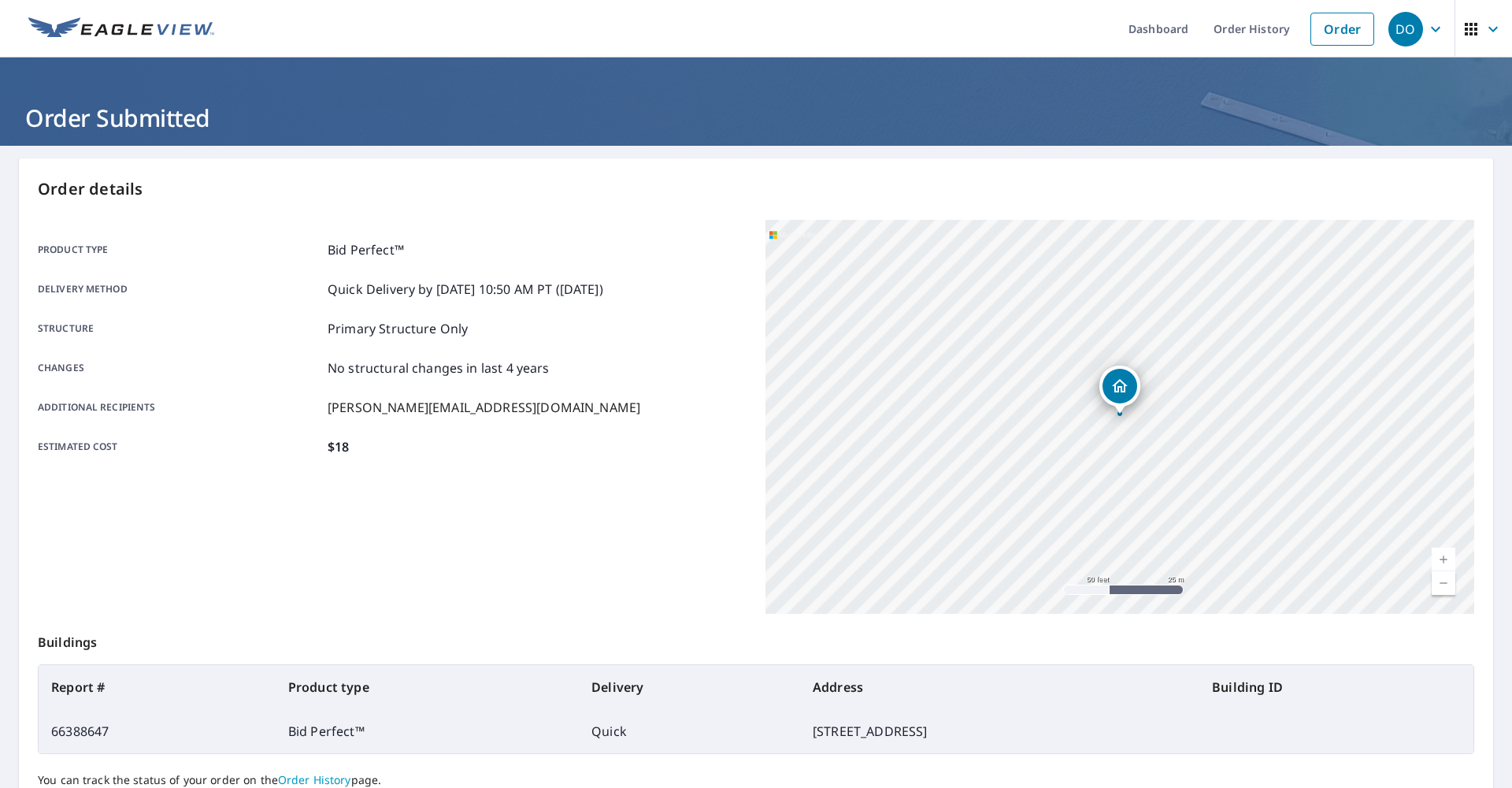 click at bounding box center [1443, 559] 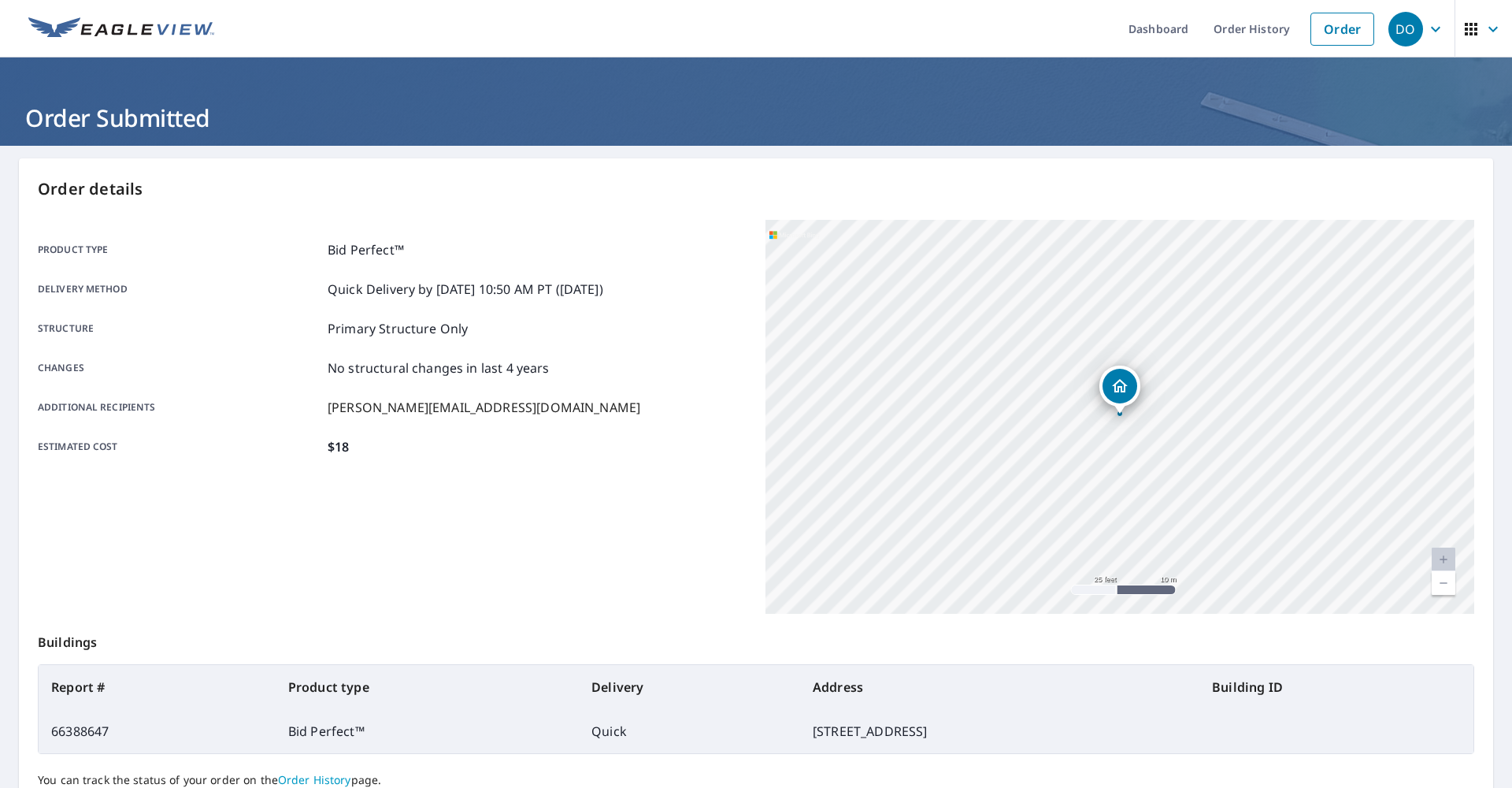 click at bounding box center (1443, 559) 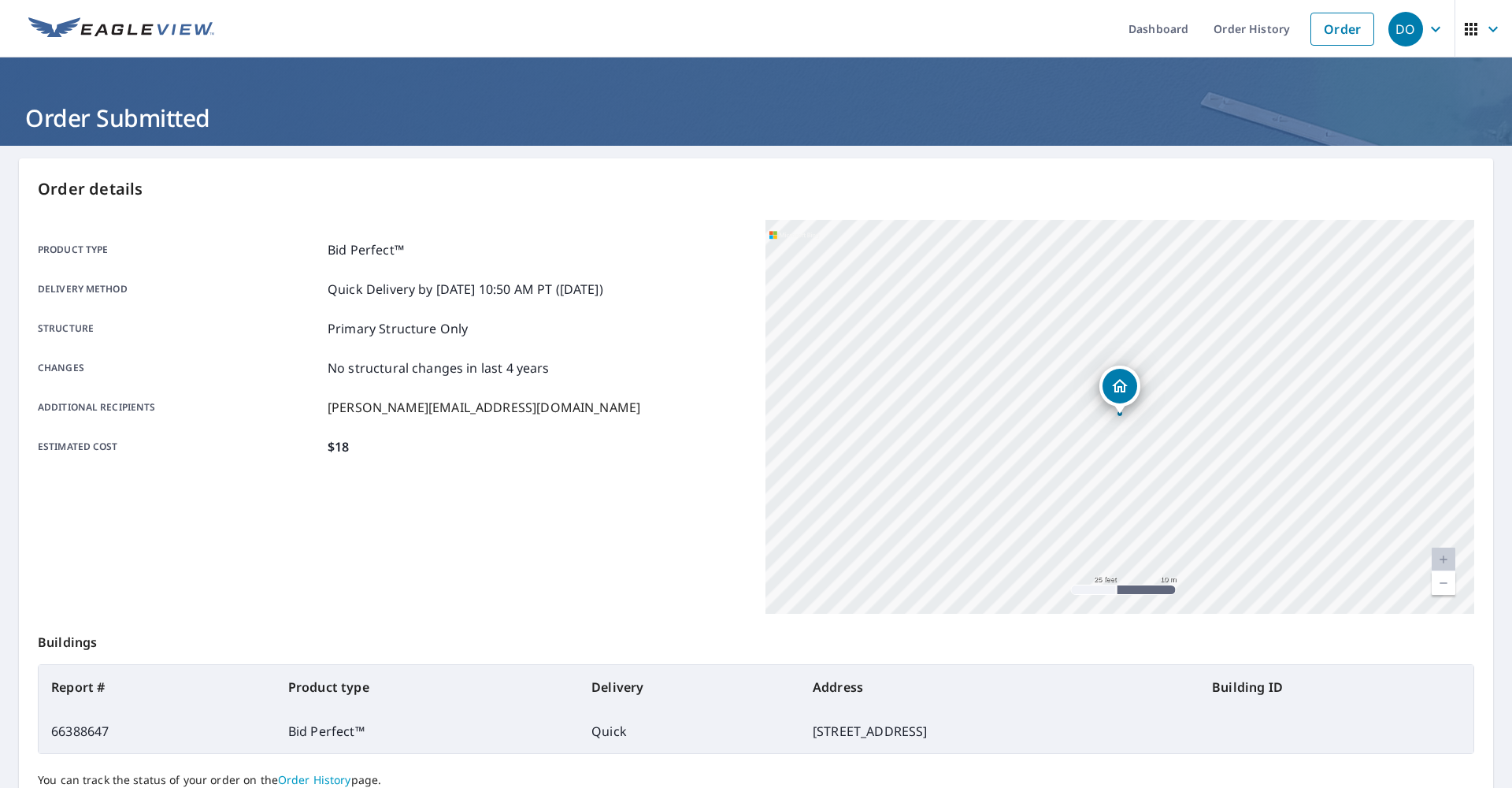 click on "[STREET_ADDRESS]" at bounding box center [1120, 417] 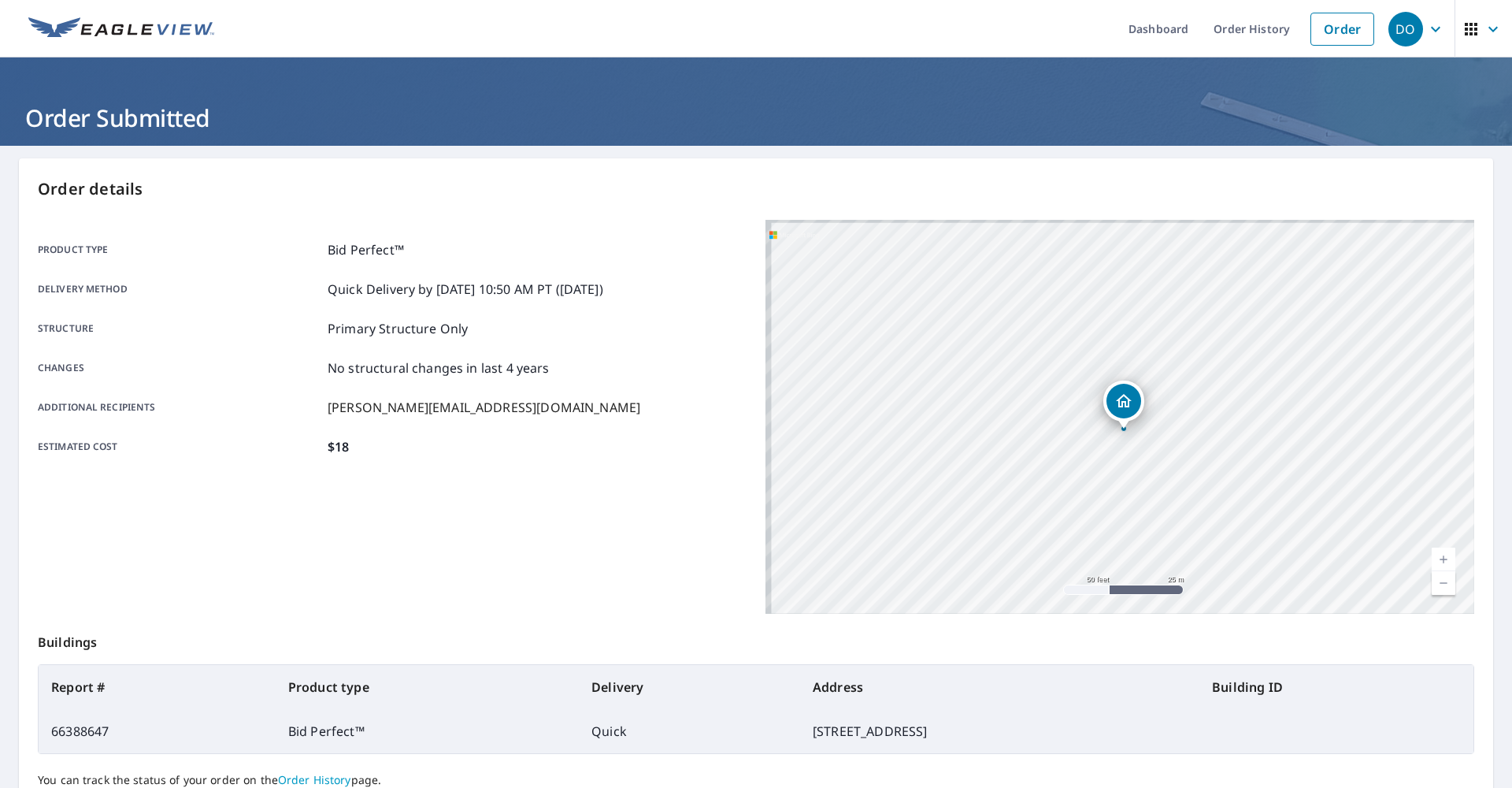 click at bounding box center (1443, 559) 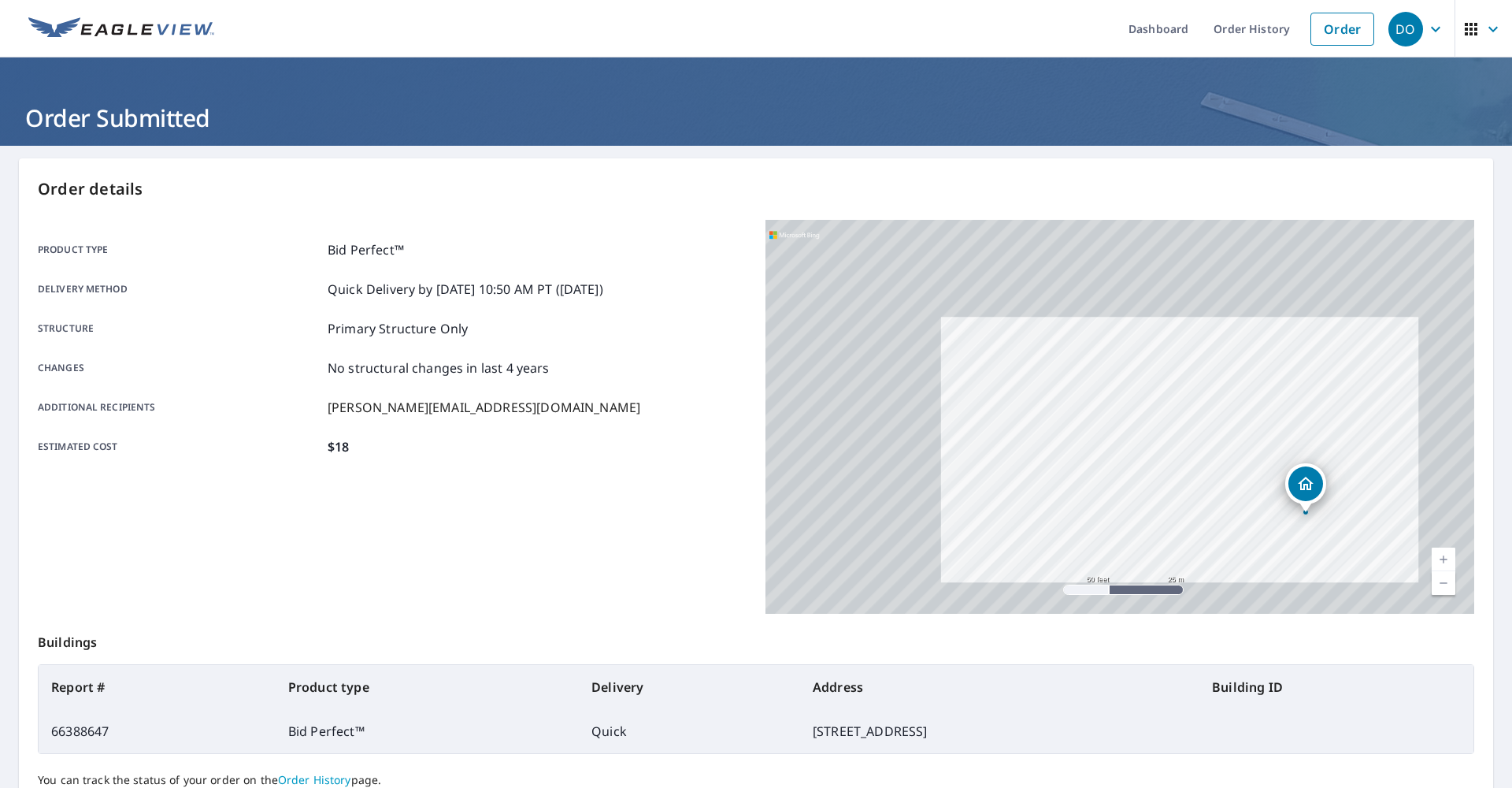 click on "[STREET_ADDRESS]" at bounding box center (1120, 417) 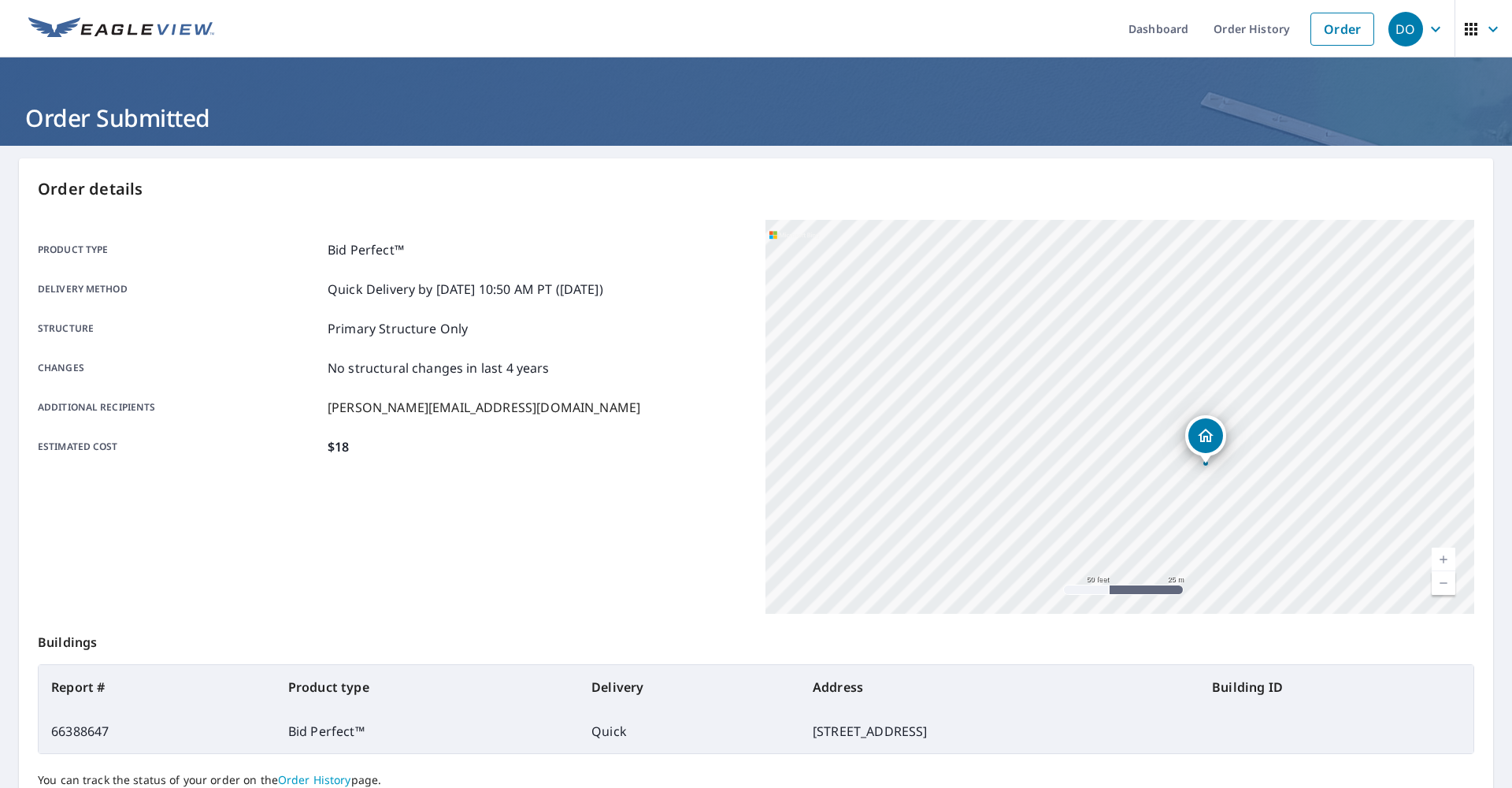 drag, startPoint x: 1209, startPoint y: 474, endPoint x: 1209, endPoint y: 484, distance: 10 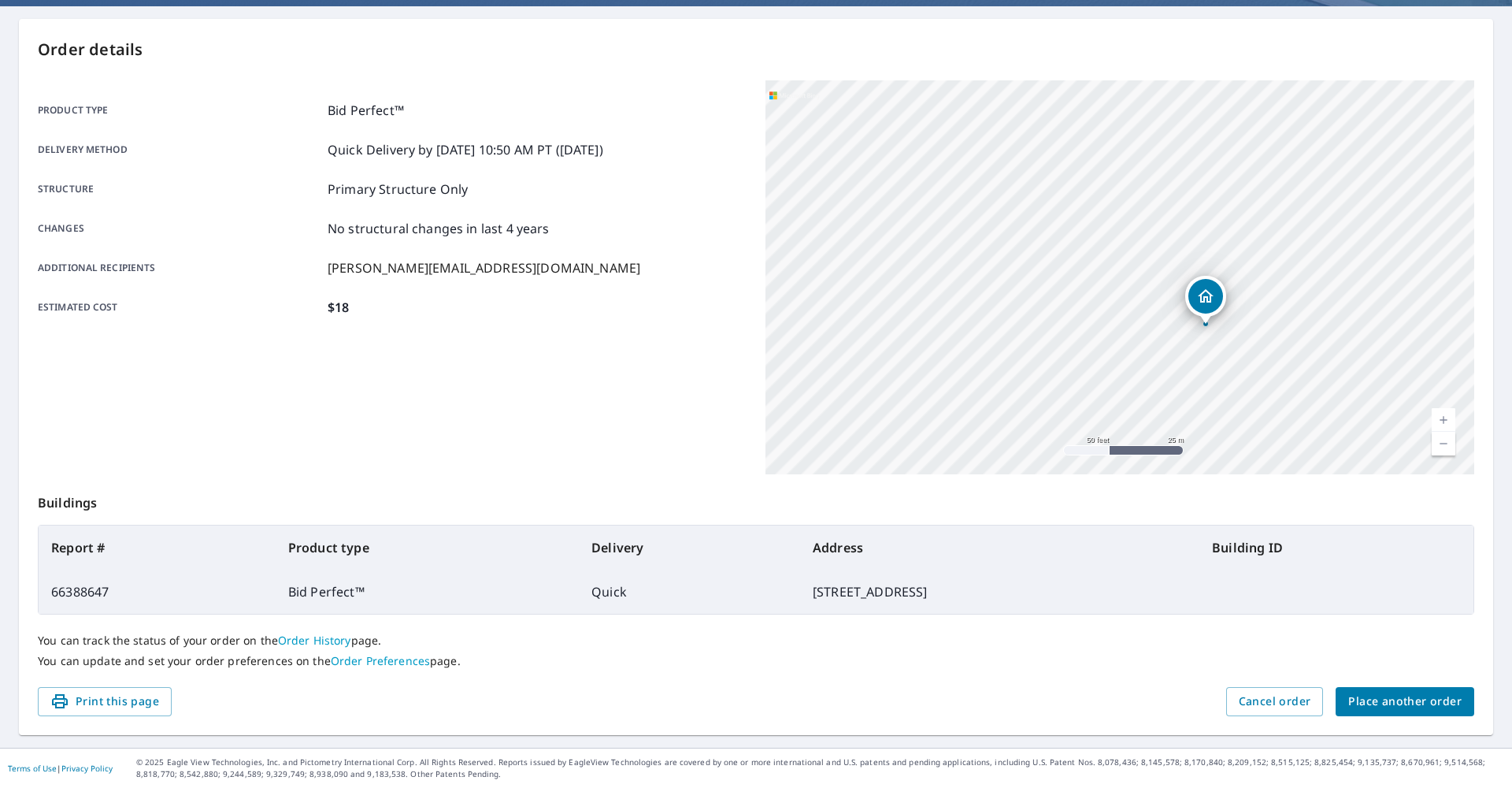 scroll, scrollTop: 139, scrollLeft: 0, axis: vertical 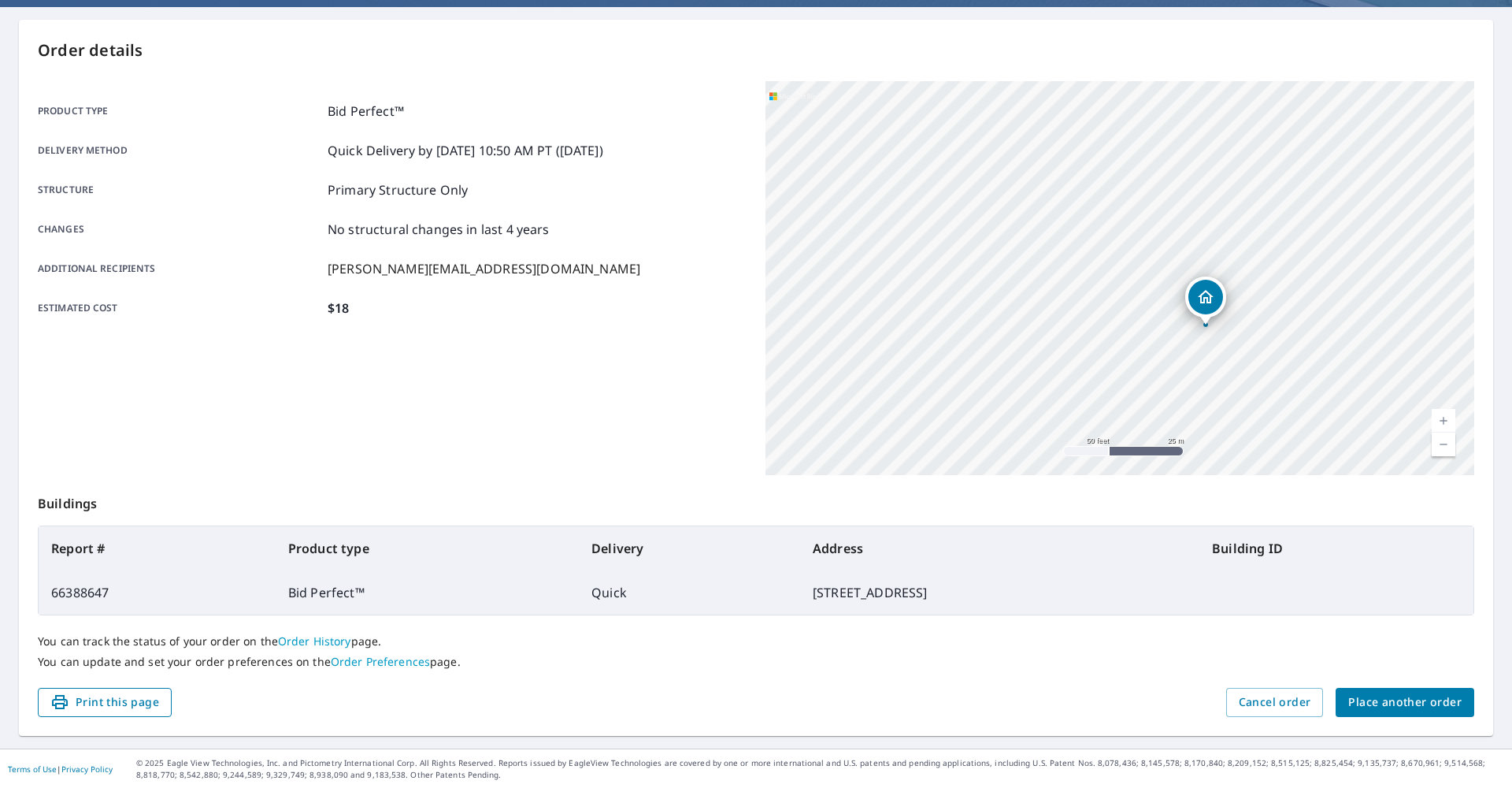 click on "Print this page" at bounding box center [105, 702] 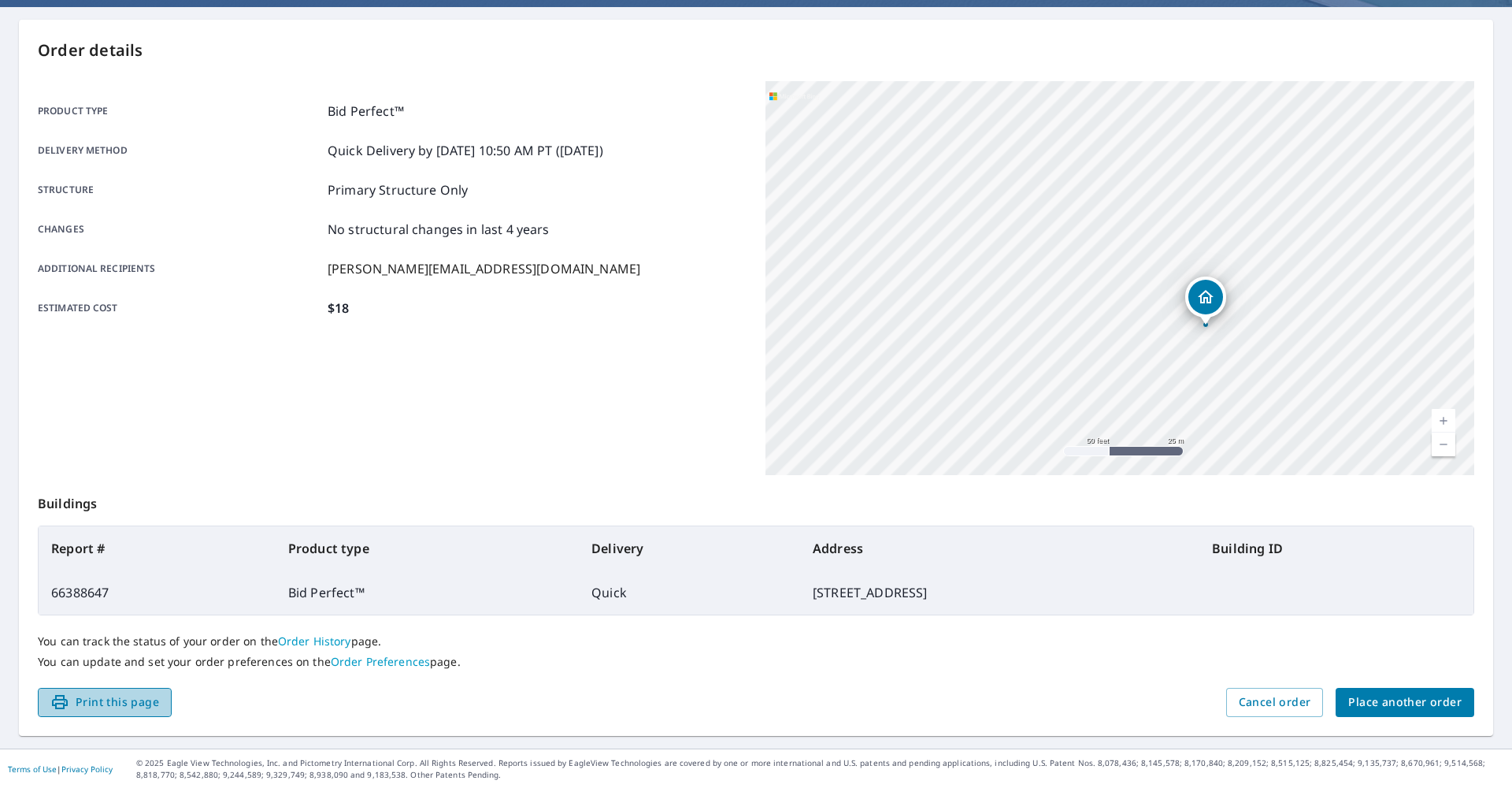 scroll, scrollTop: 1, scrollLeft: 0, axis: vertical 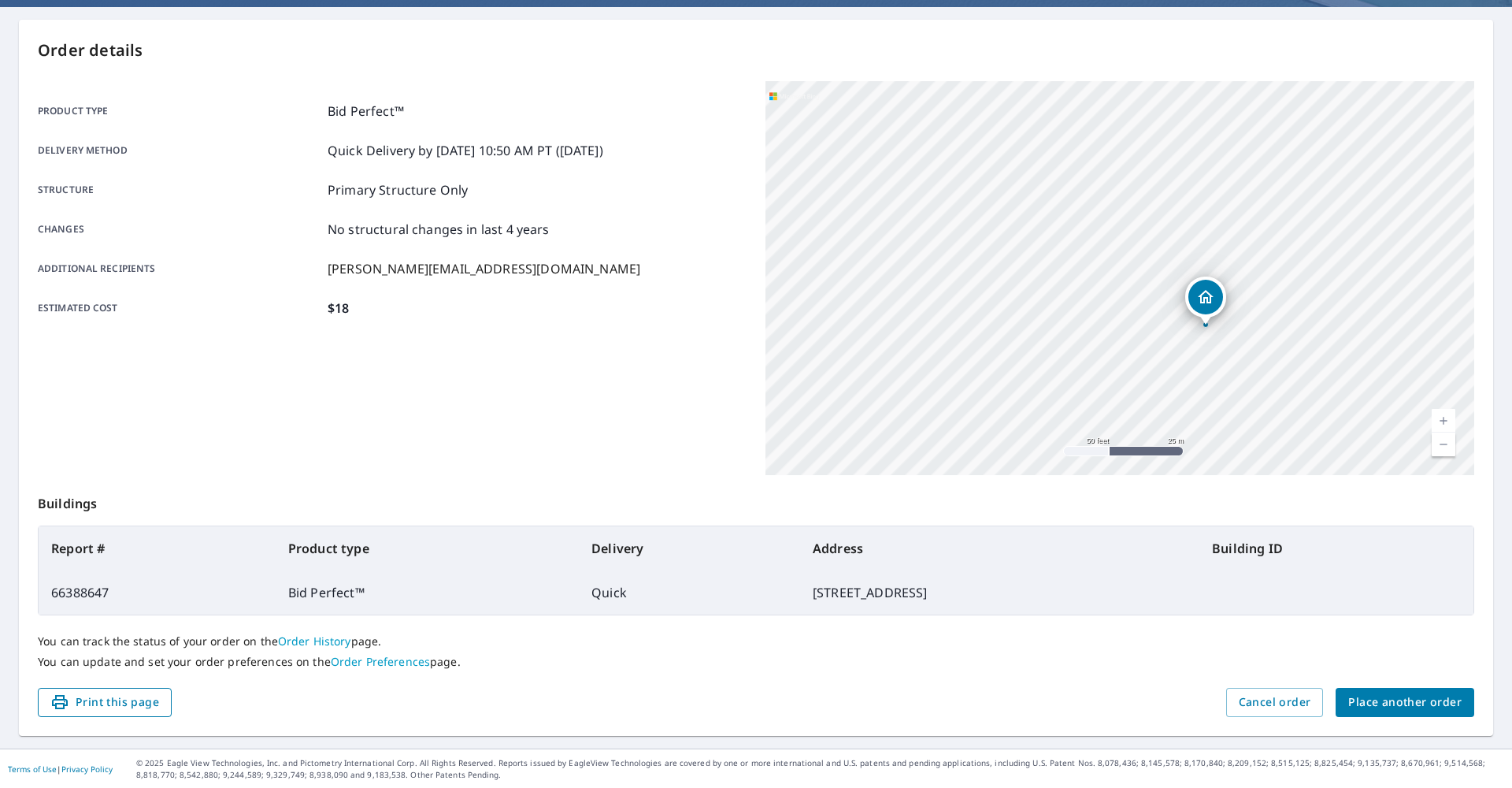 click on "Print this page" at bounding box center (105, 702) 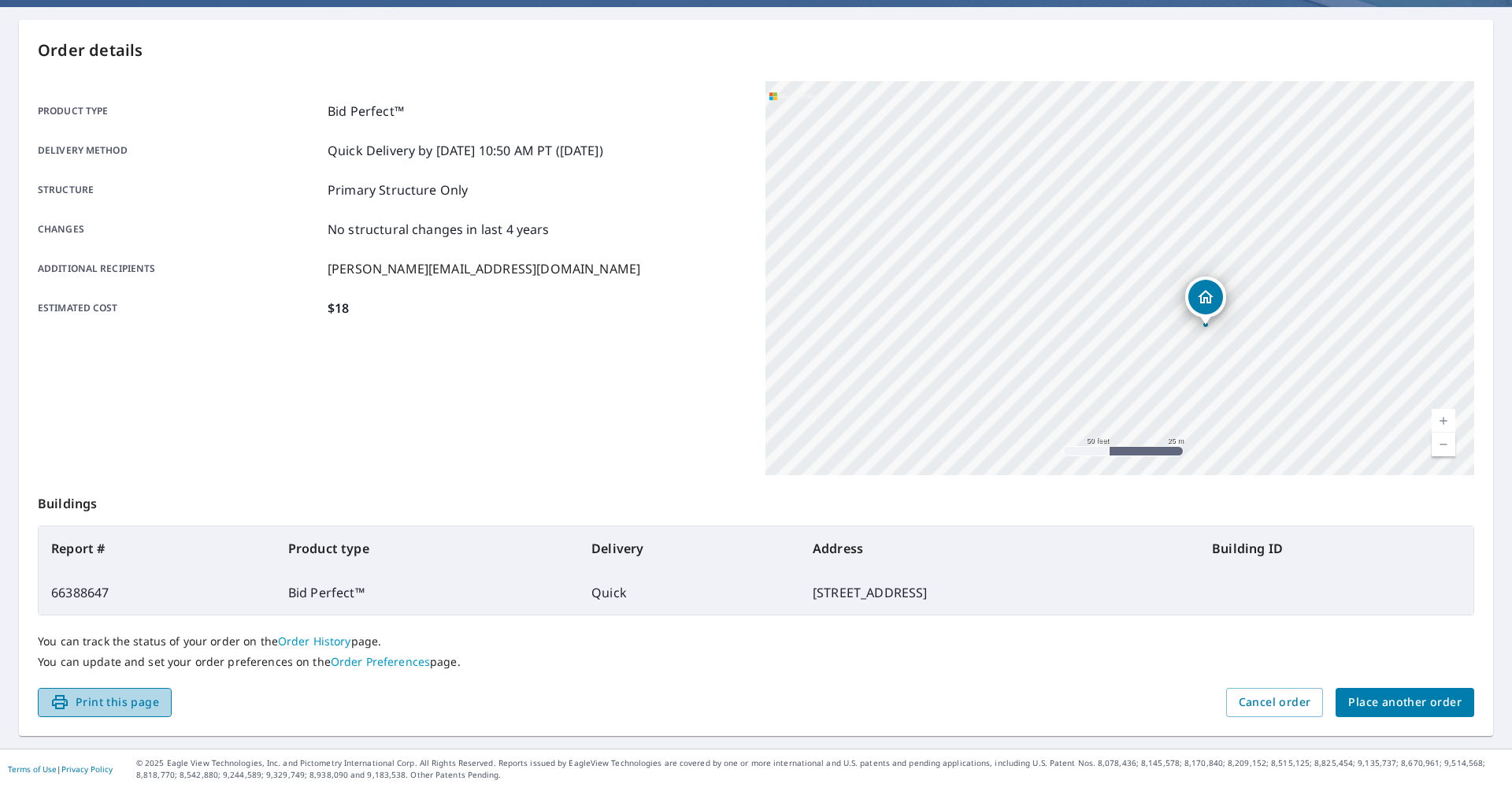 click on "Print this page" at bounding box center (105, 702) 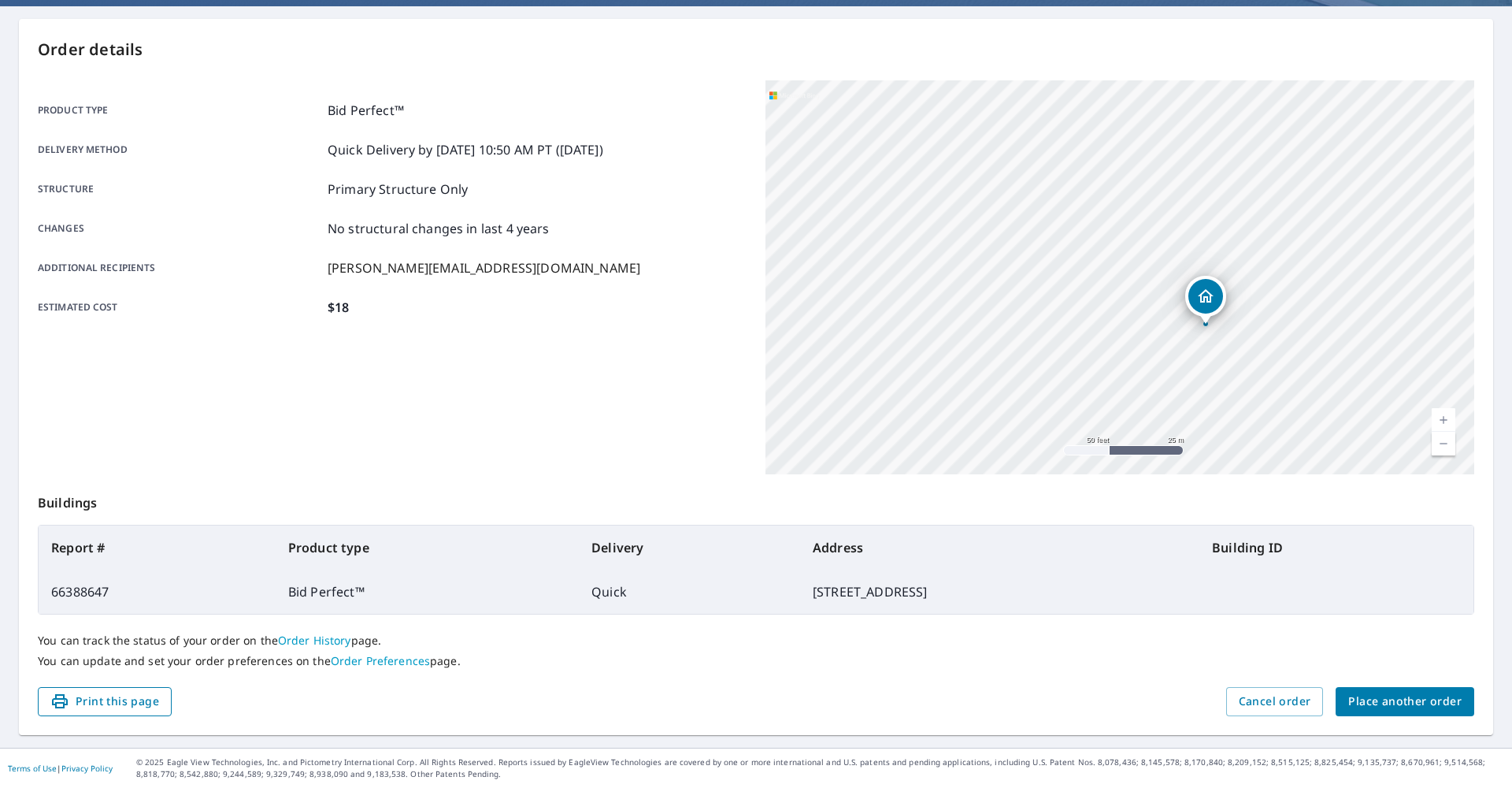 scroll, scrollTop: 139, scrollLeft: 0, axis: vertical 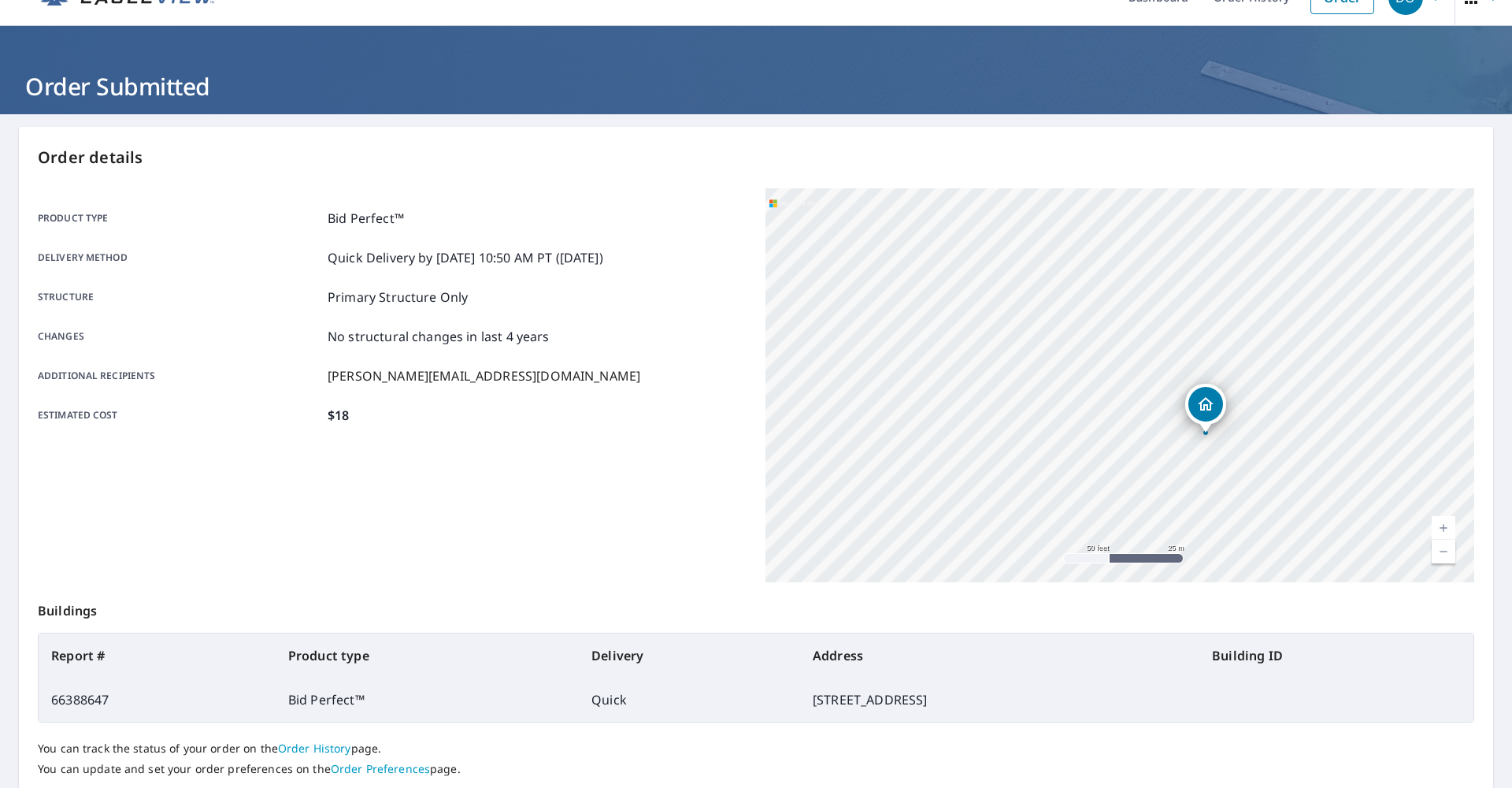 click on "Order details" at bounding box center [756, 158] 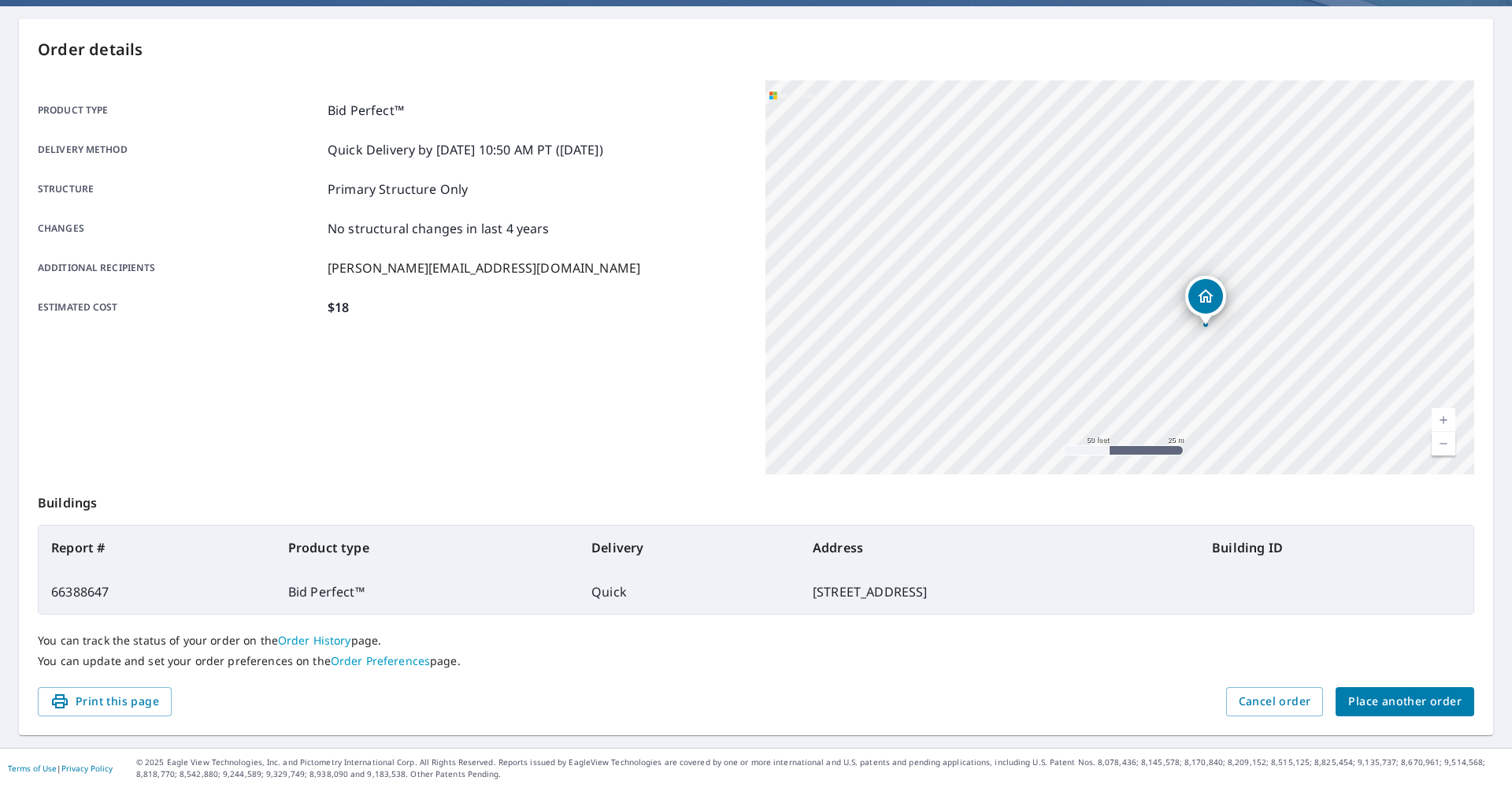 scroll, scrollTop: 139, scrollLeft: 0, axis: vertical 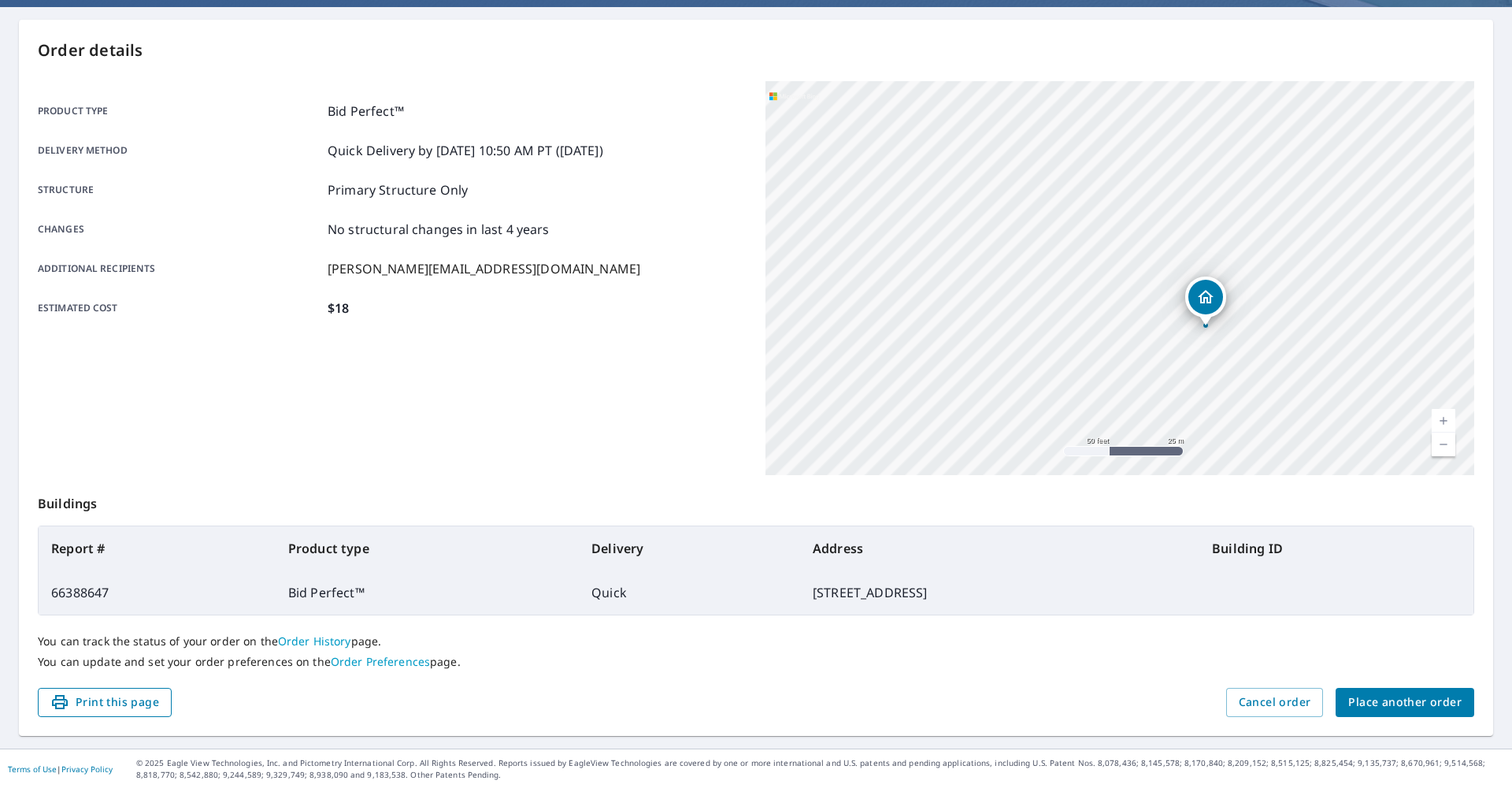 click 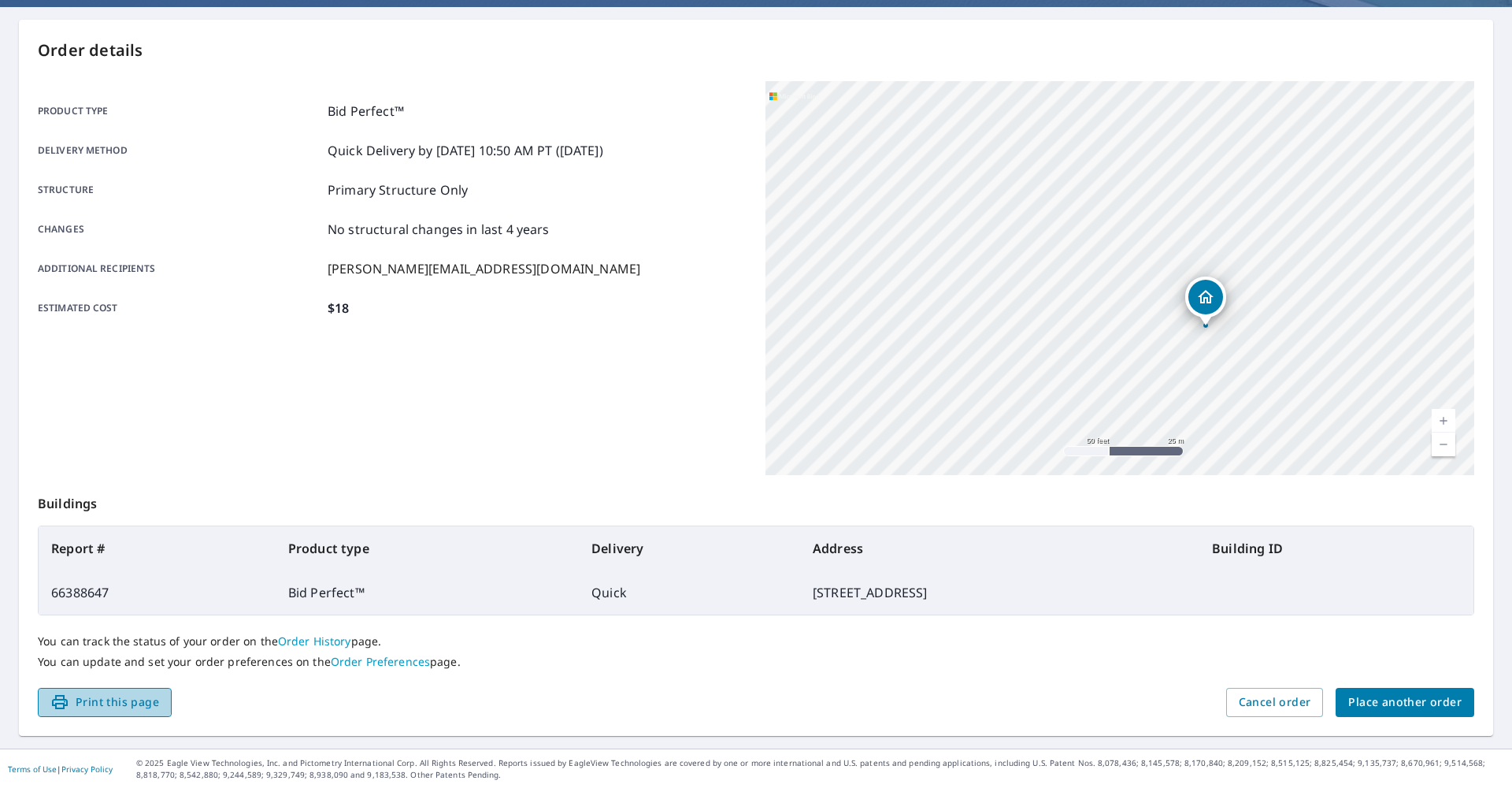click 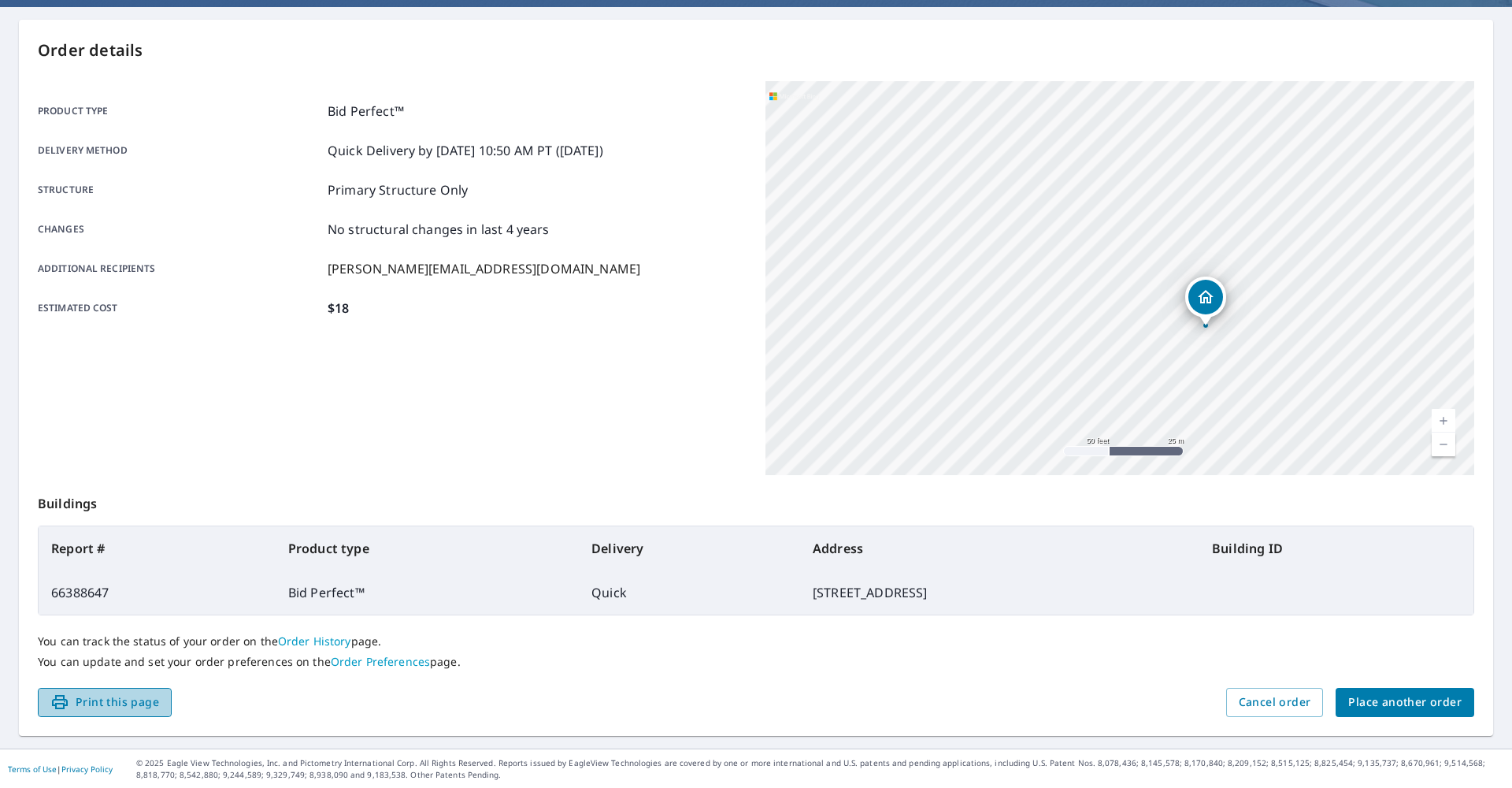 scroll, scrollTop: 0, scrollLeft: 1, axis: horizontal 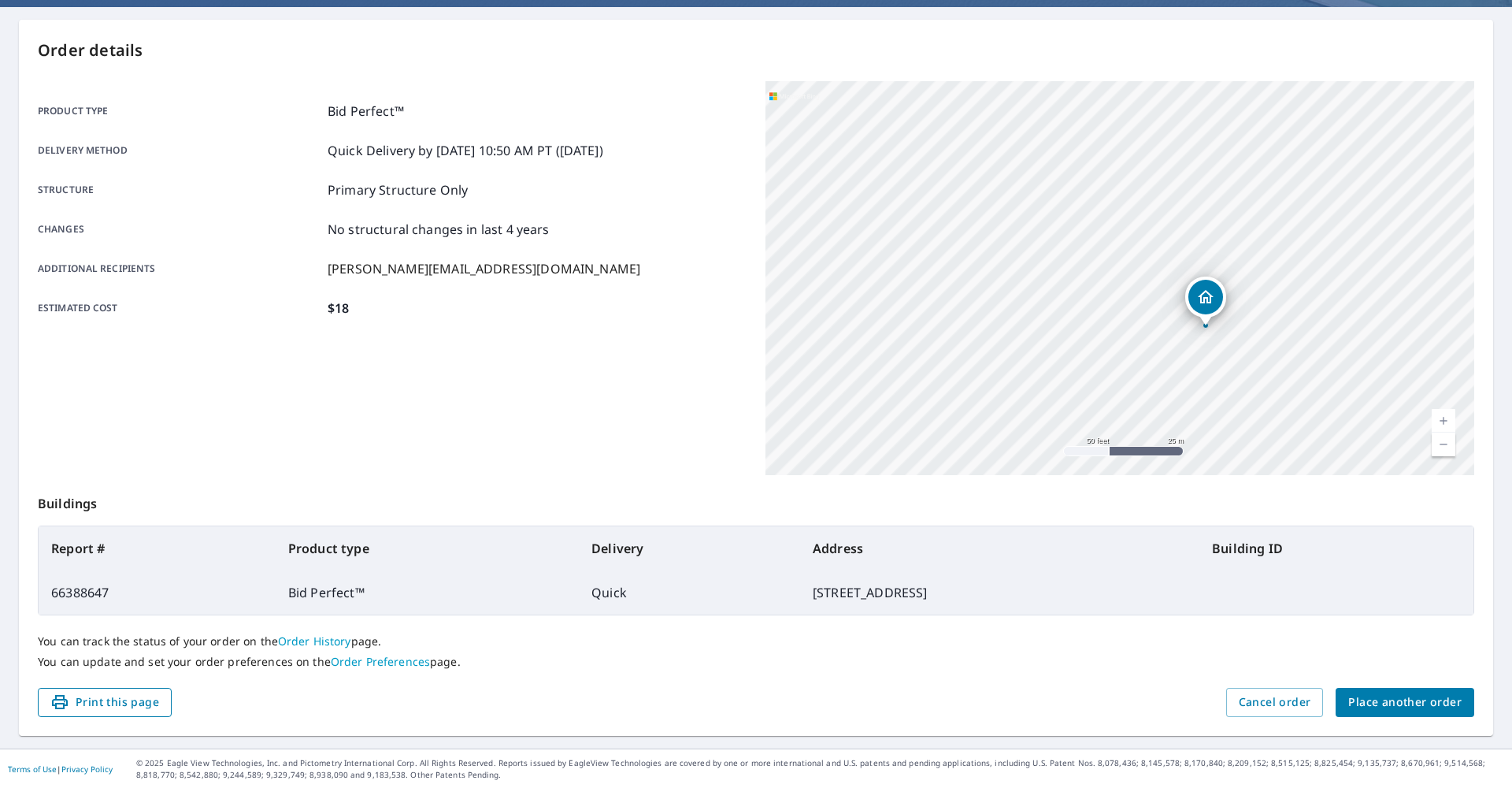 click on "Print this page" at bounding box center [105, 702] 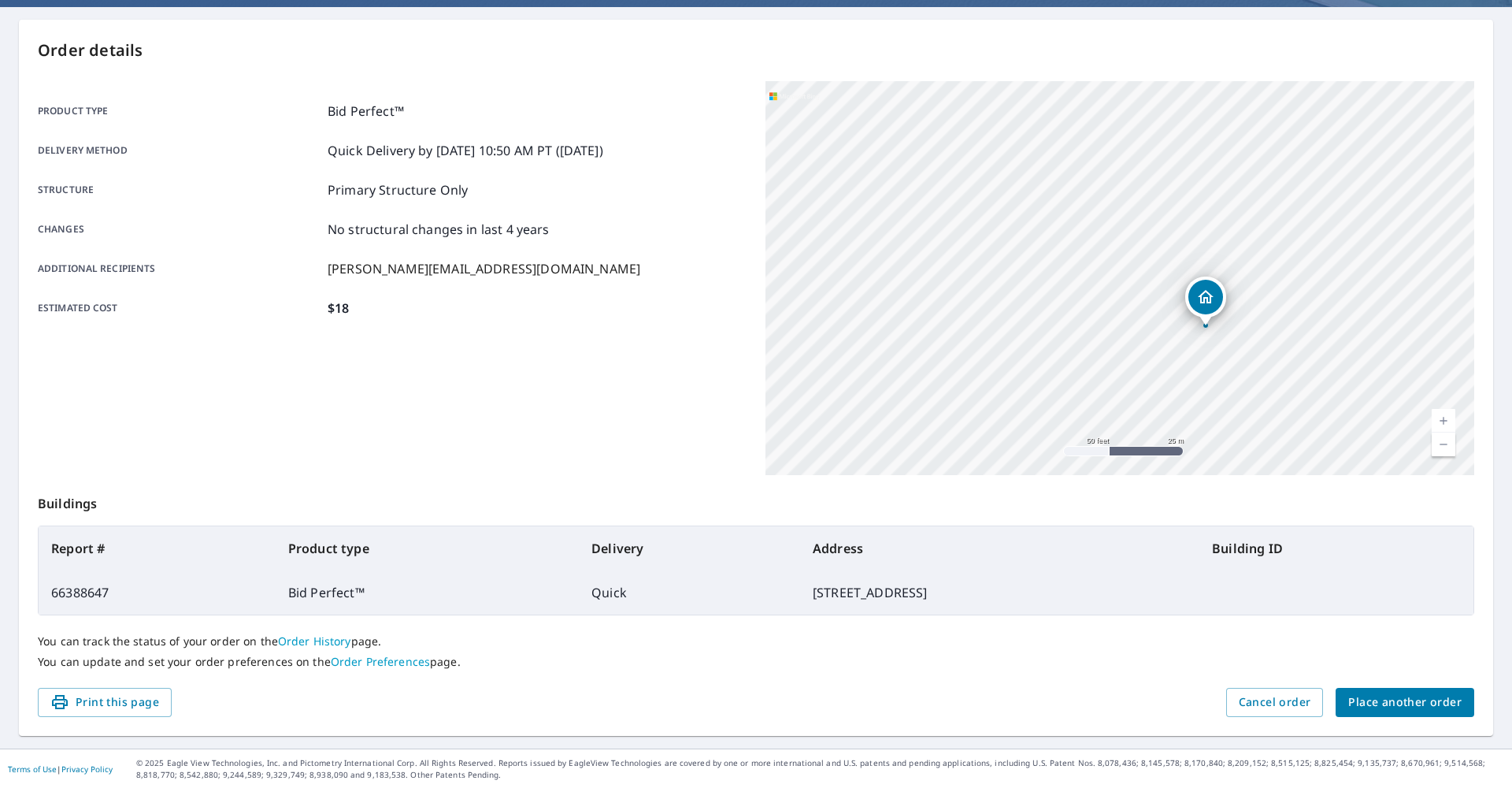 scroll, scrollTop: 0, scrollLeft: 0, axis: both 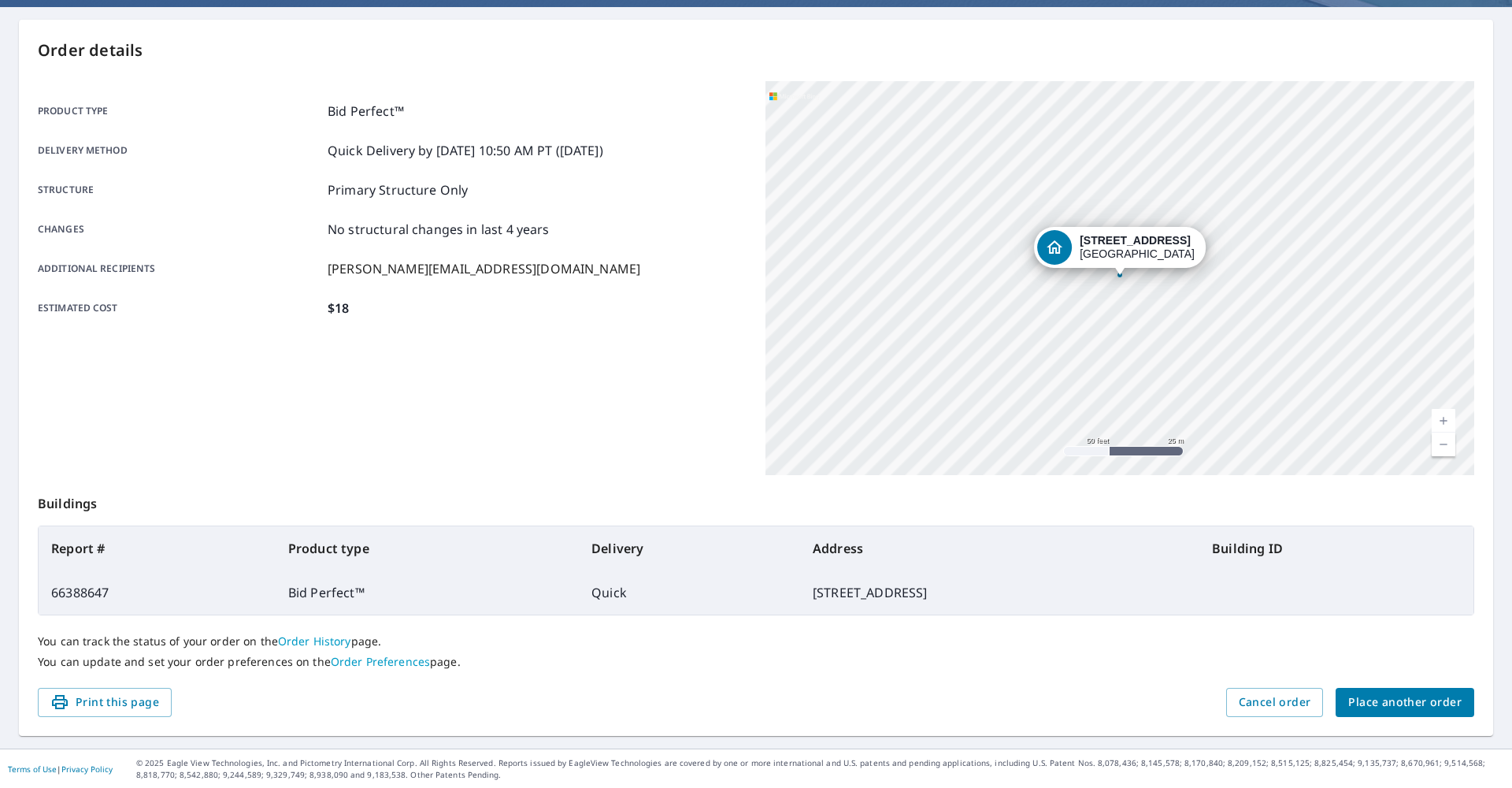 click on "[STREET_ADDRESS]" at bounding box center (1120, 278) 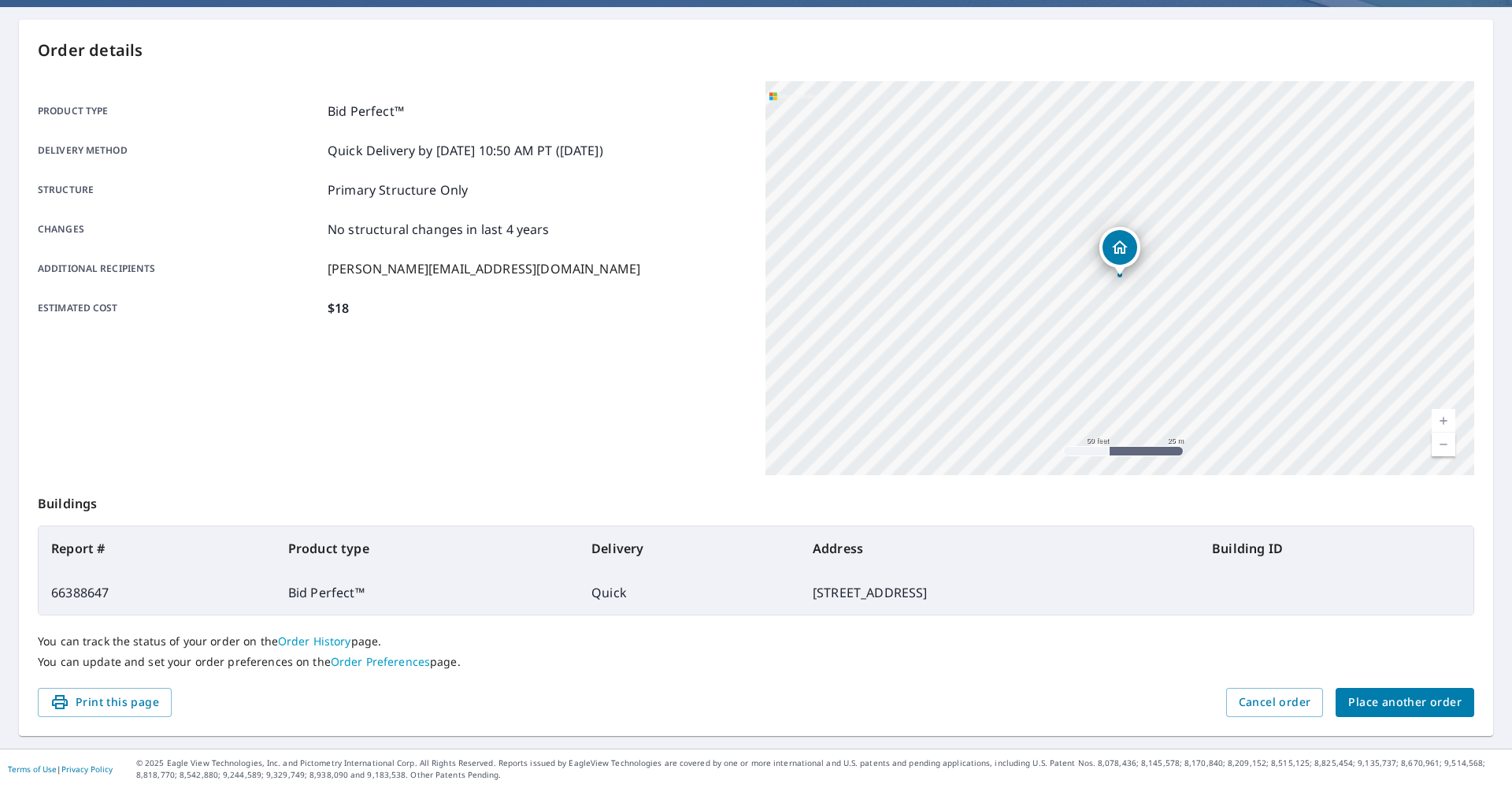 click on "[STREET_ADDRESS]" at bounding box center (1120, 278) 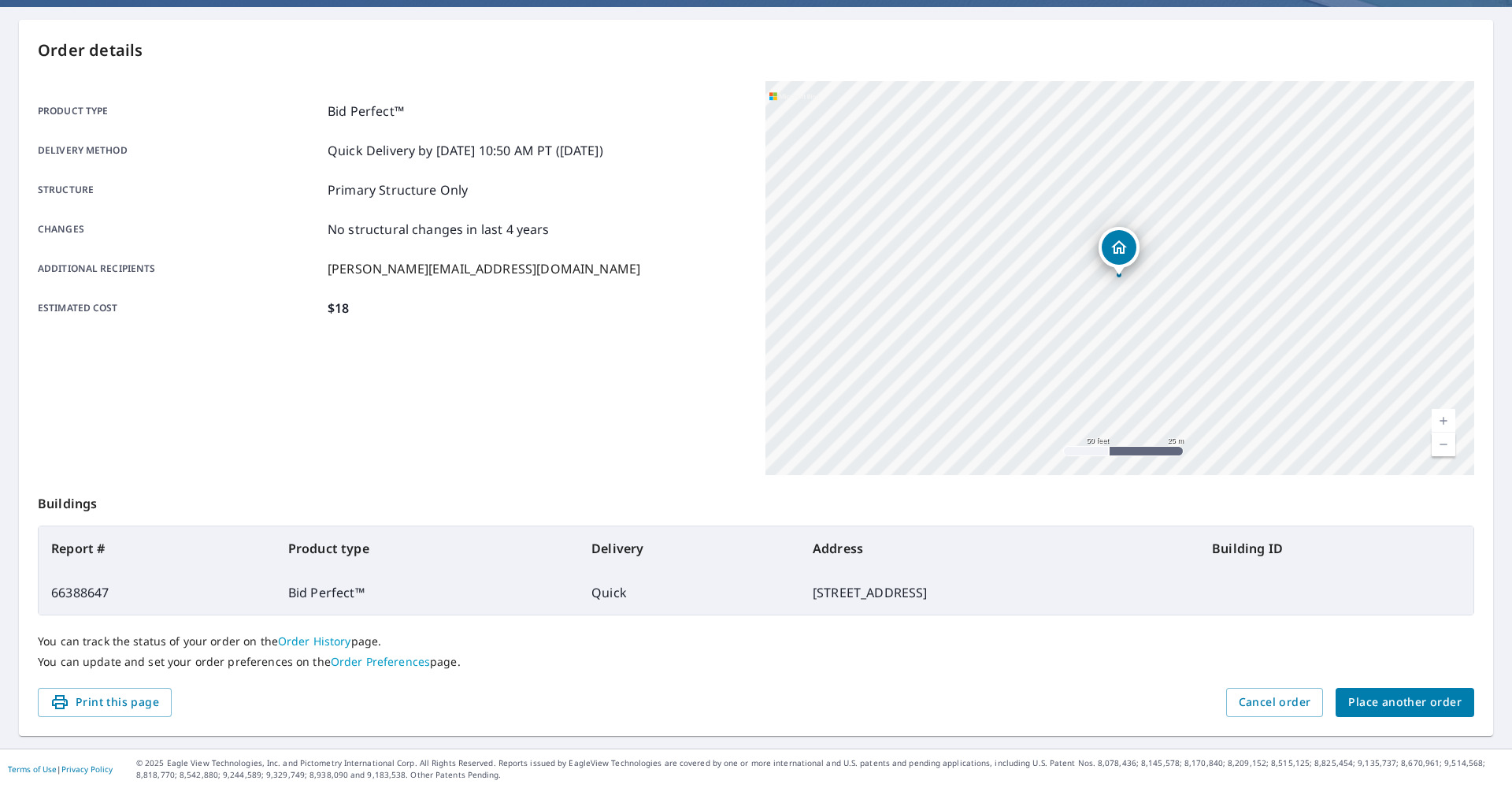 click on "[STREET_ADDRESS]" at bounding box center [1120, 278] 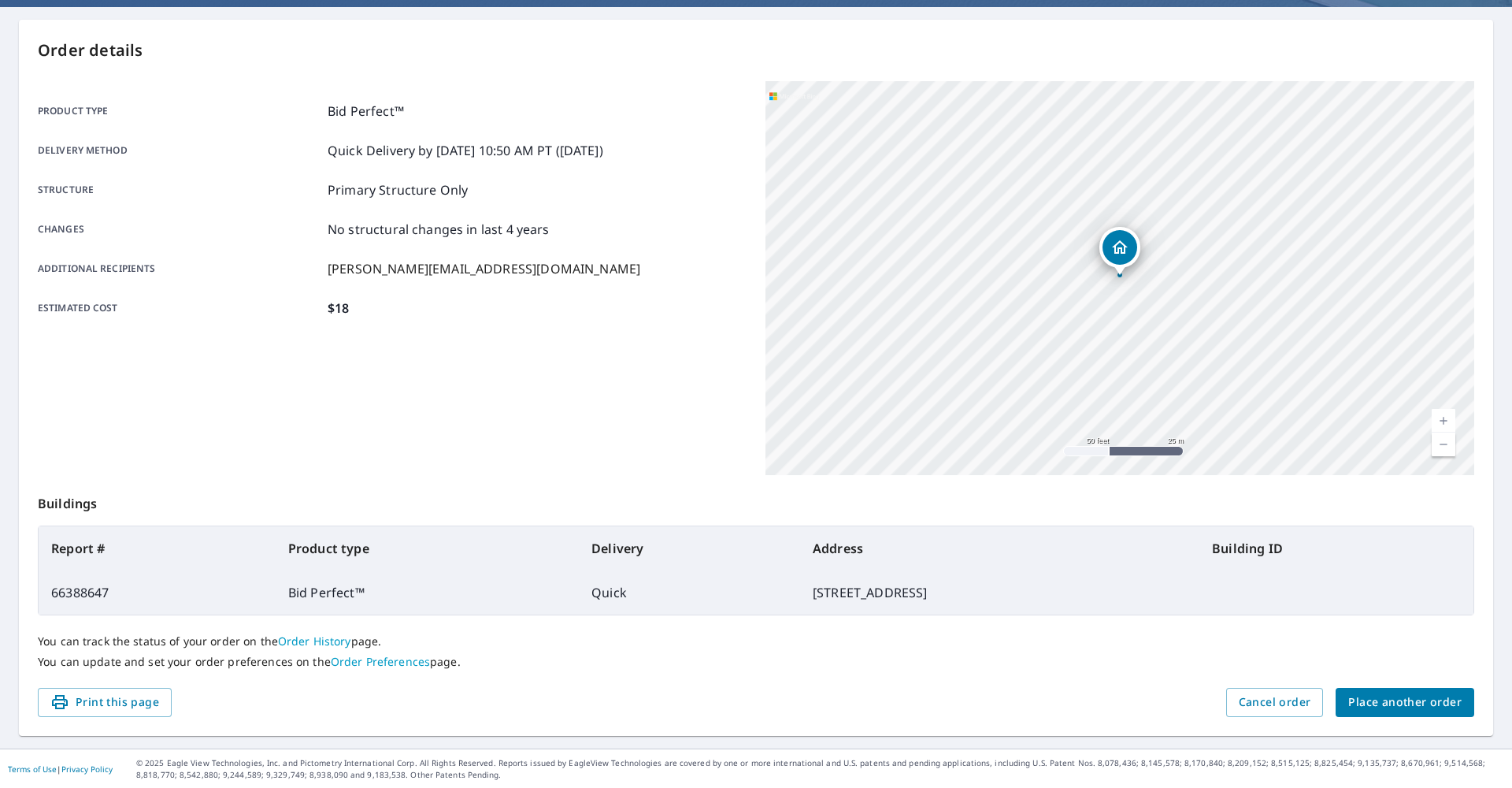 click on "[STREET_ADDRESS]" at bounding box center (1120, 278) 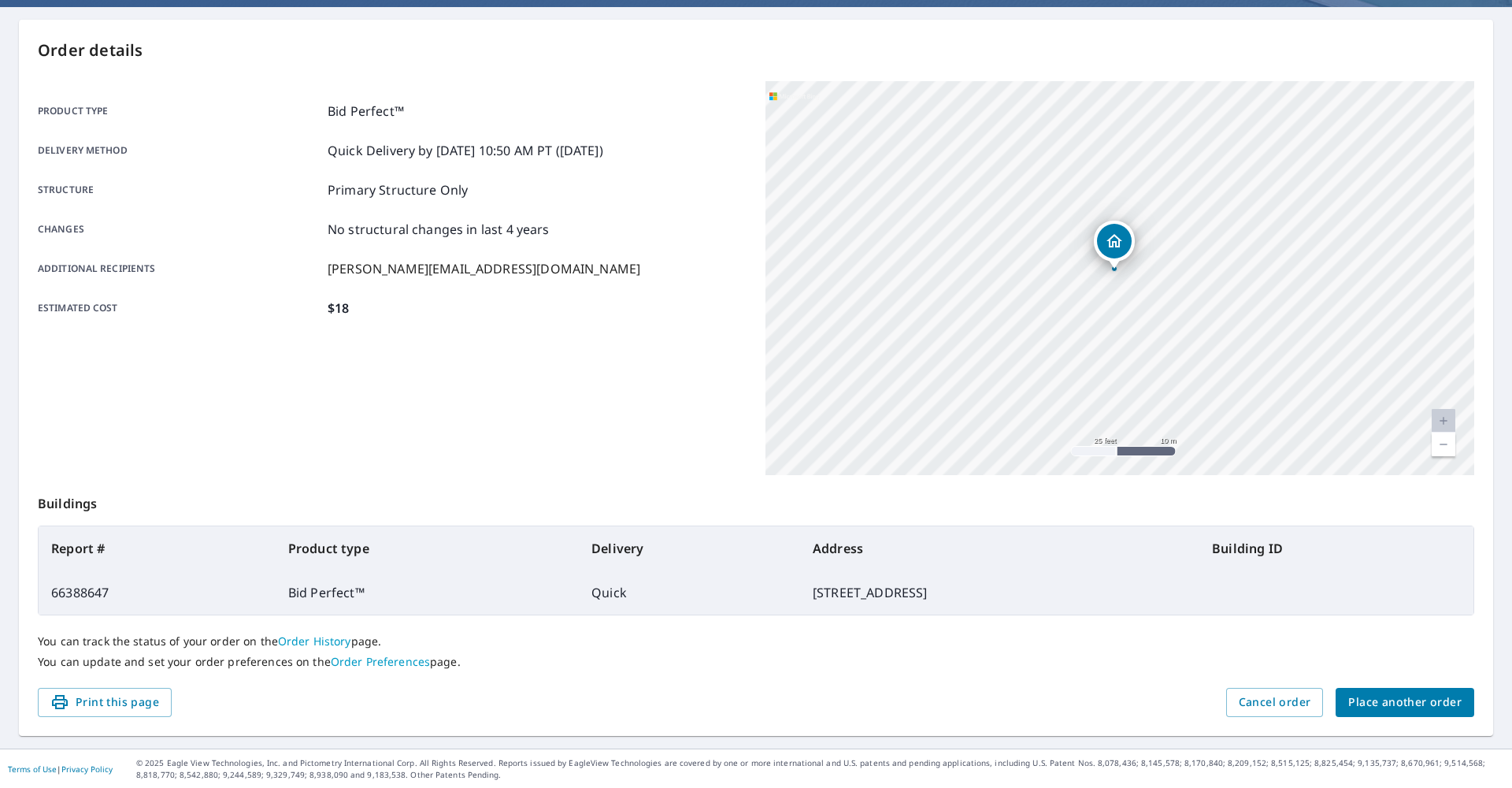 scroll, scrollTop: 0, scrollLeft: 0, axis: both 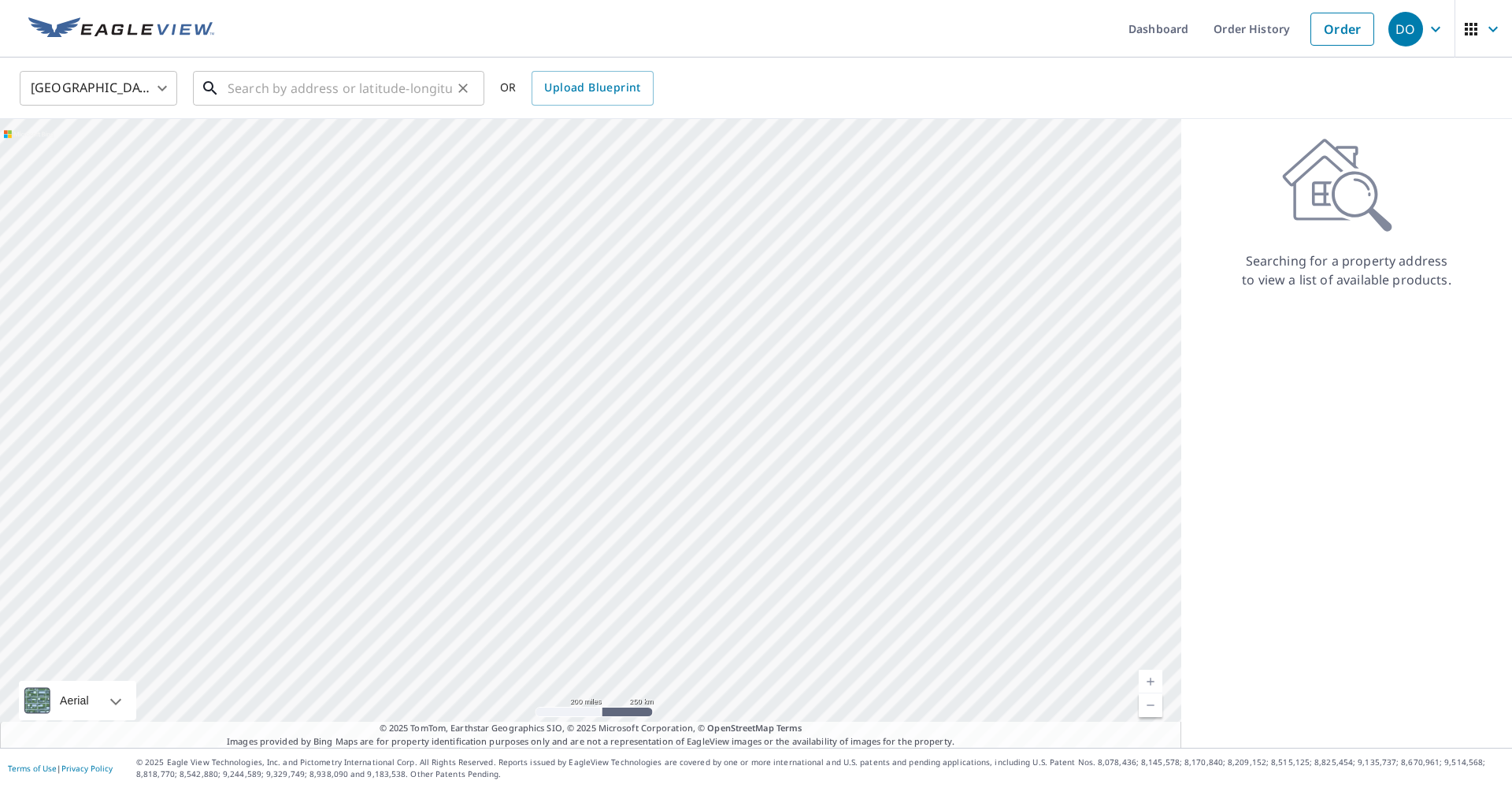 click at bounding box center [339, 88] 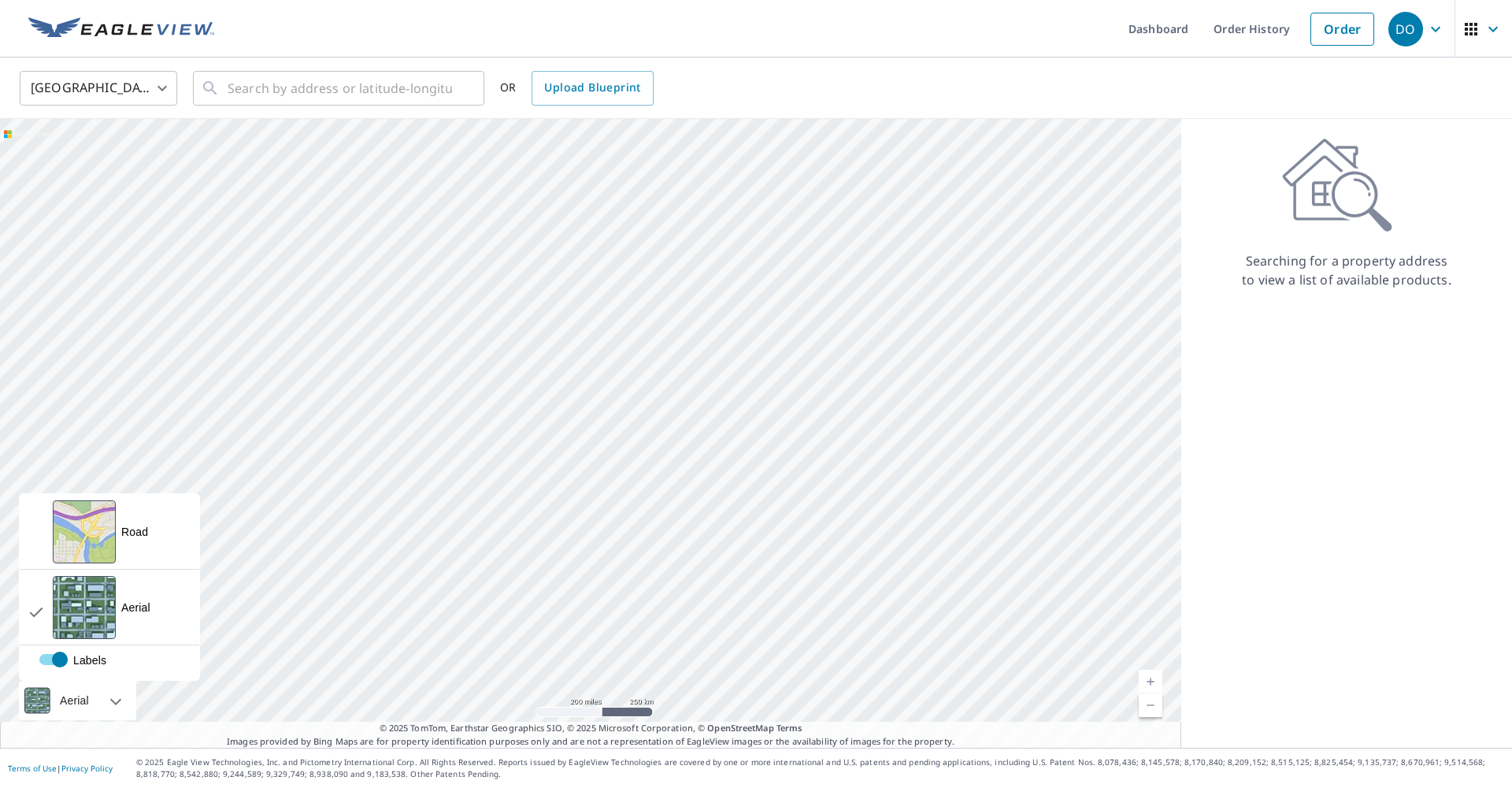 click at bounding box center (98, 701) 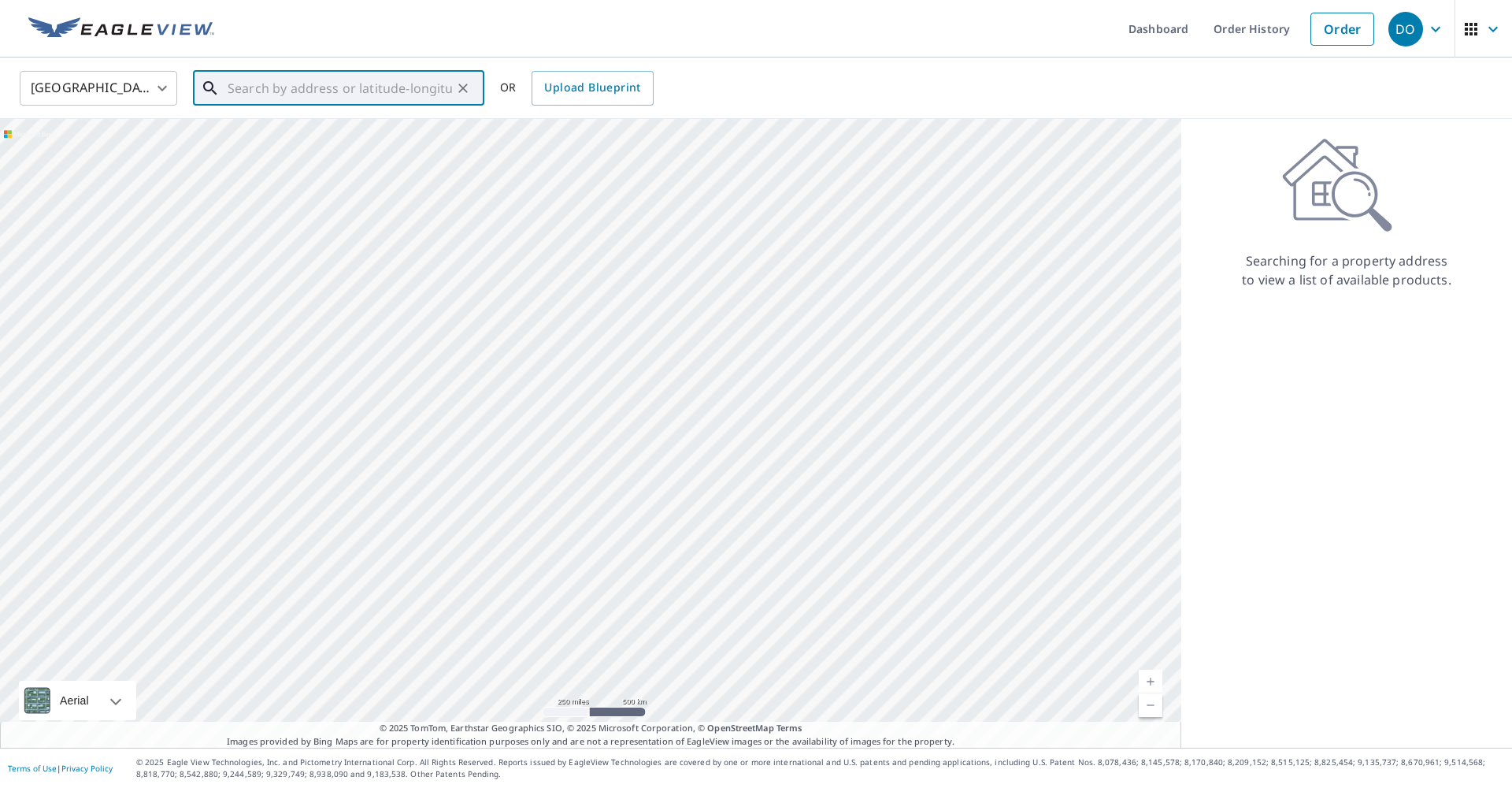 click at bounding box center (339, 88) 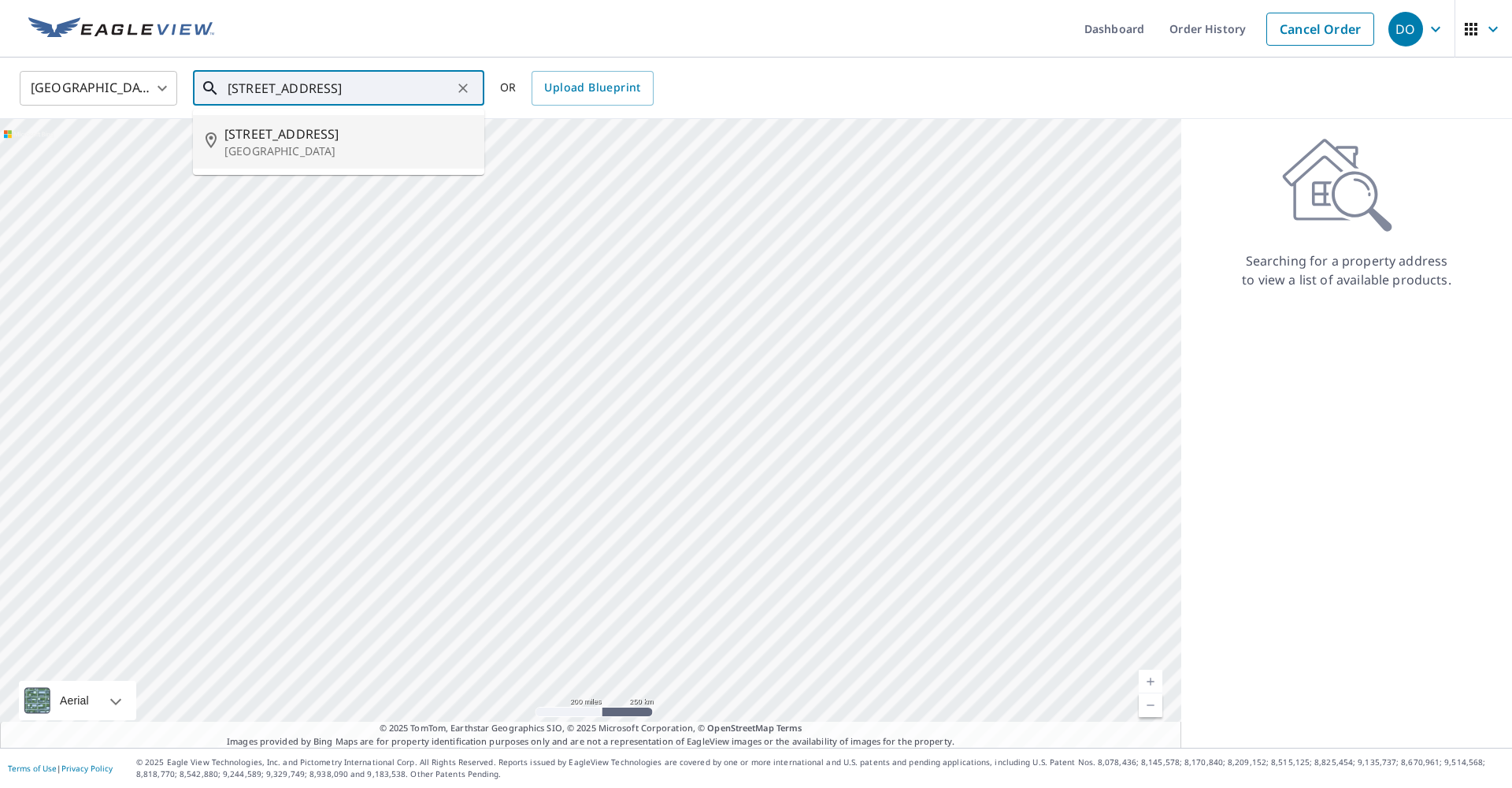 click on "[STREET_ADDRESS]" at bounding box center [339, 142] 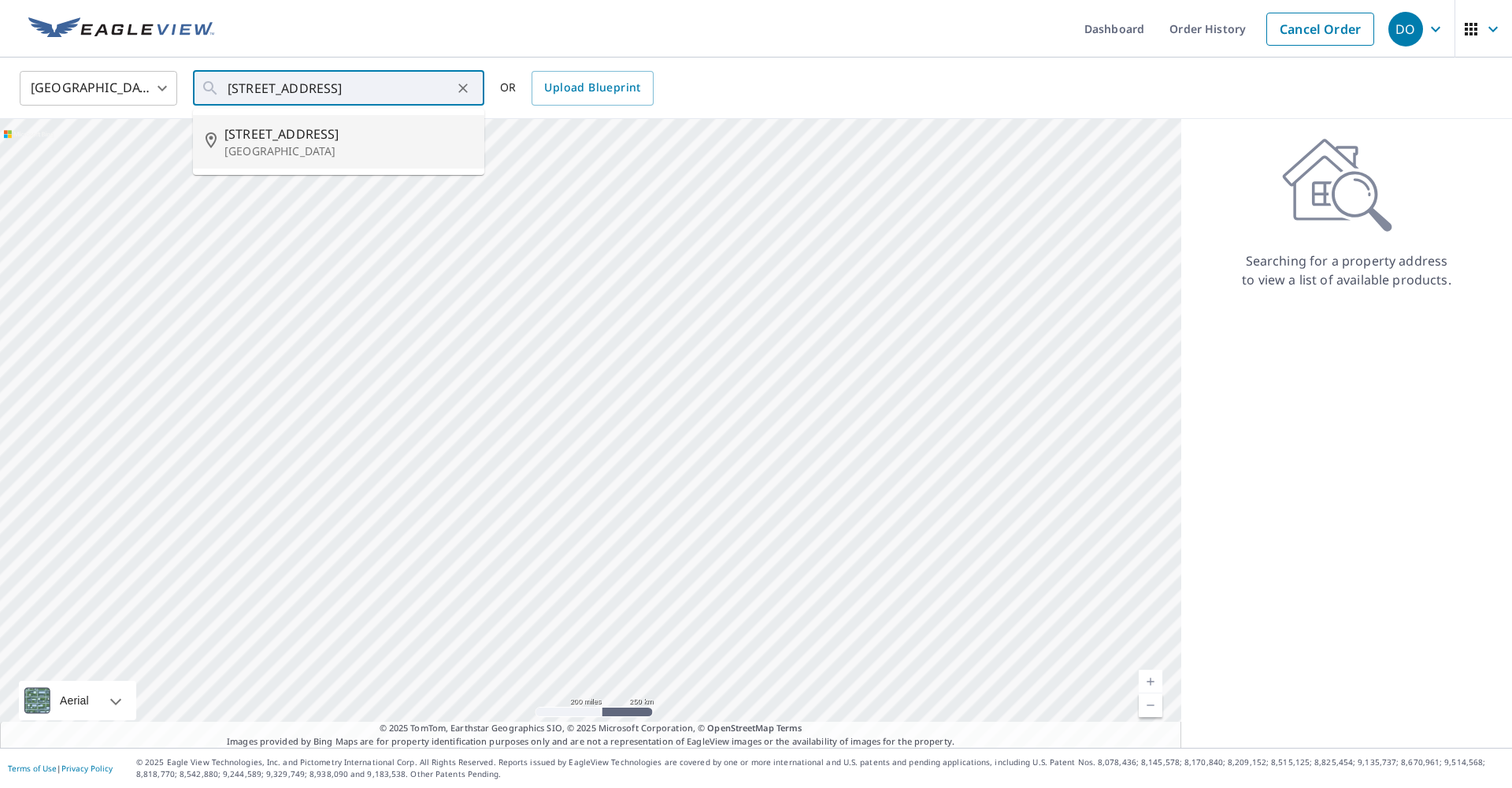 type on "[STREET_ADDRESS]" 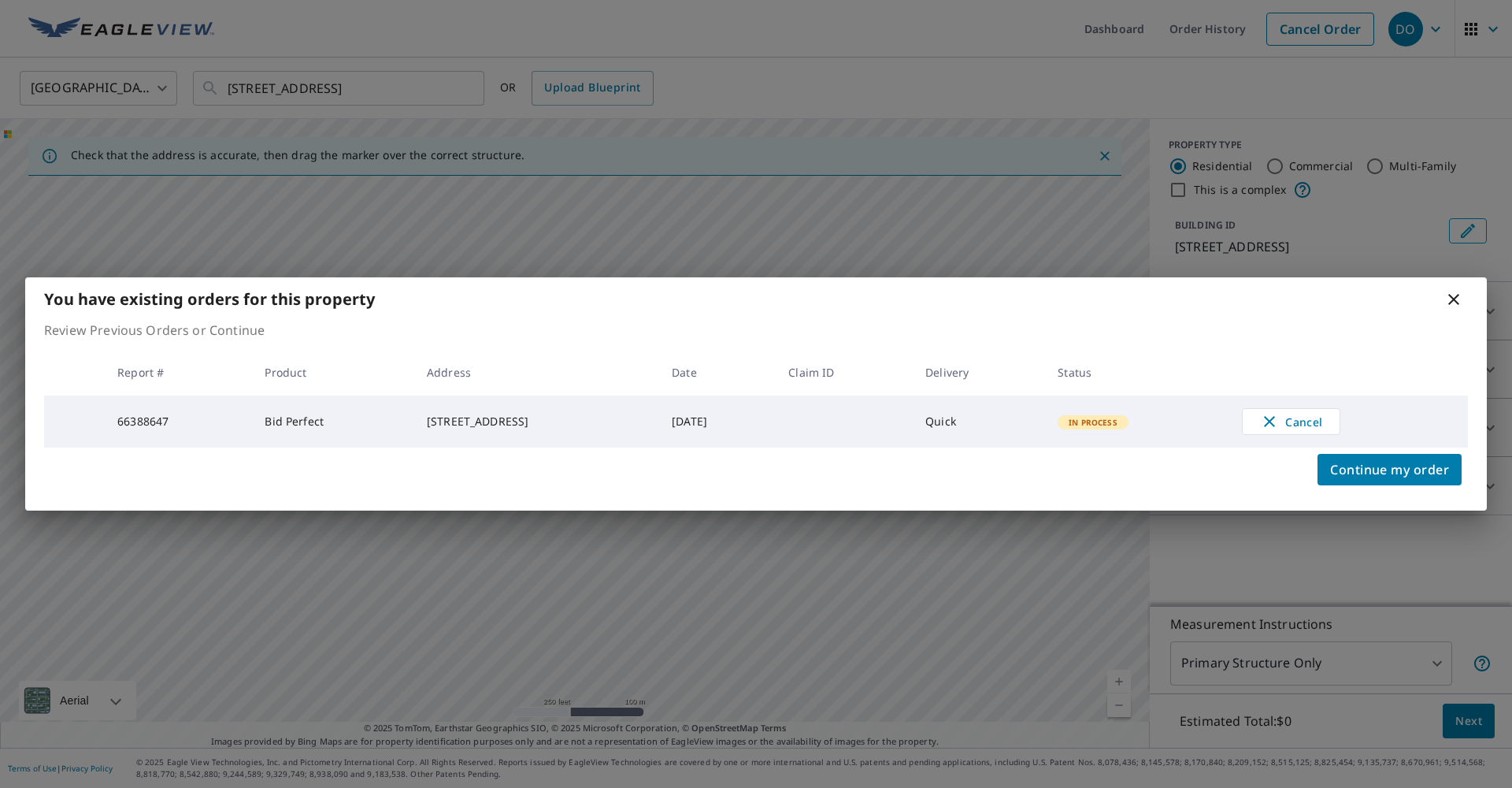 click 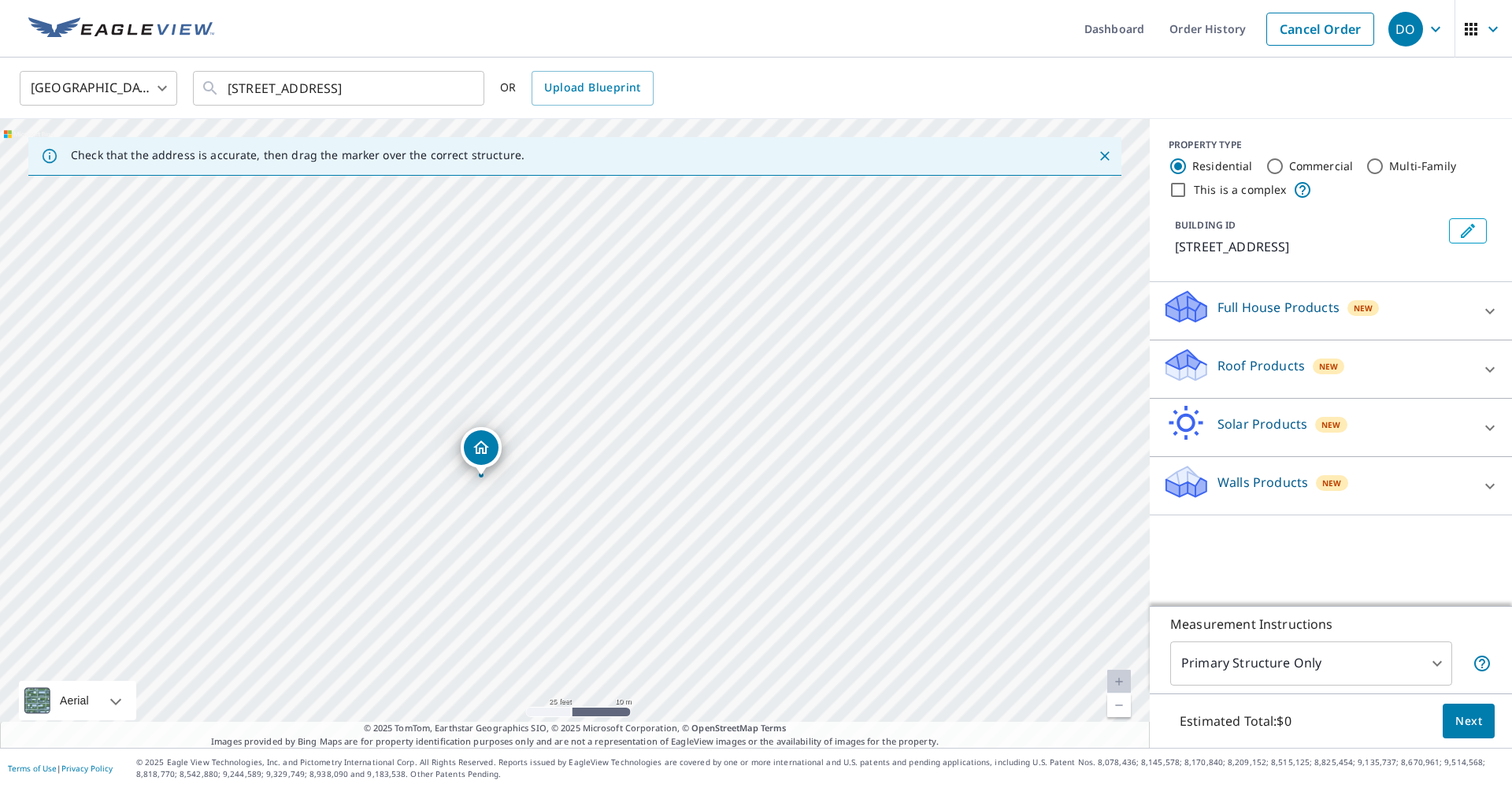 drag, startPoint x: 113, startPoint y: 460, endPoint x: 811, endPoint y: 494, distance: 698.82759 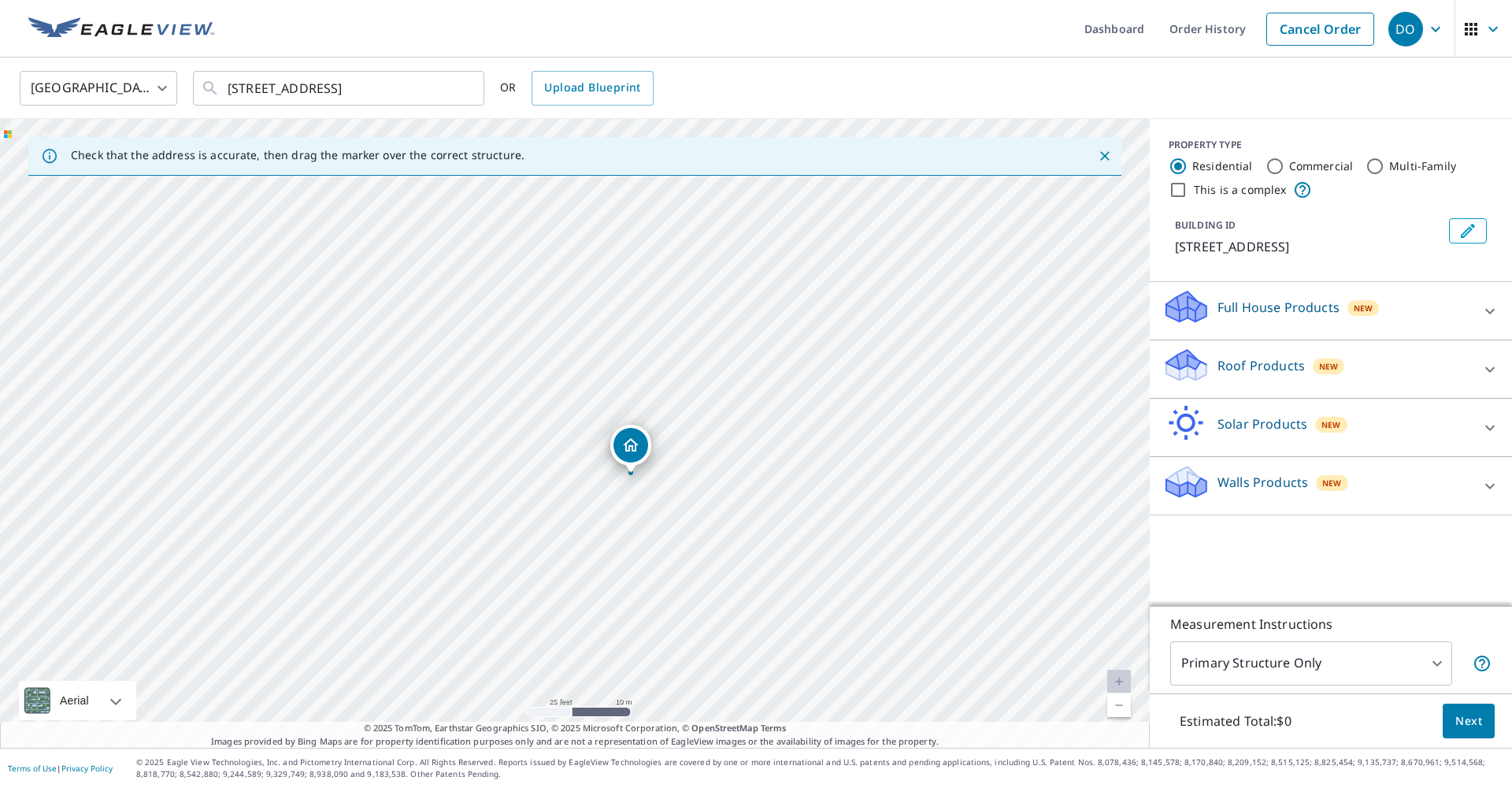 click on "[STREET_ADDRESS]" at bounding box center (575, 433) 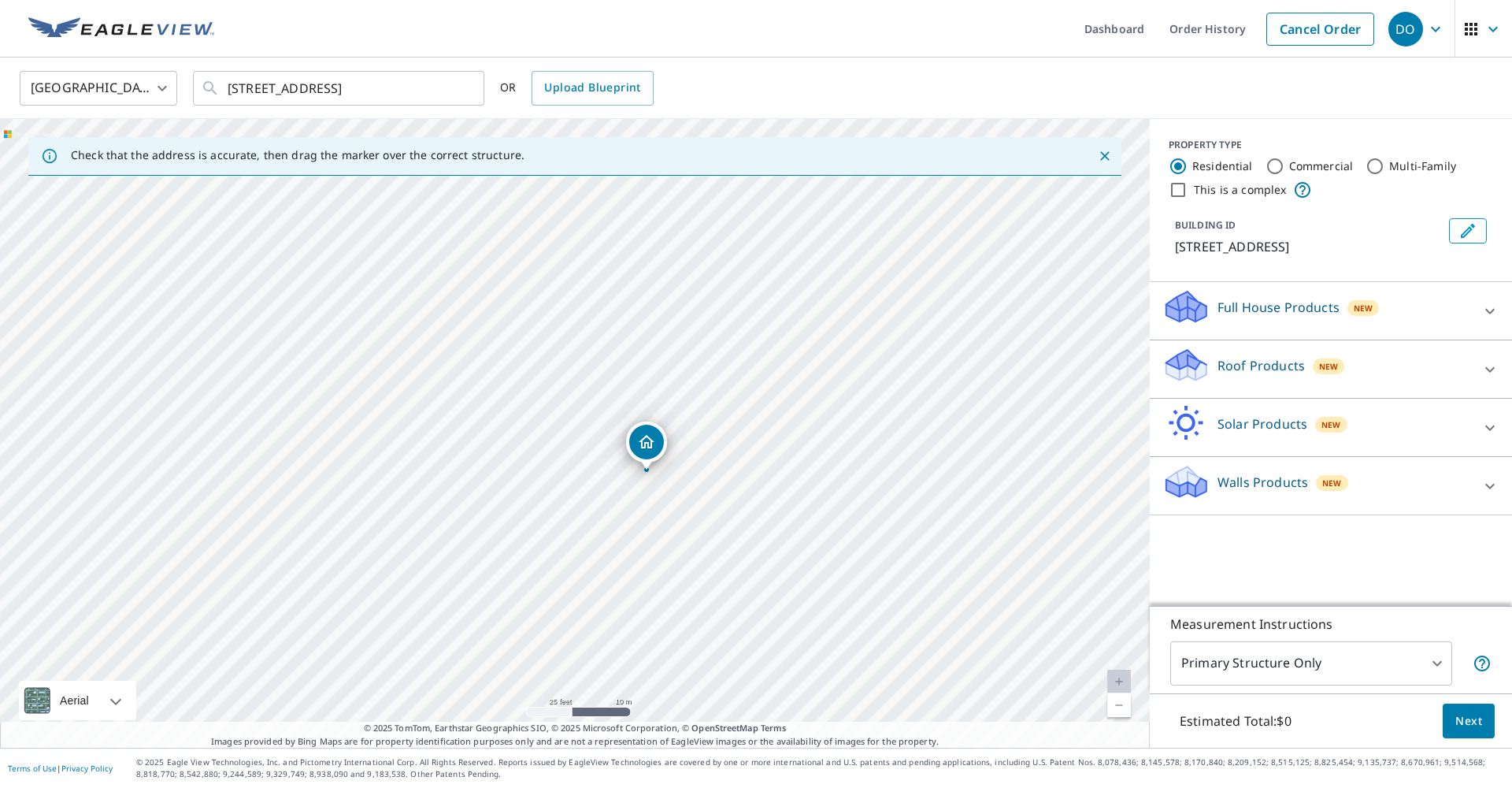 drag, startPoint x: 621, startPoint y: 492, endPoint x: 637, endPoint y: 489, distance: 16.278821 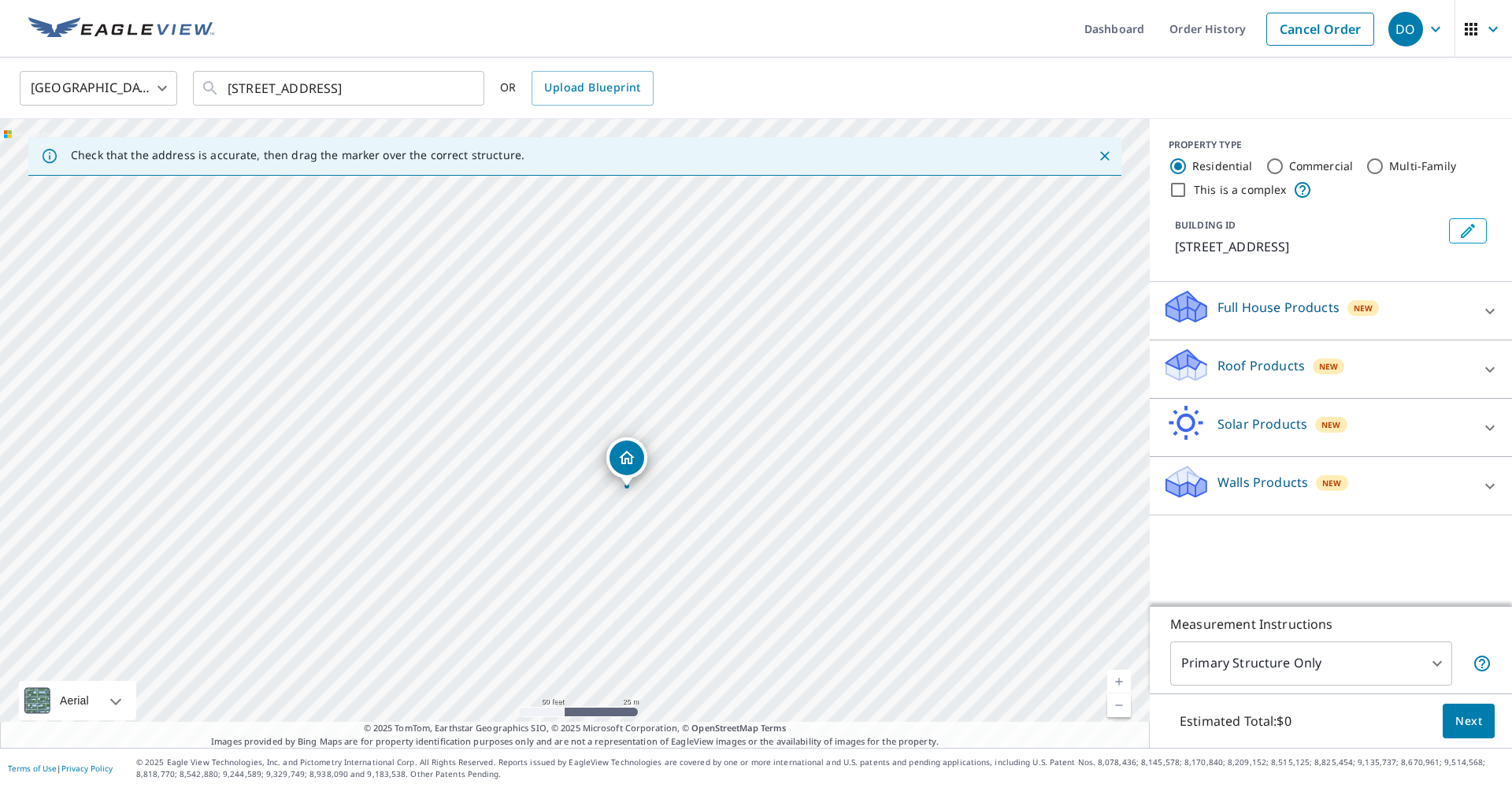 drag, startPoint x: 640, startPoint y: 492, endPoint x: 623, endPoint y: 504, distance: 20.808652 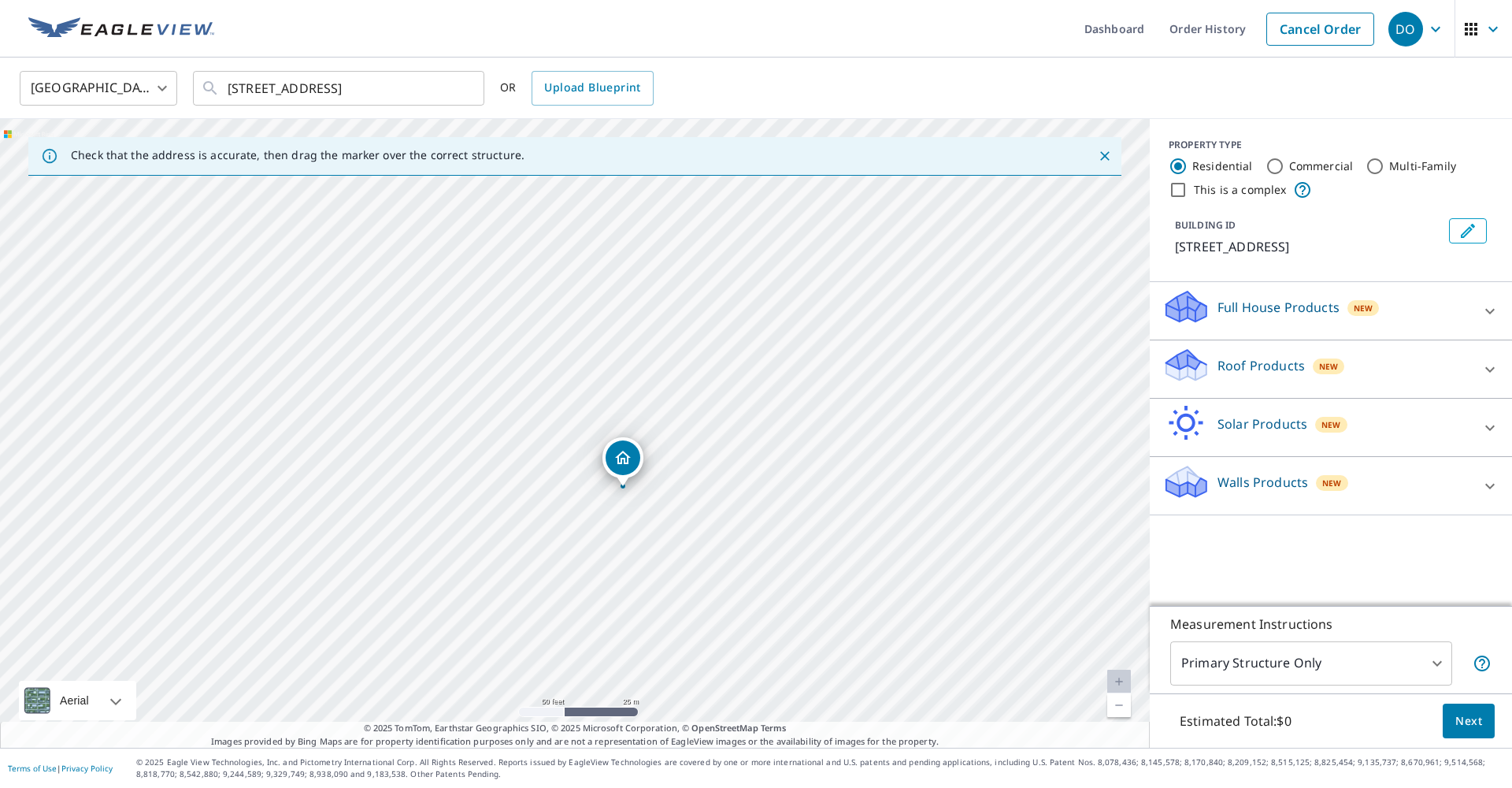 click on "[STREET_ADDRESS]" at bounding box center (575, 433) 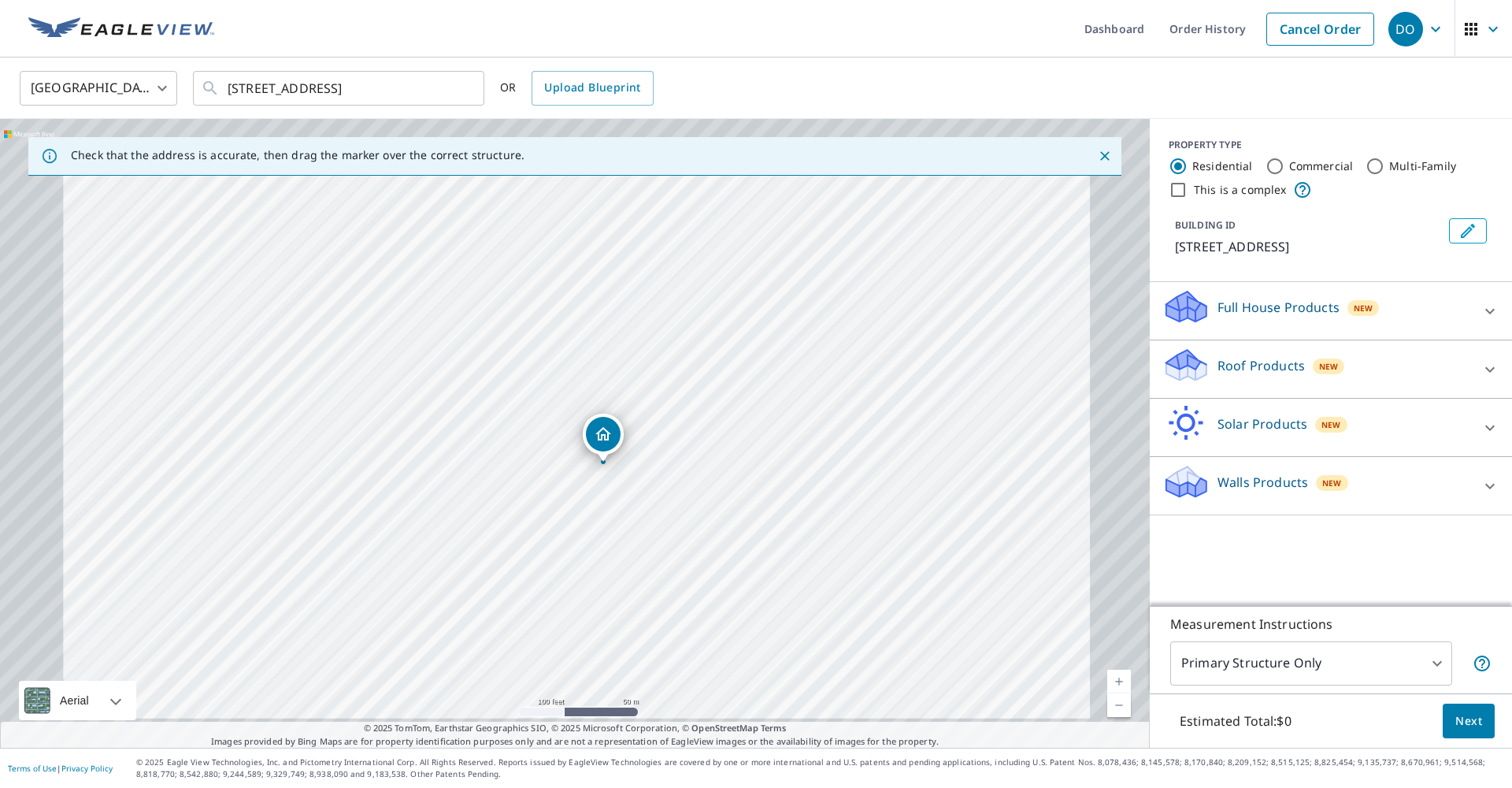 click on "[STREET_ADDRESS]" at bounding box center (575, 433) 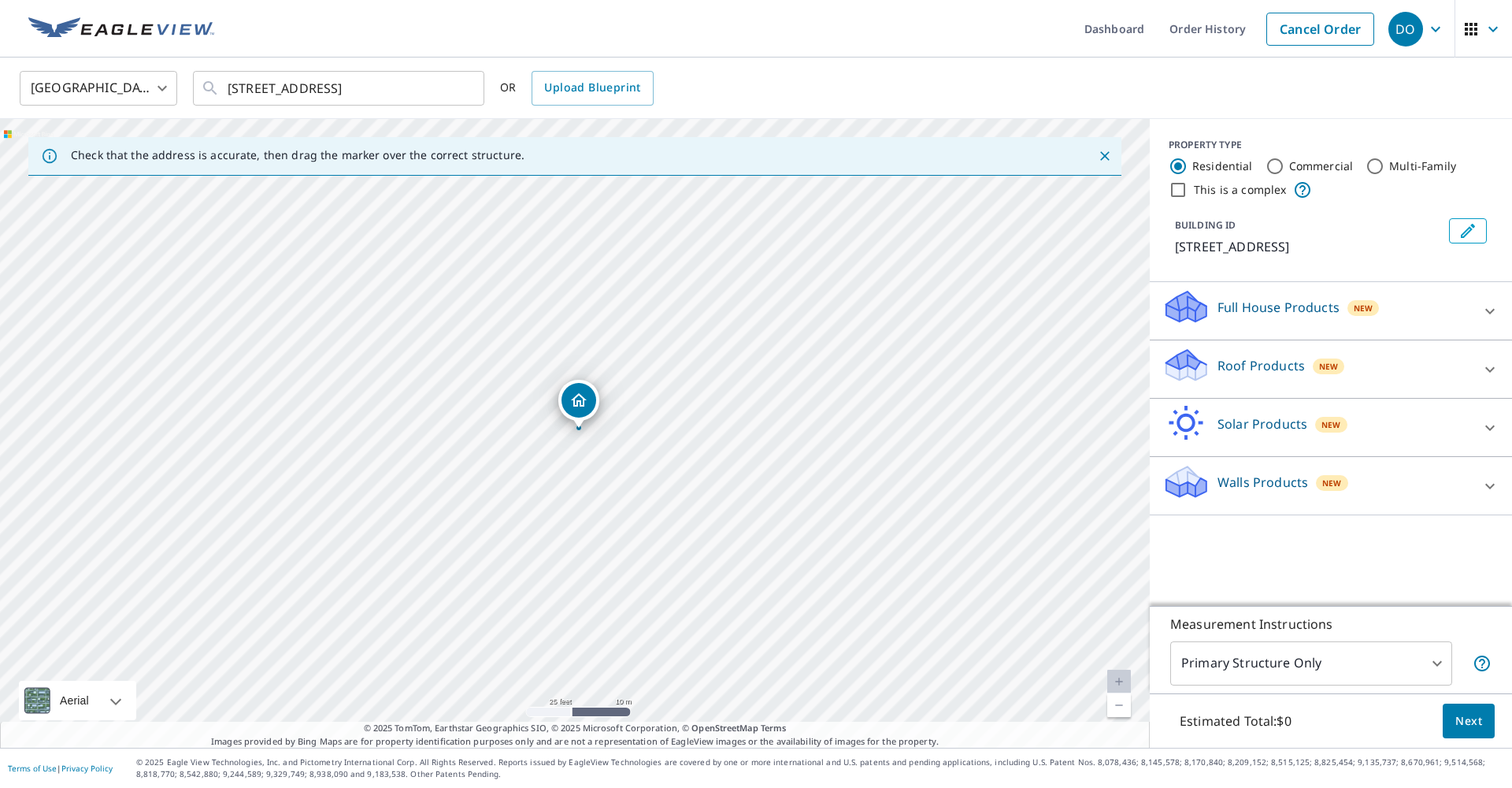 click on "[STREET_ADDRESS]" at bounding box center (575, 433) 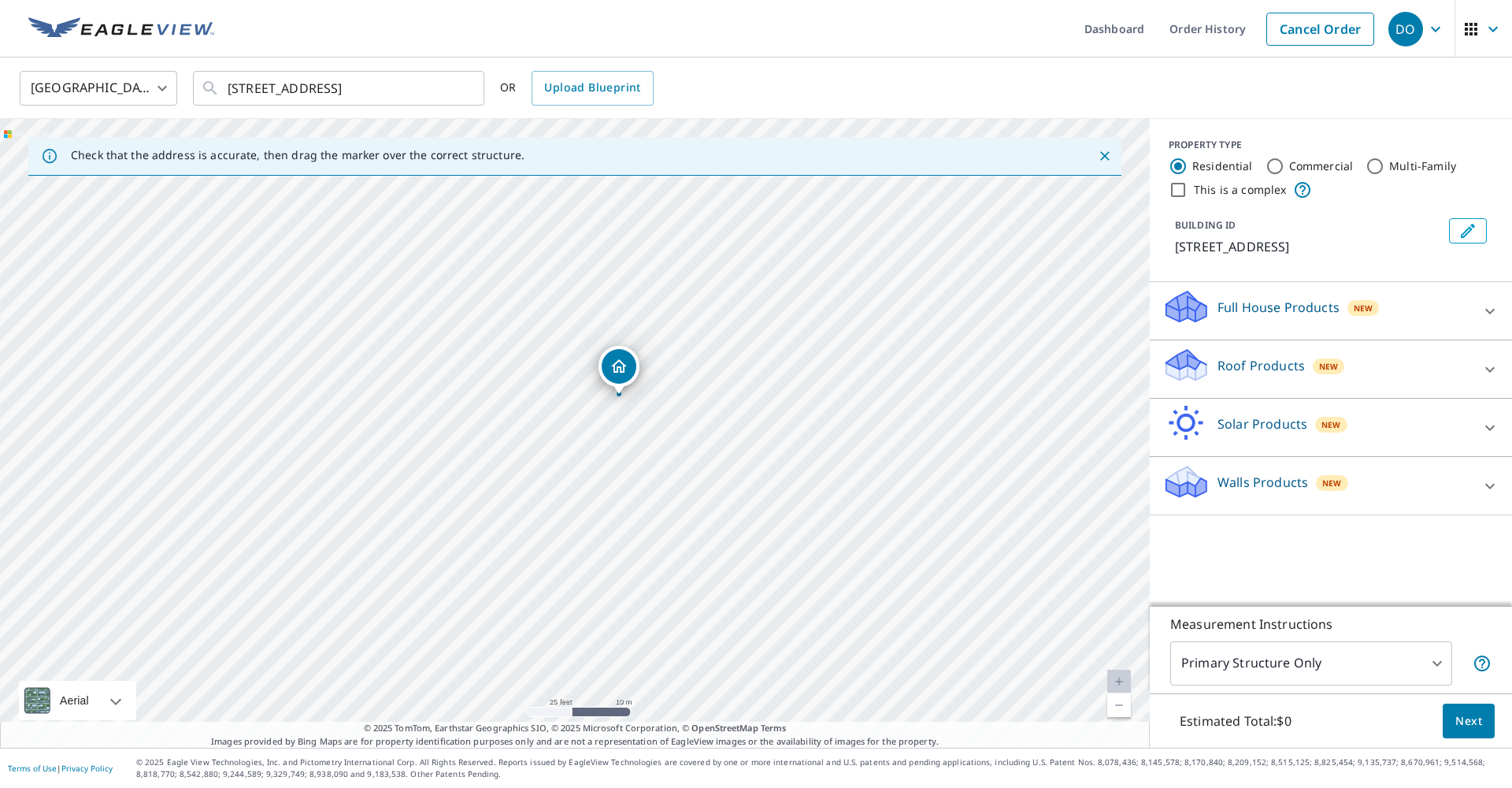 scroll, scrollTop: 0, scrollLeft: 0, axis: both 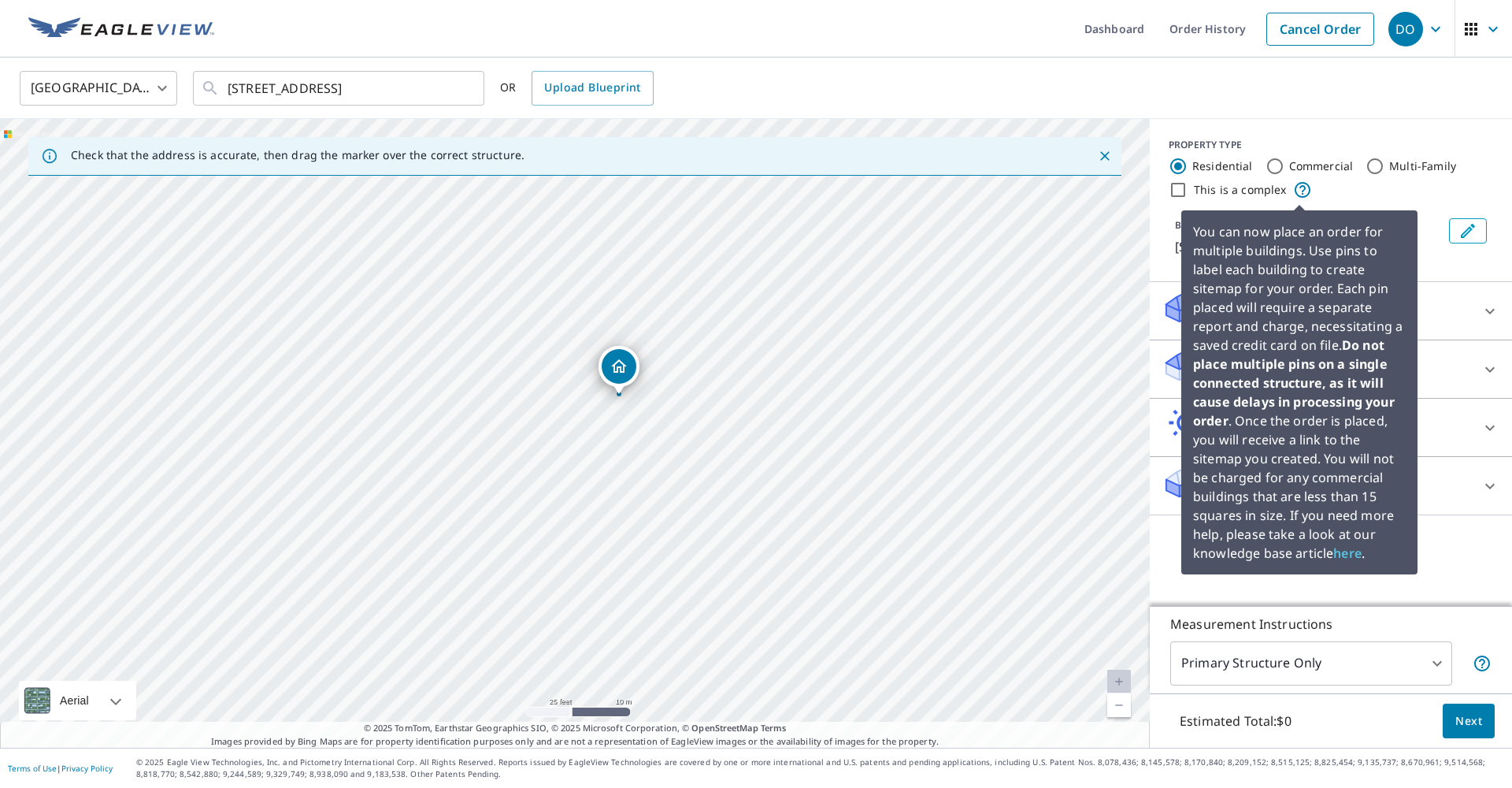 click 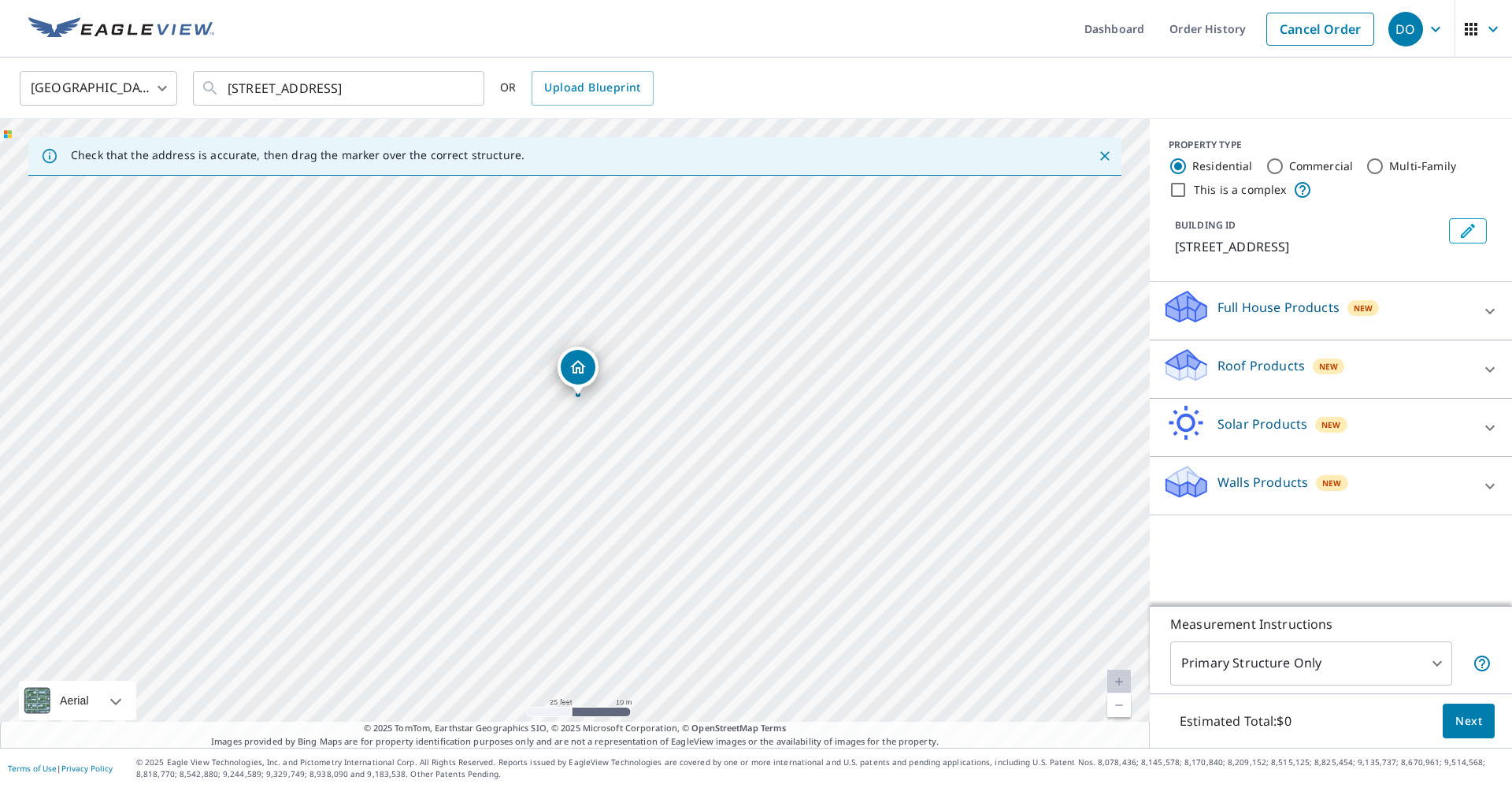 drag, startPoint x: 1081, startPoint y: 365, endPoint x: 1039, endPoint y: 363, distance: 42.047592 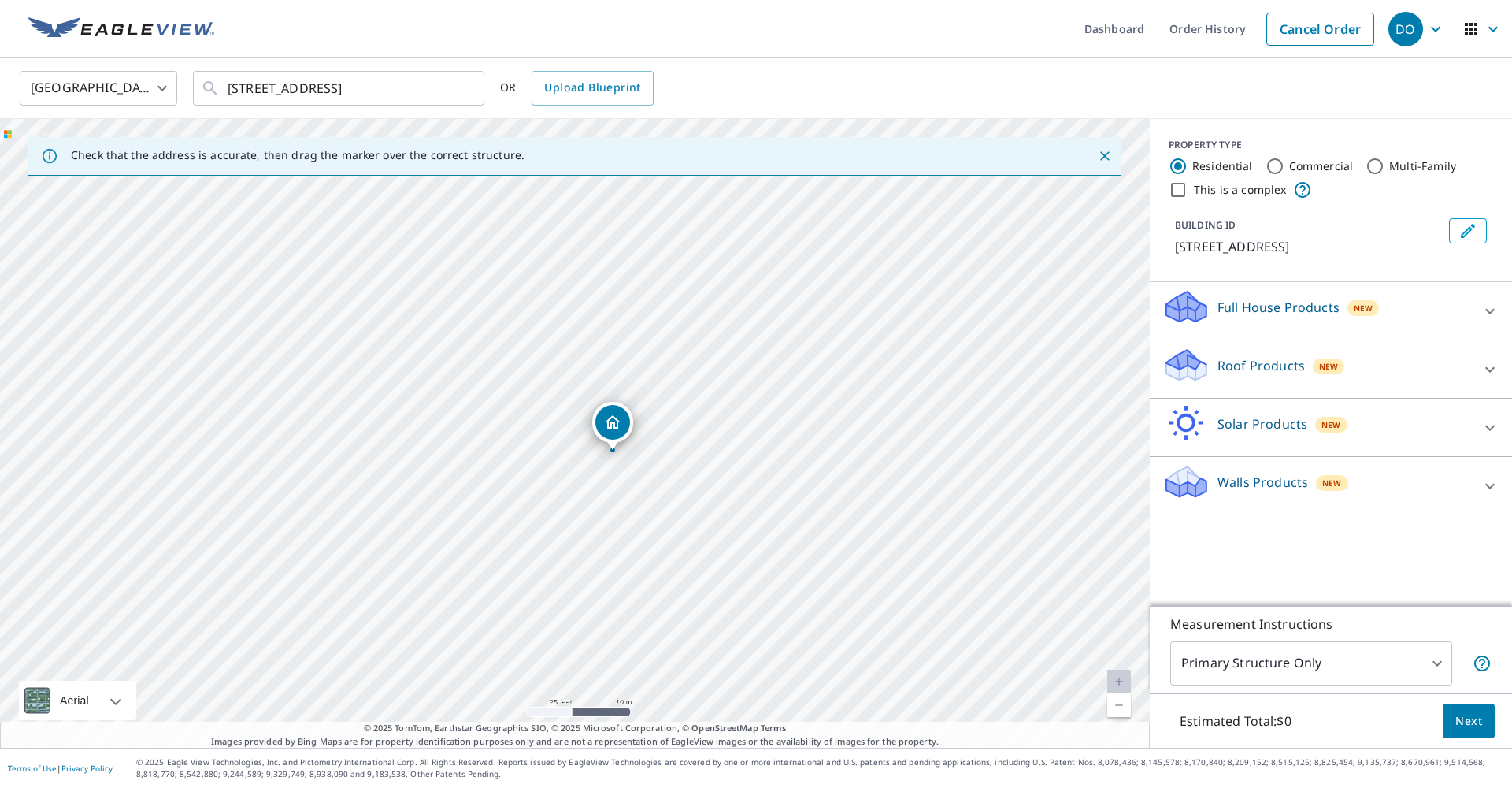 drag, startPoint x: 895, startPoint y: 330, endPoint x: 925, endPoint y: 382, distance: 60.03332 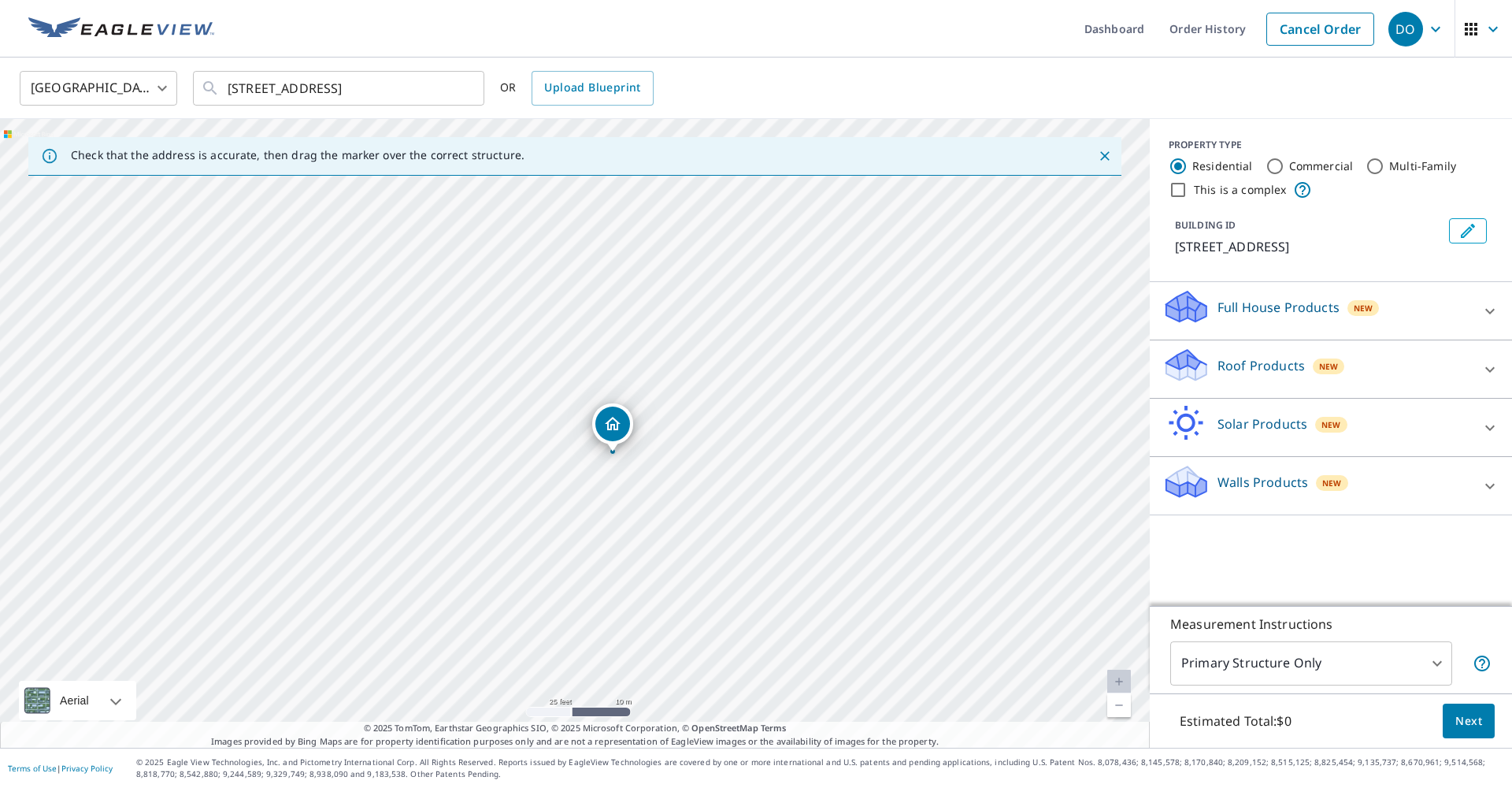click on "[STREET_ADDRESS]" at bounding box center [575, 433] 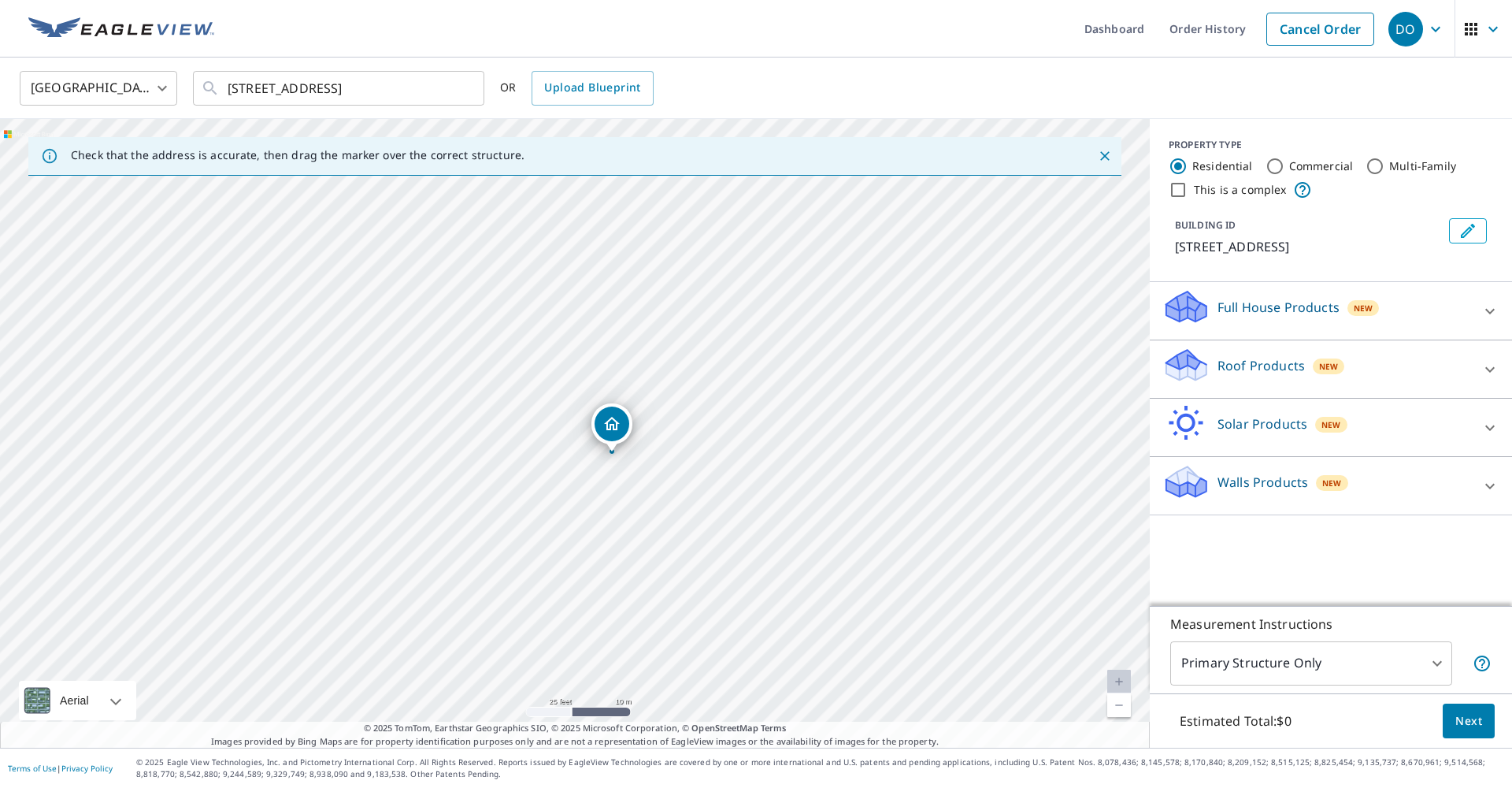 click on "[STREET_ADDRESS]" at bounding box center [575, 433] 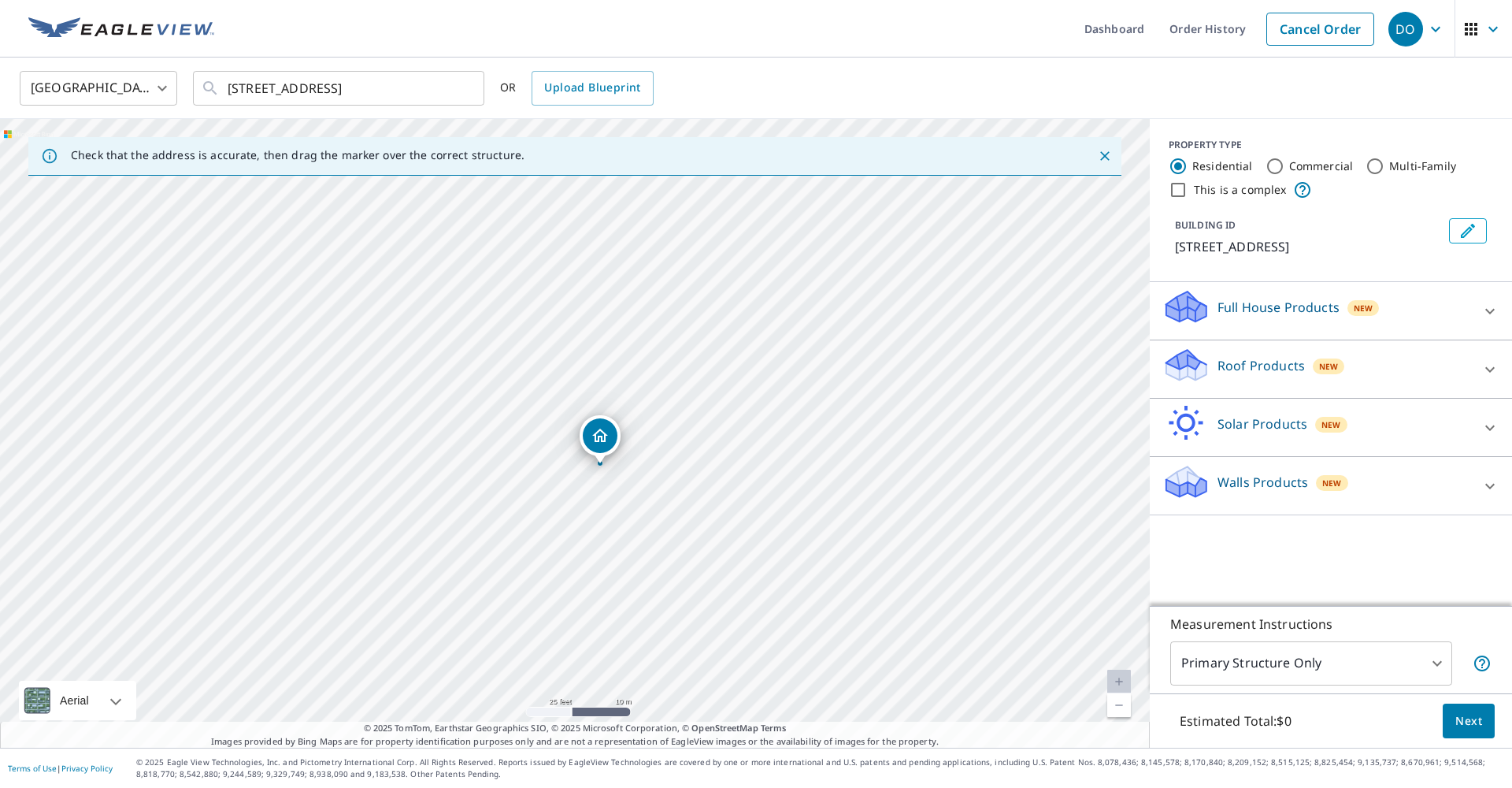 drag, startPoint x: 562, startPoint y: 708, endPoint x: 548, endPoint y: 764, distance: 57.72348 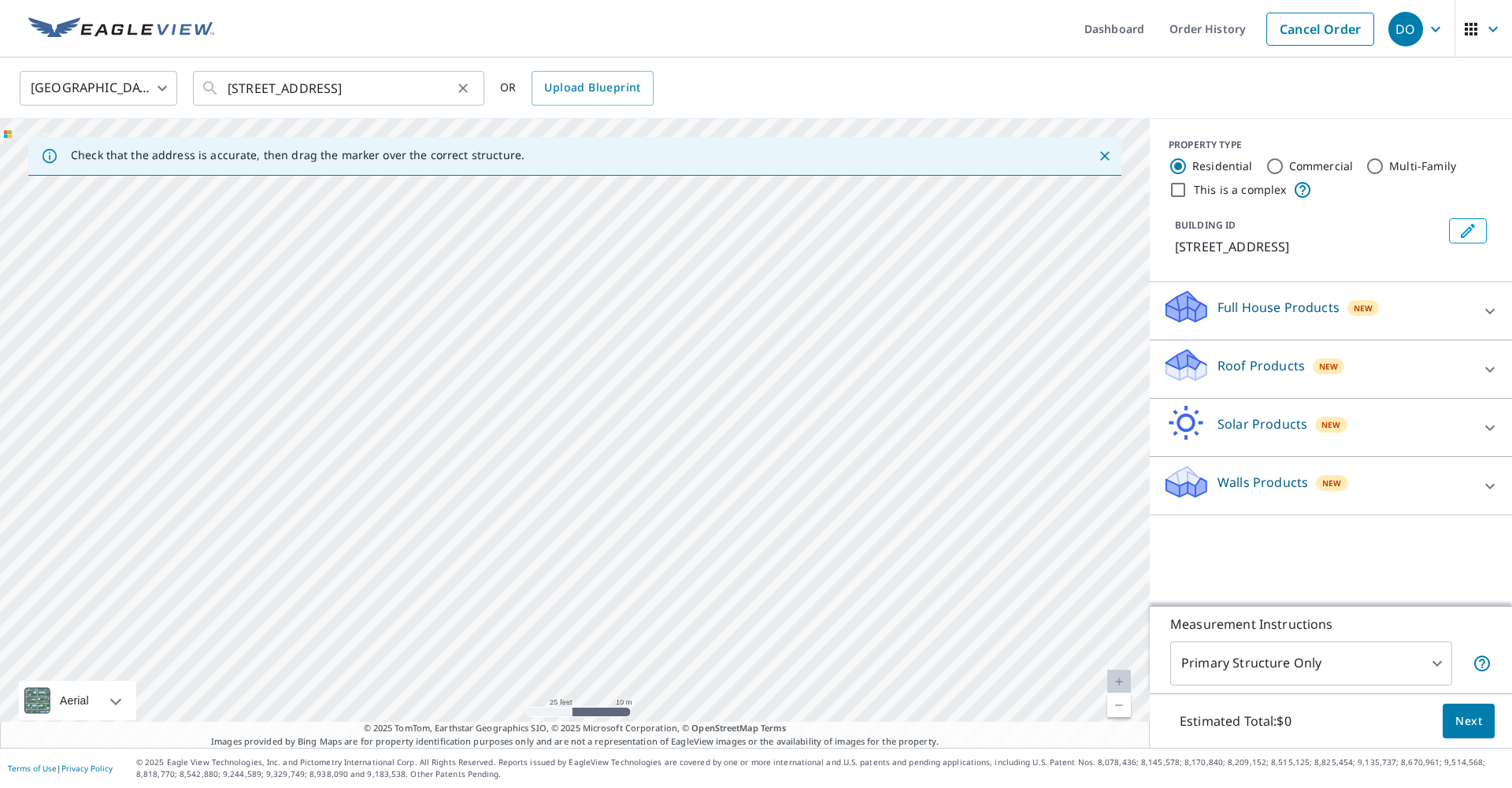 click at bounding box center [463, 88] 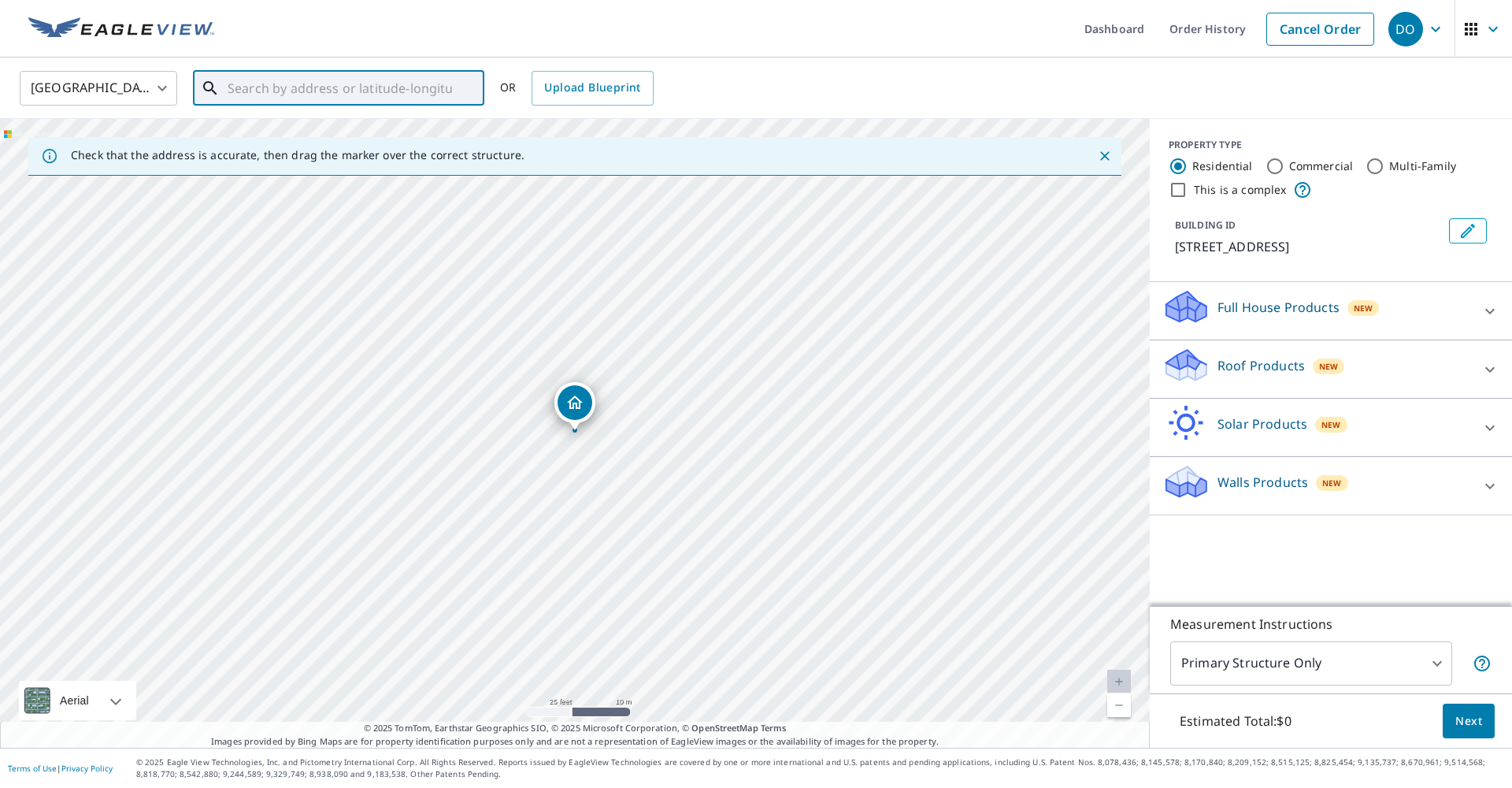click at bounding box center (339, 88) 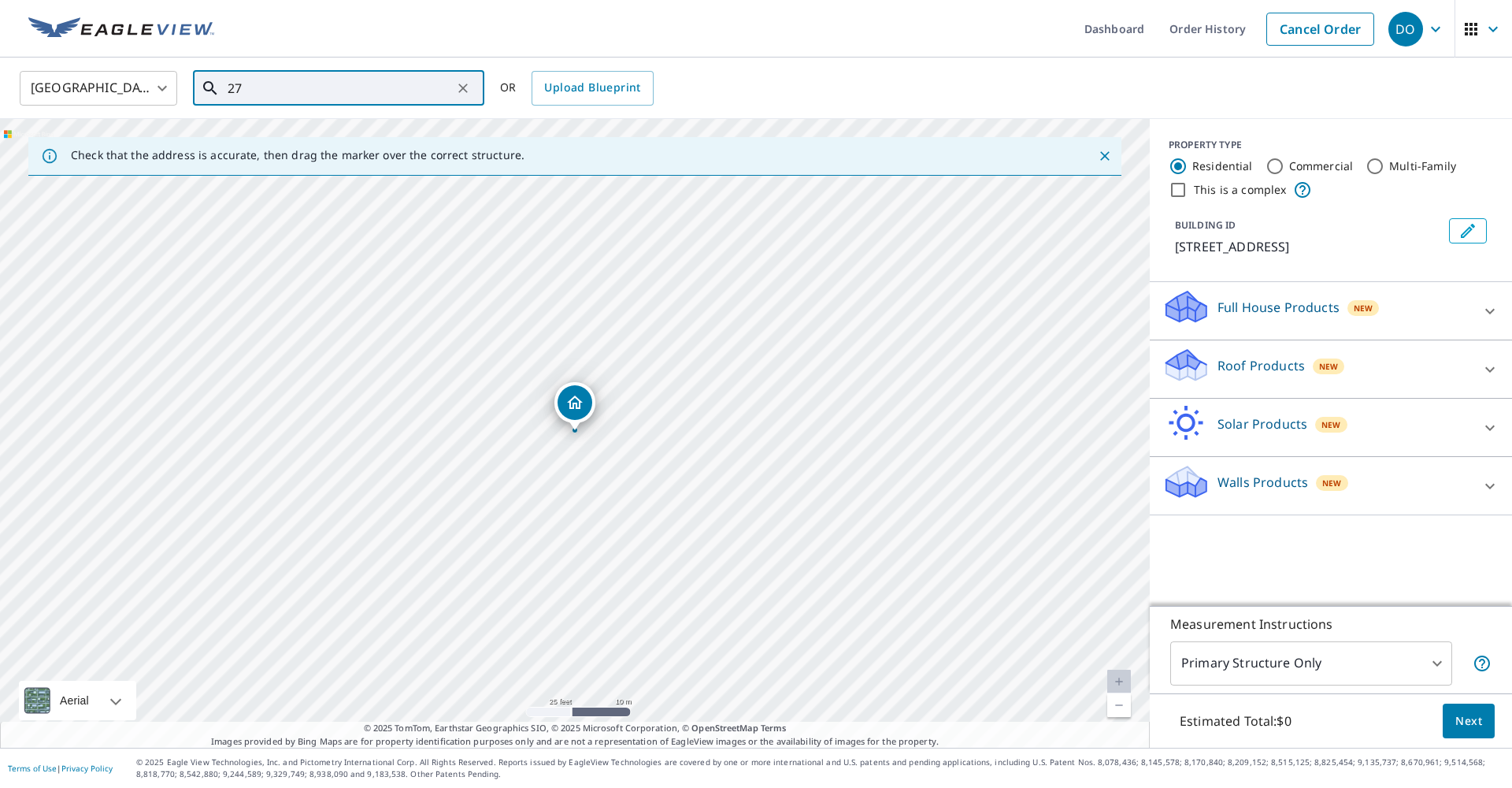 type on "2" 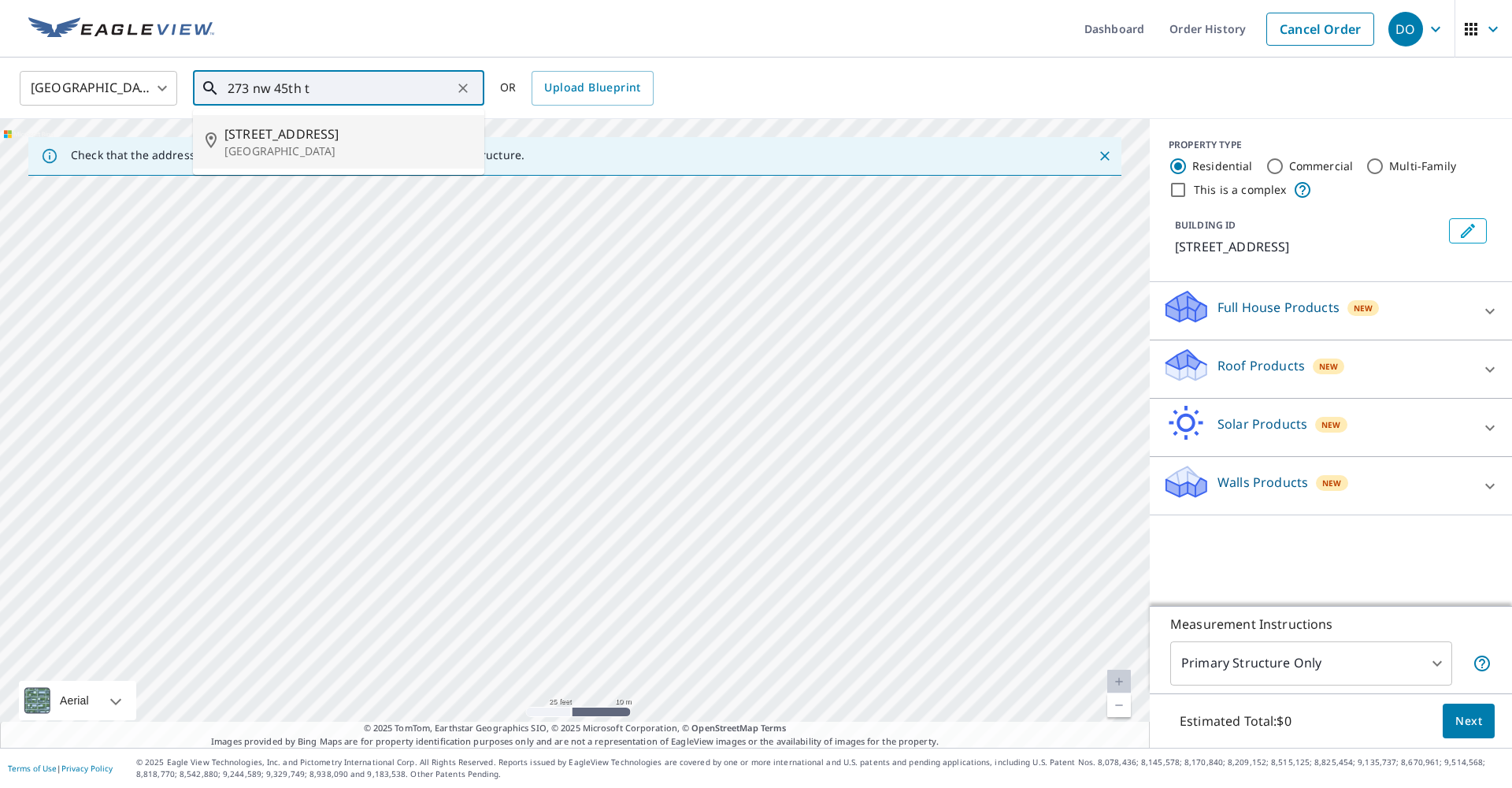 click on "[GEOGRAPHIC_DATA]" at bounding box center [348, 151] 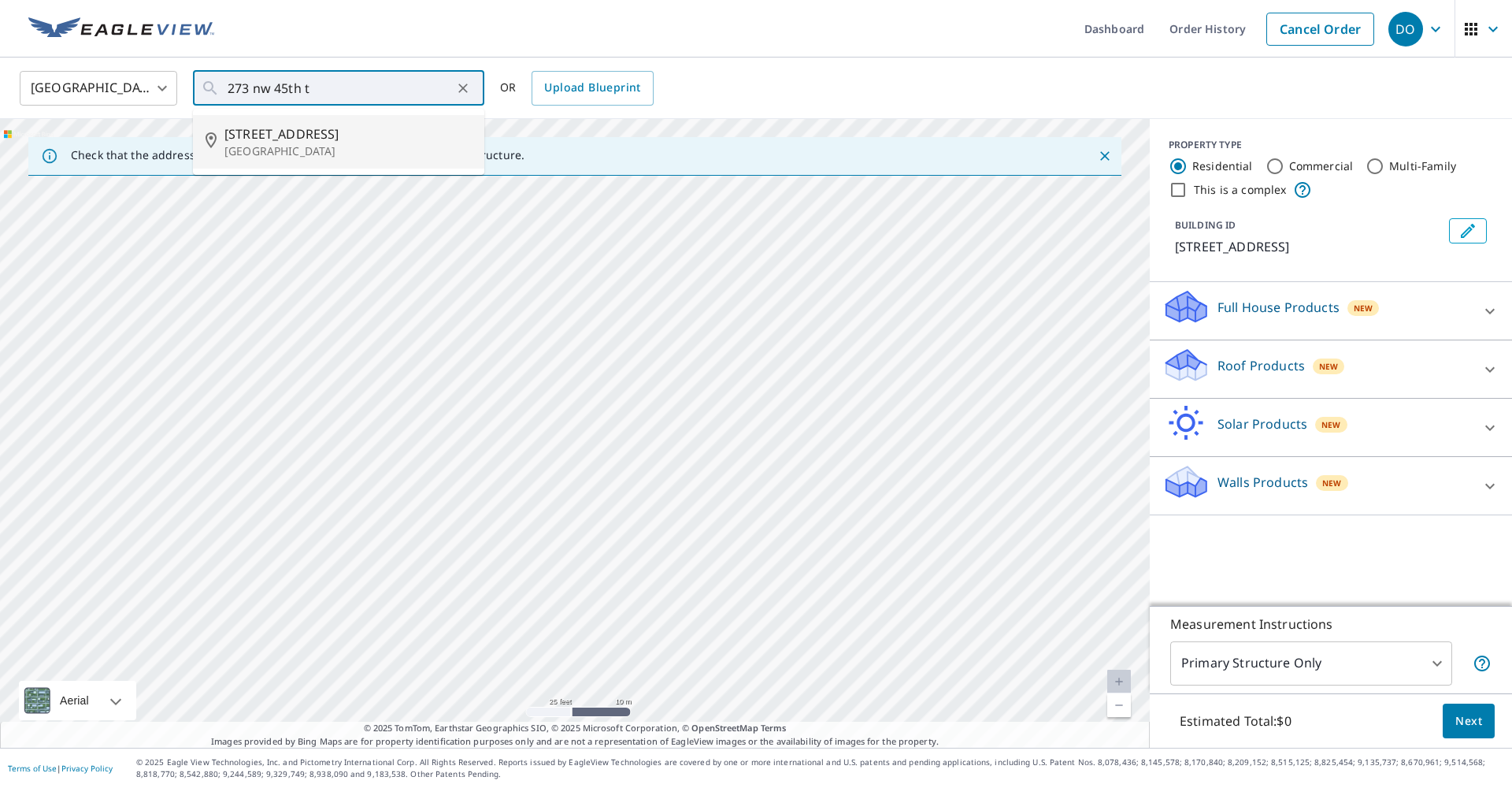 type on "[STREET_ADDRESS]" 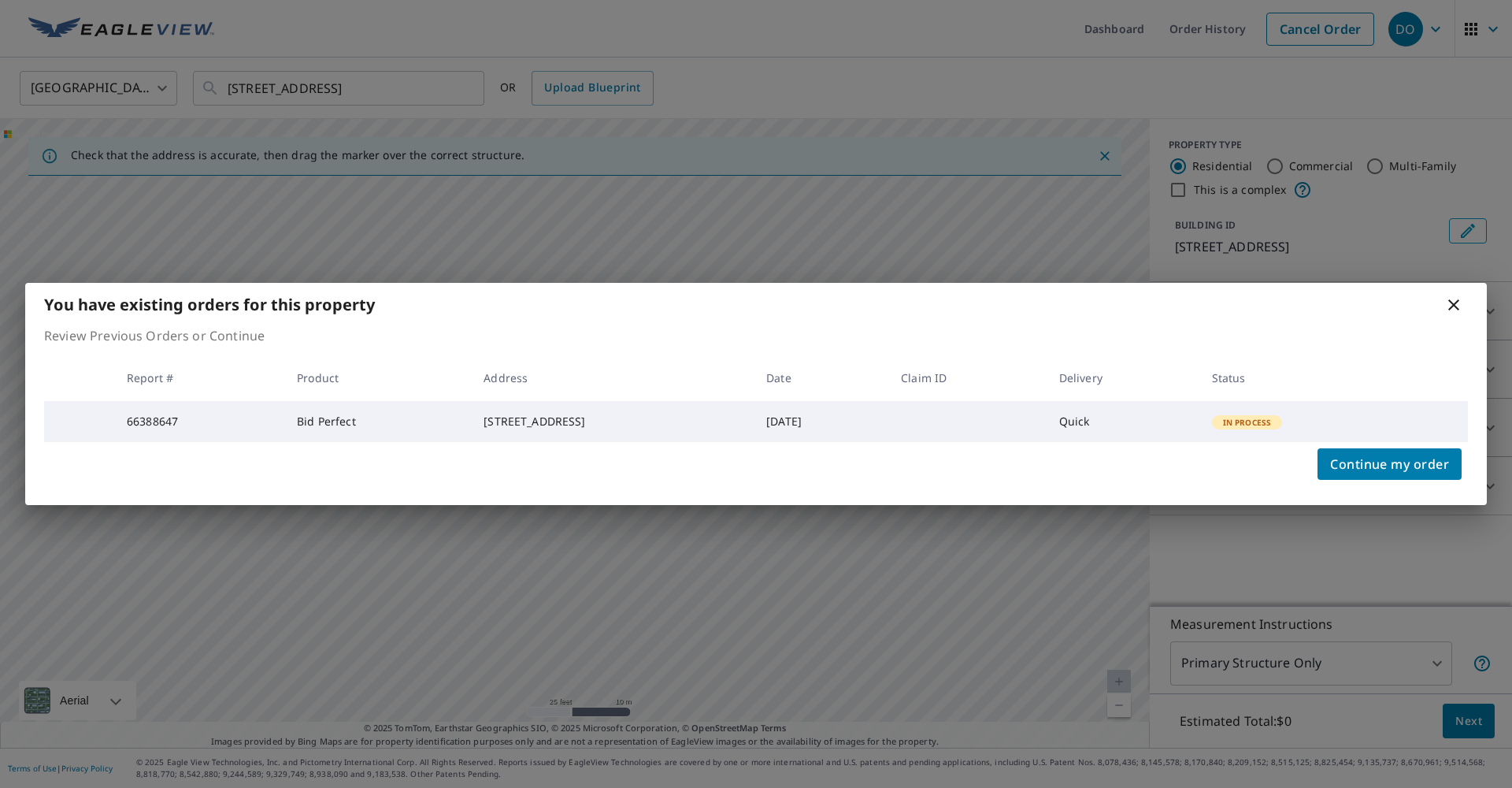 click 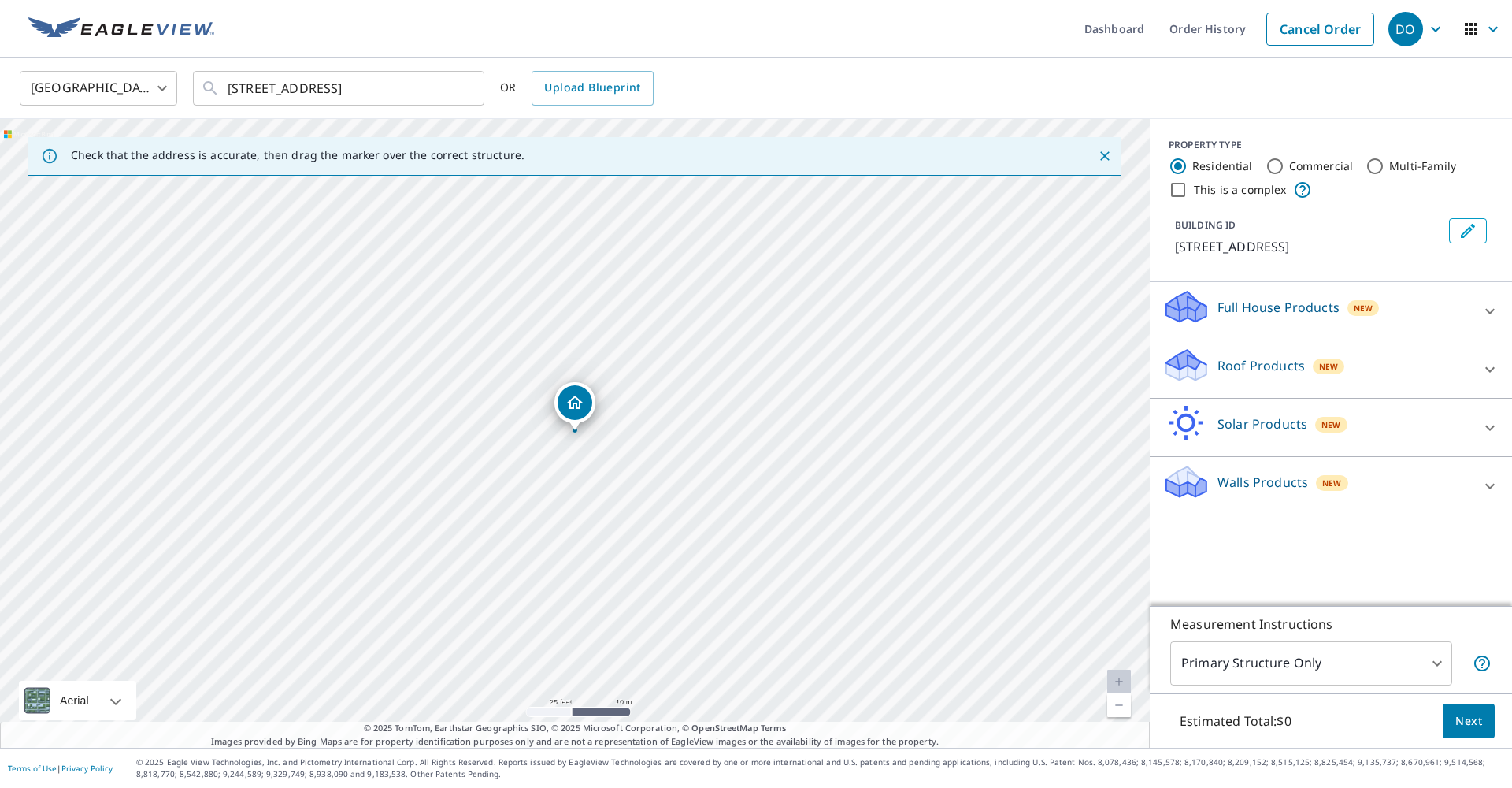 scroll, scrollTop: 0, scrollLeft: 0, axis: both 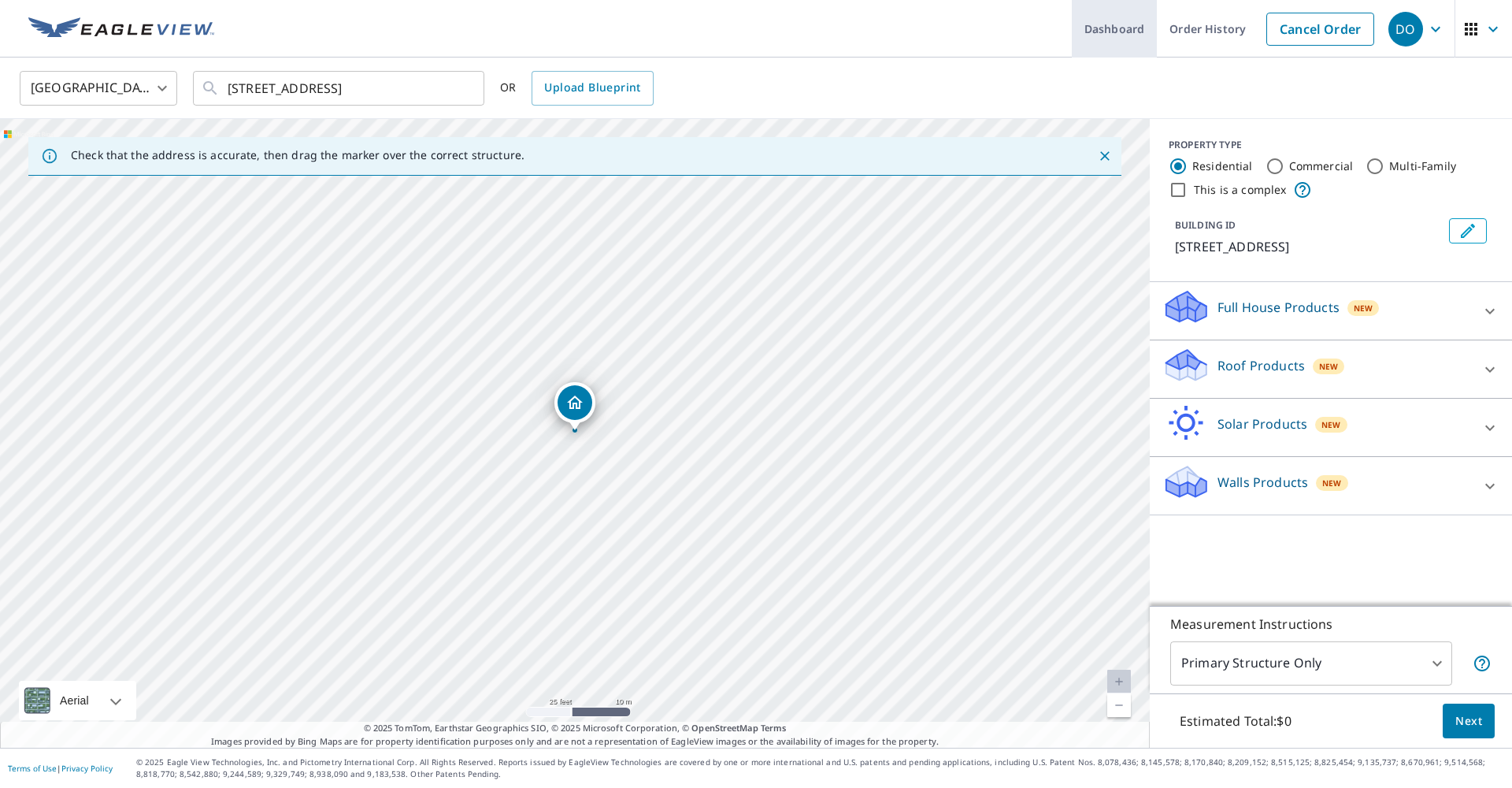 click on "Dashboard" at bounding box center (1114, 28) 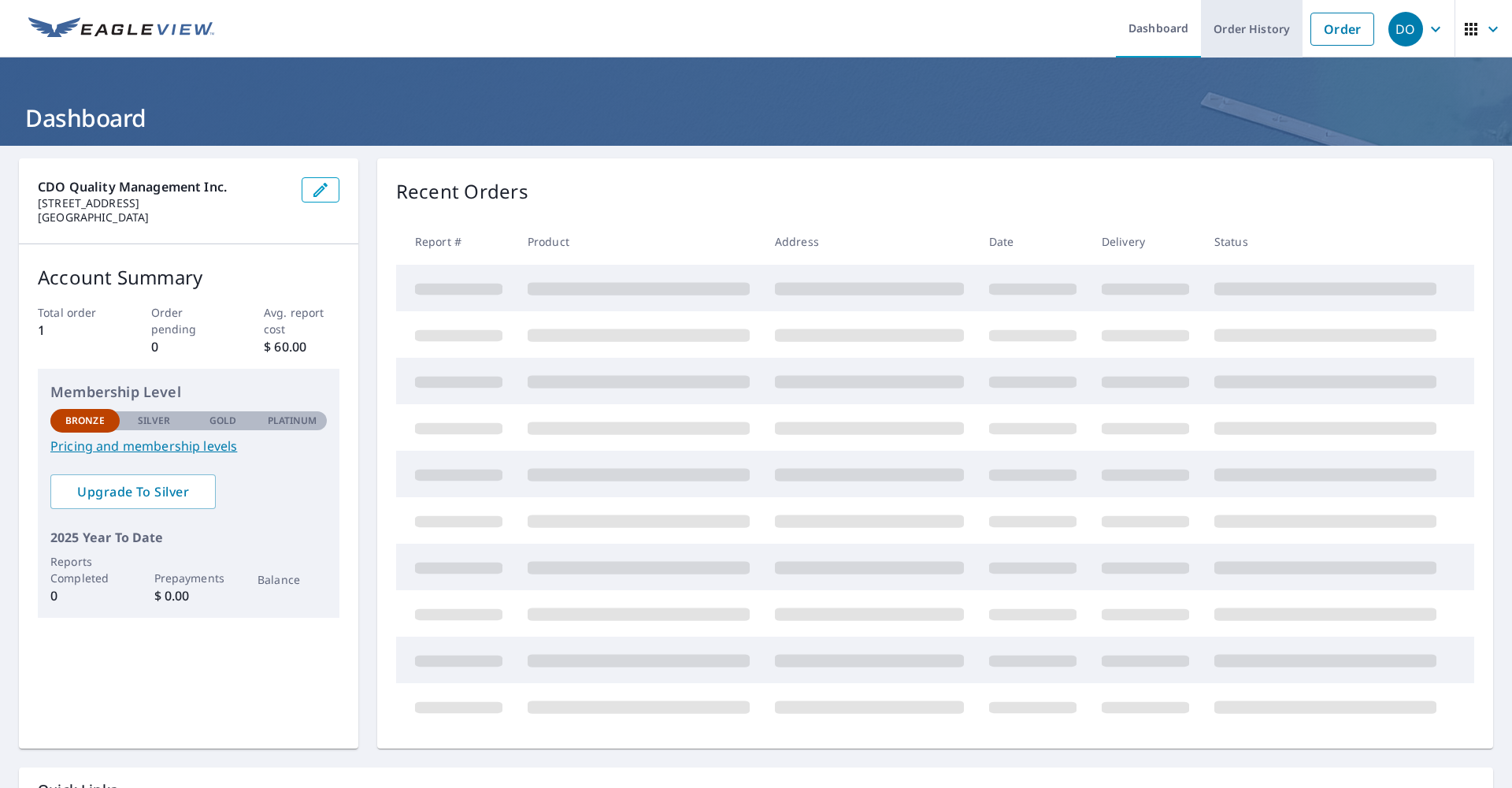 click on "Order History" at bounding box center (1251, 28) 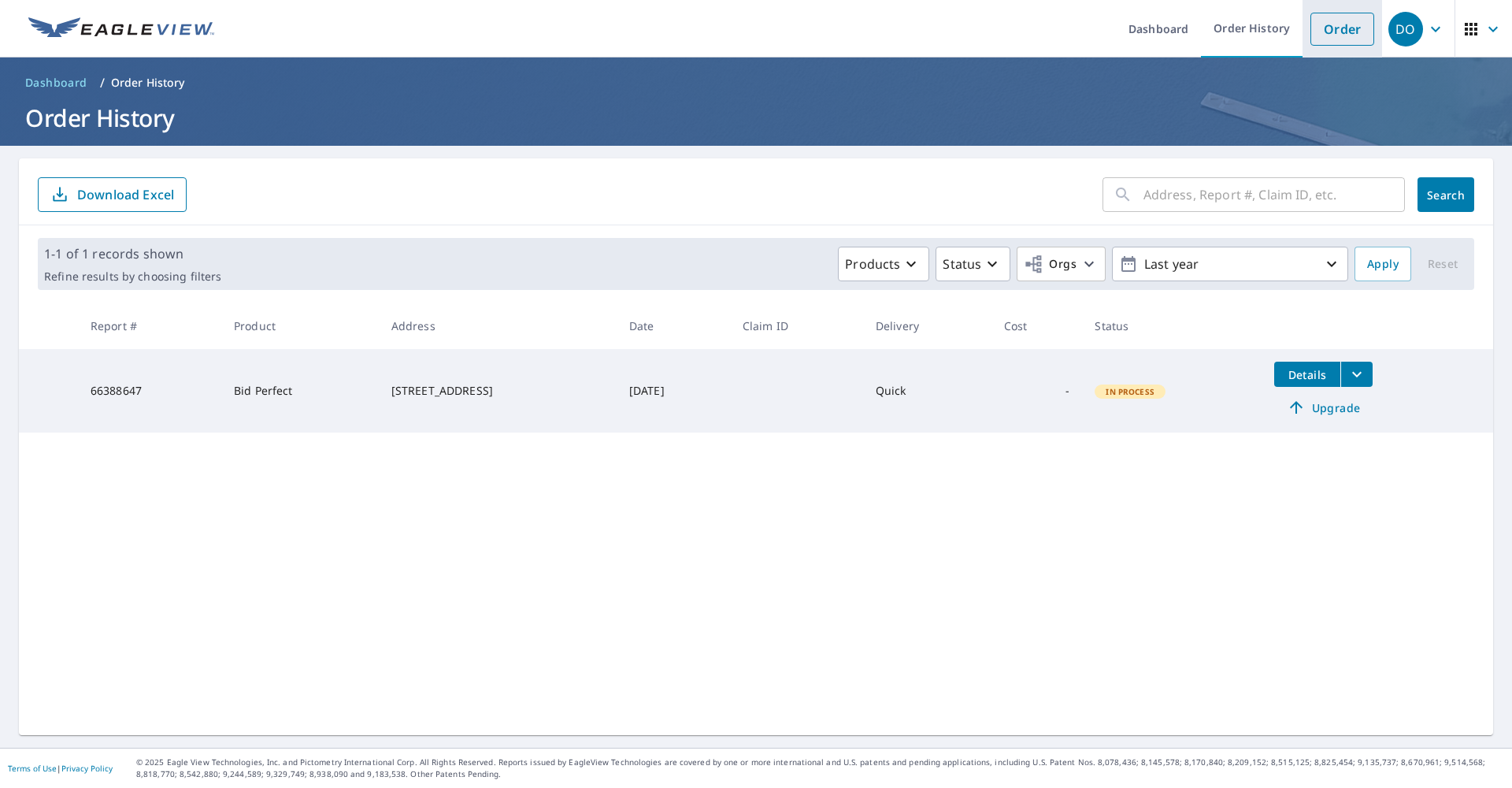 click on "Order" at bounding box center [1342, 29] 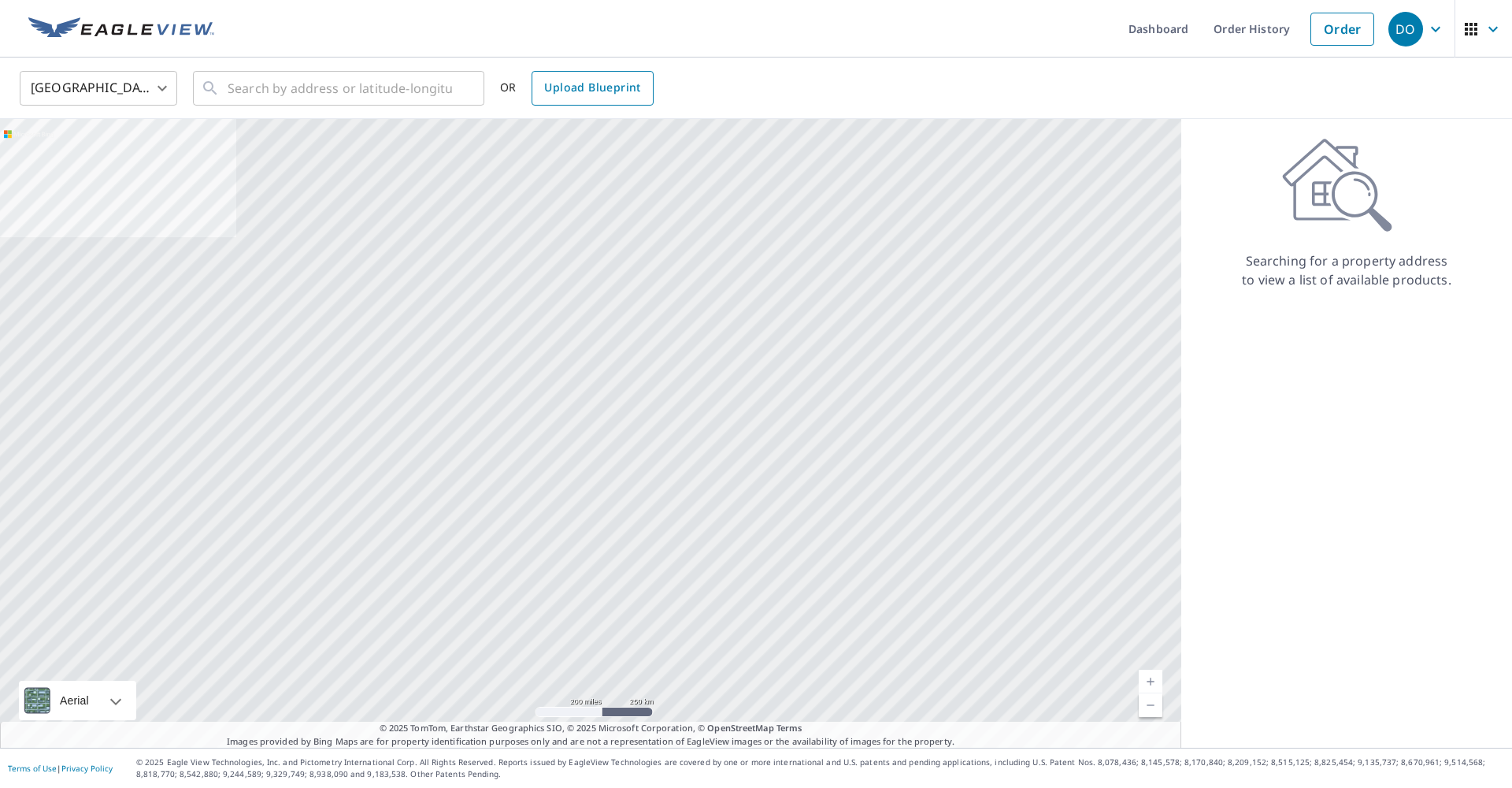 click on "Upload Blueprint" at bounding box center (592, 87) 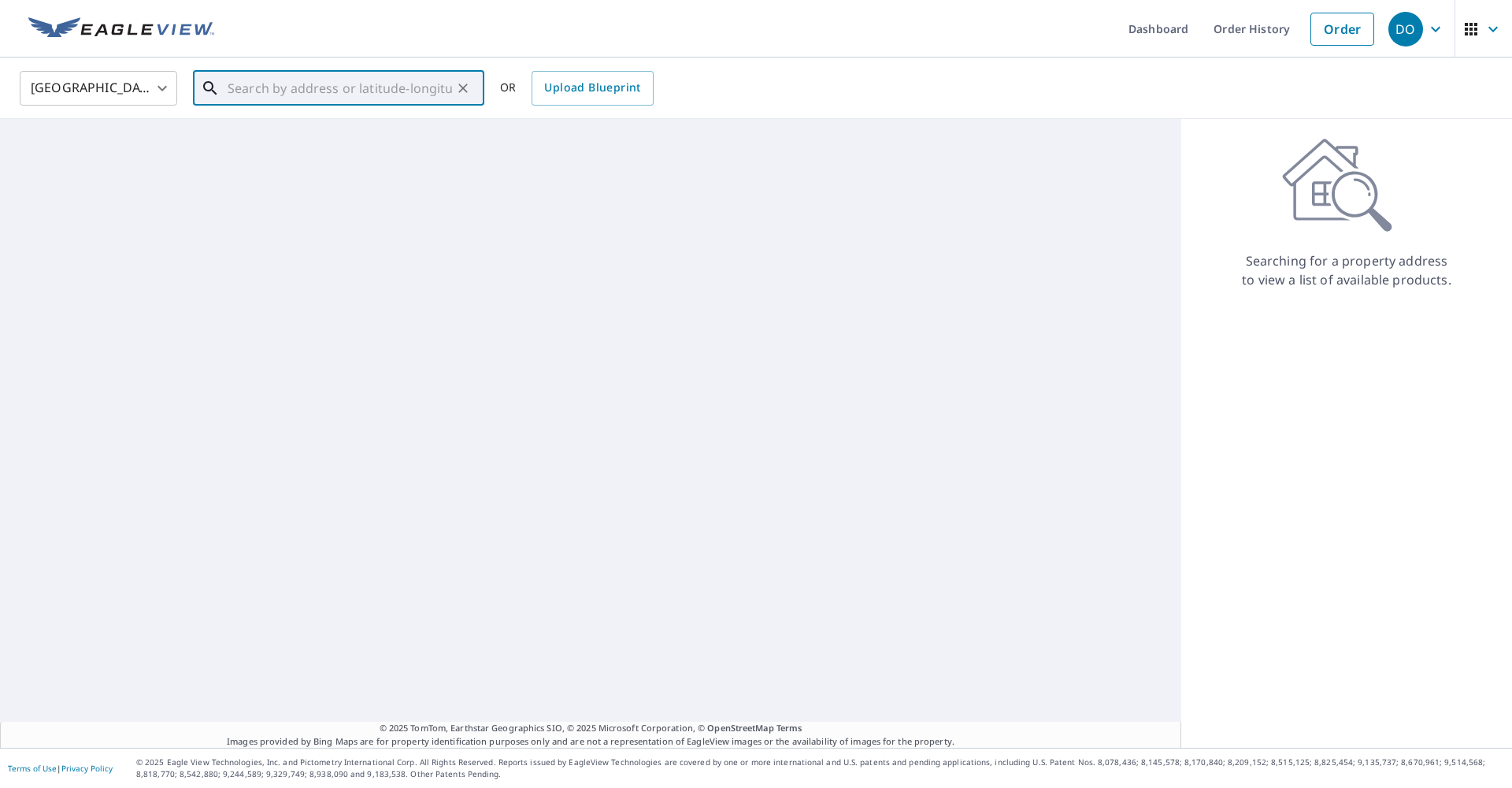 click at bounding box center [339, 88] 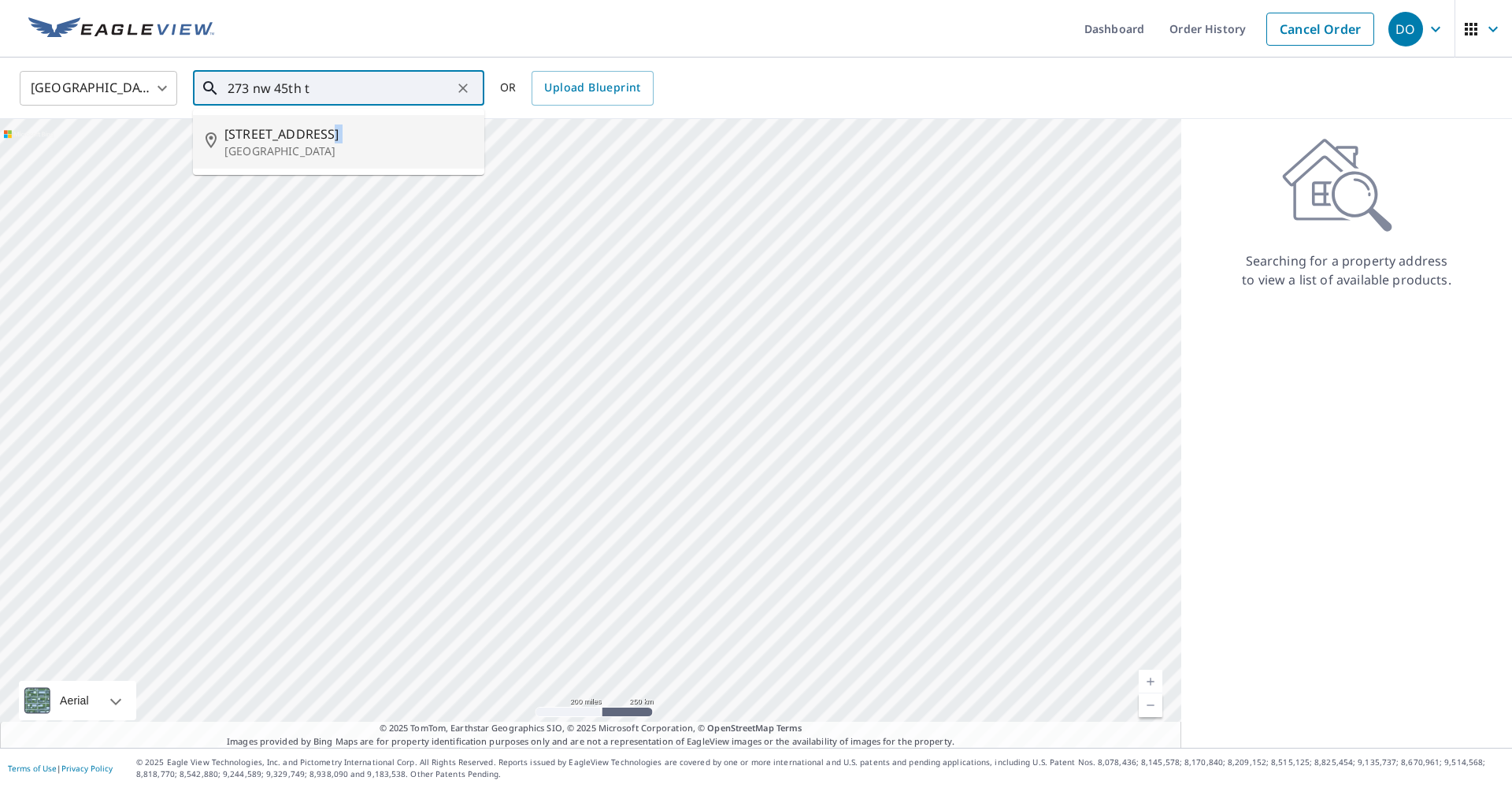click on "[STREET_ADDRESS]" at bounding box center (348, 134) 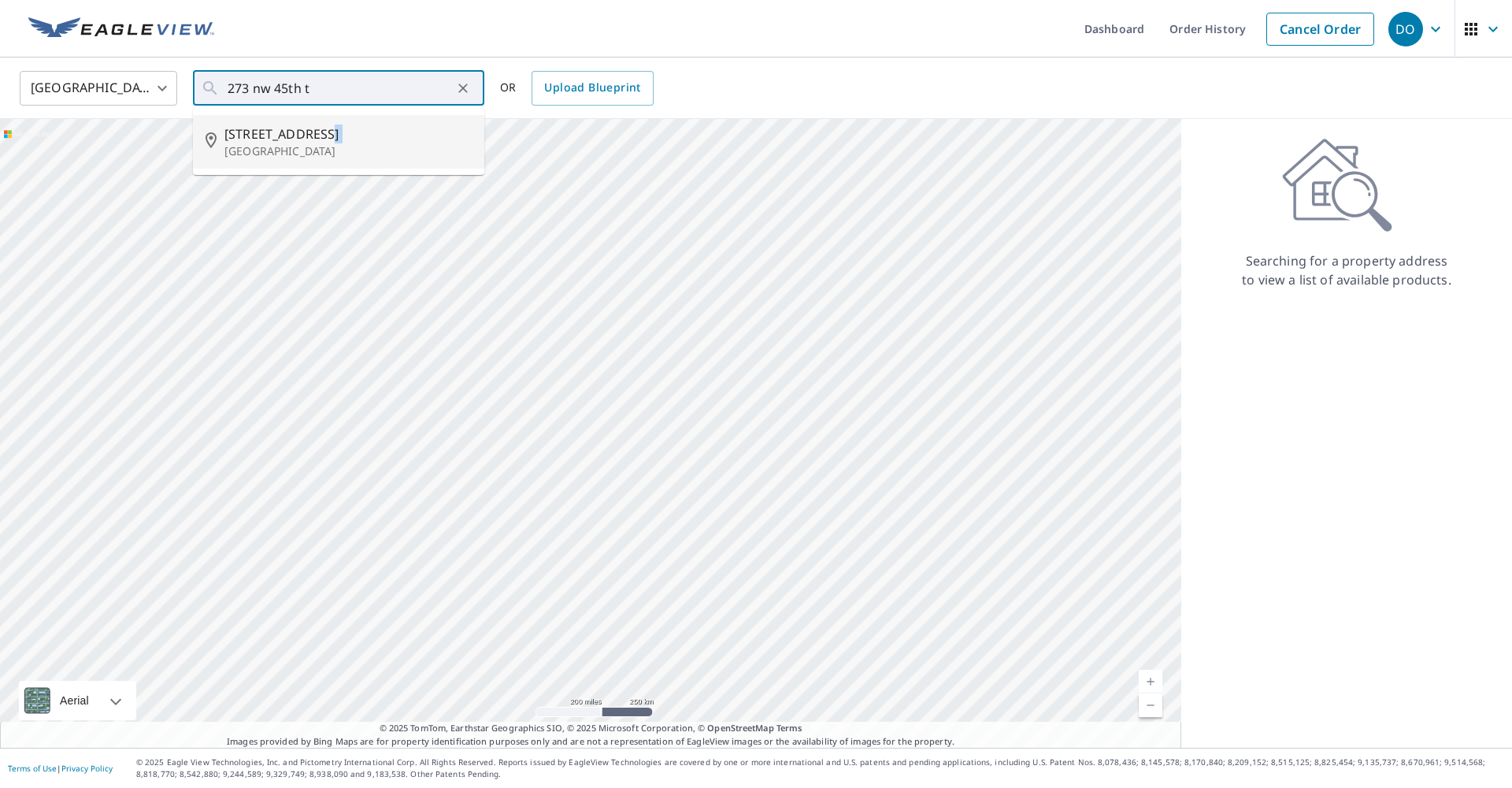 type on "[STREET_ADDRESS]" 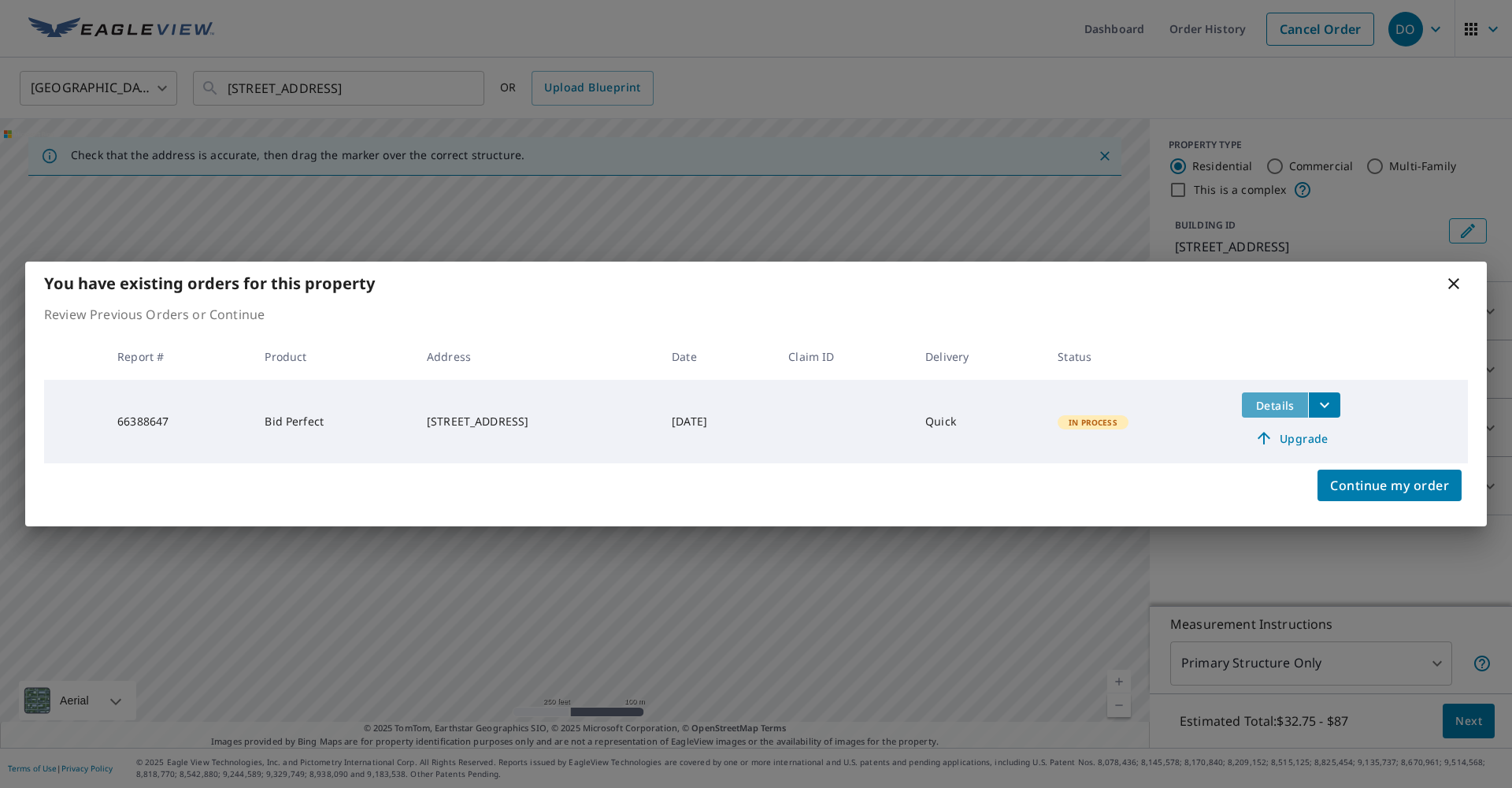 click on "Details" at bounding box center (1275, 405) 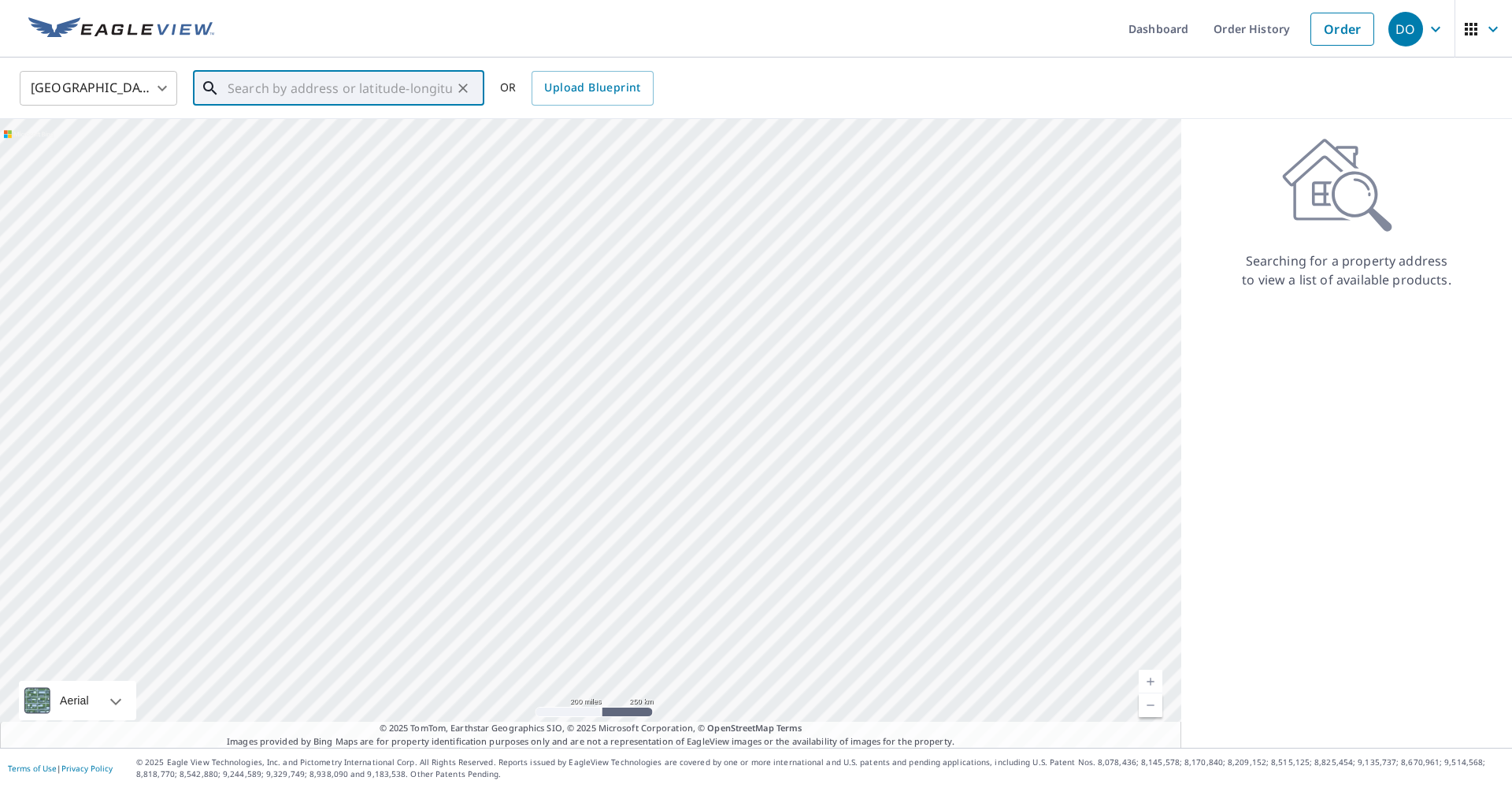 click at bounding box center [339, 88] 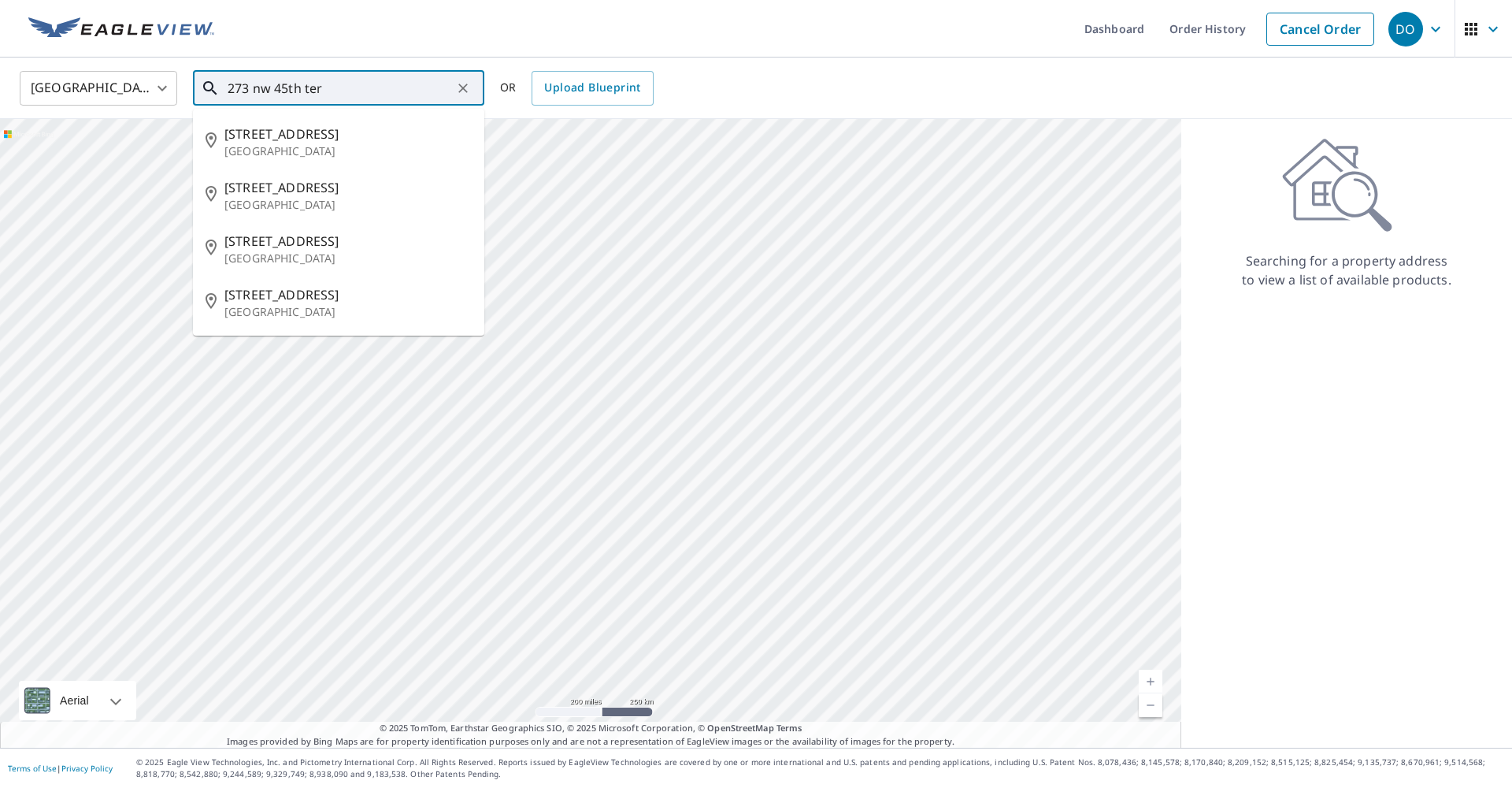 type on "273 nw 45th ter" 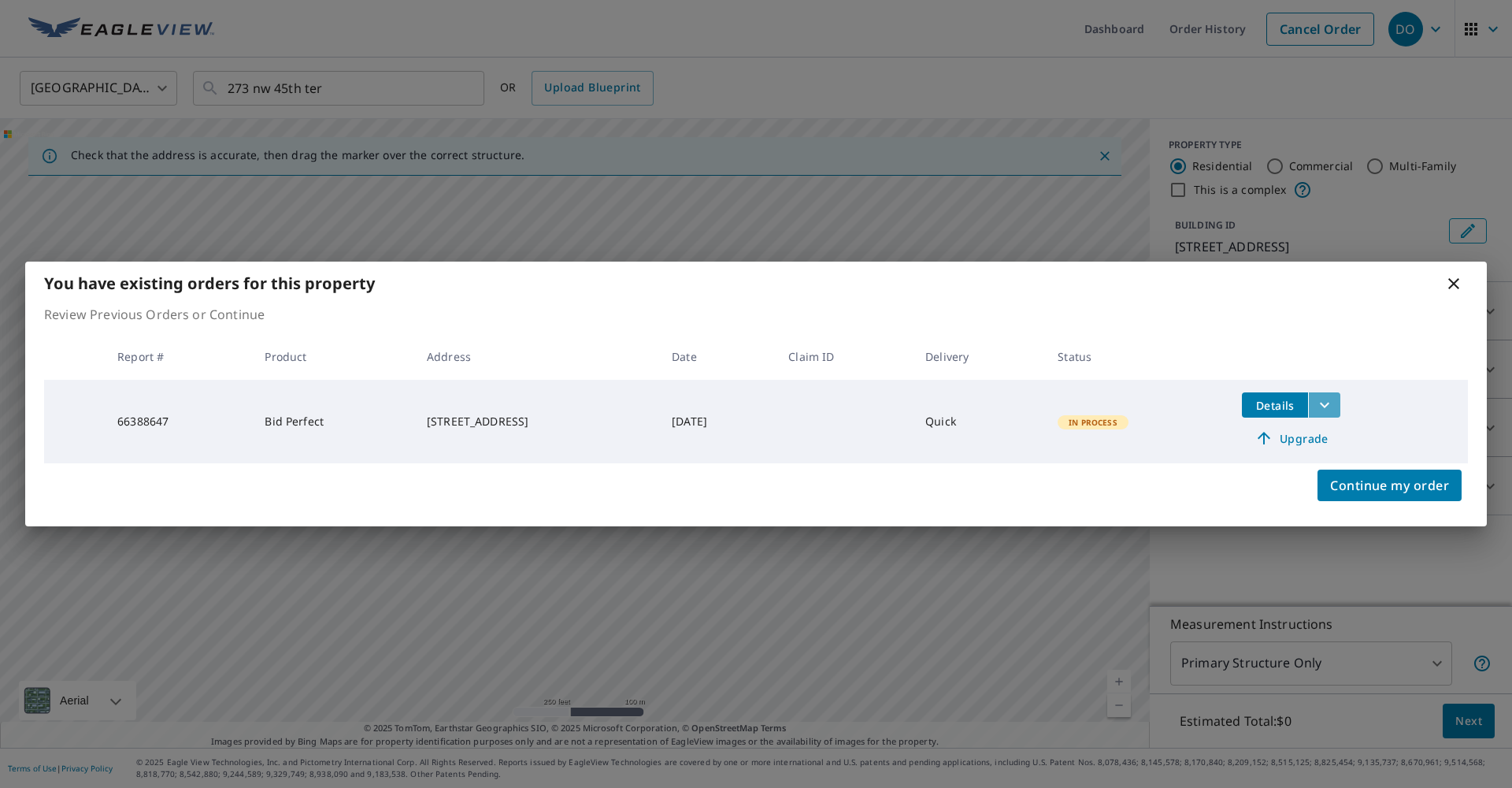 click 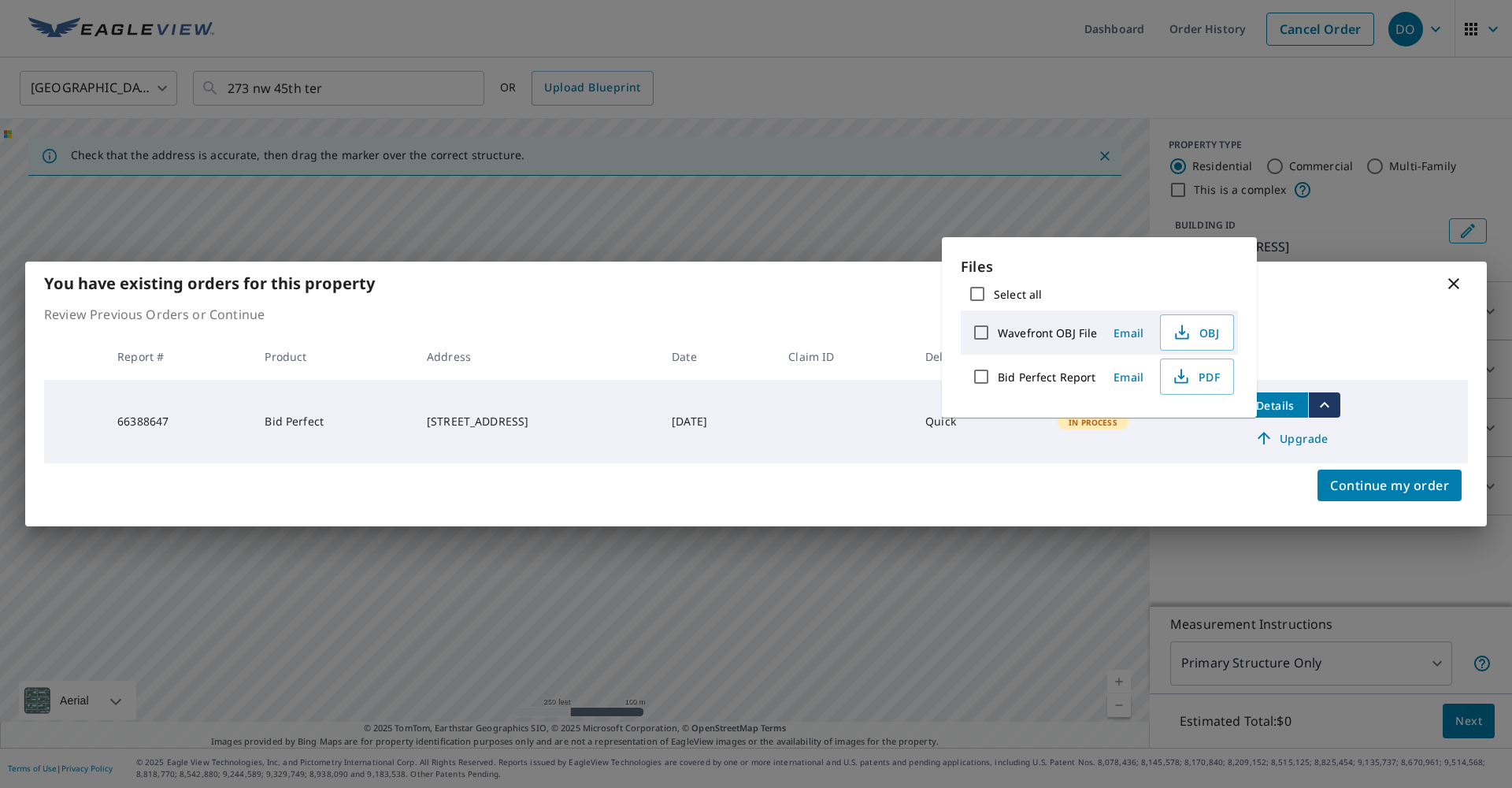 click 